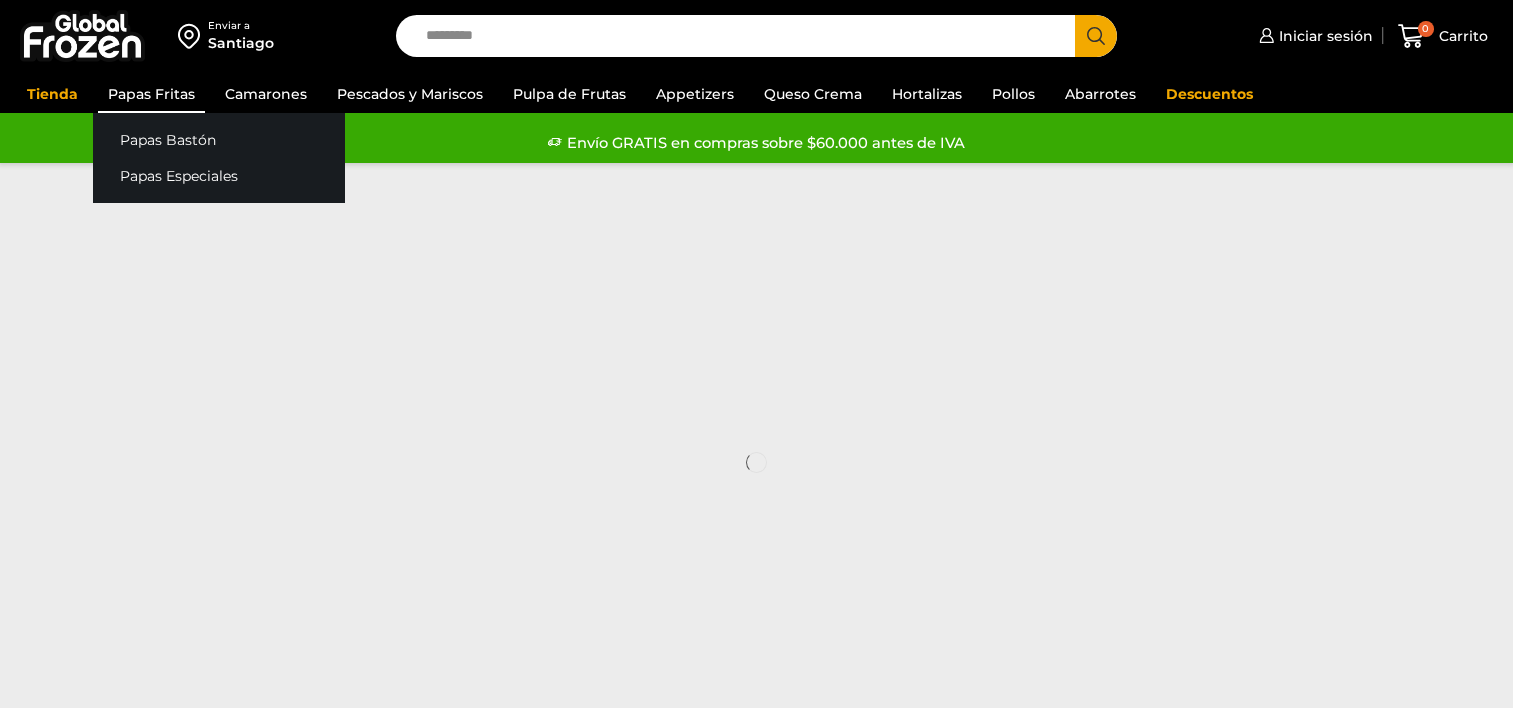 scroll, scrollTop: 0, scrollLeft: 0, axis: both 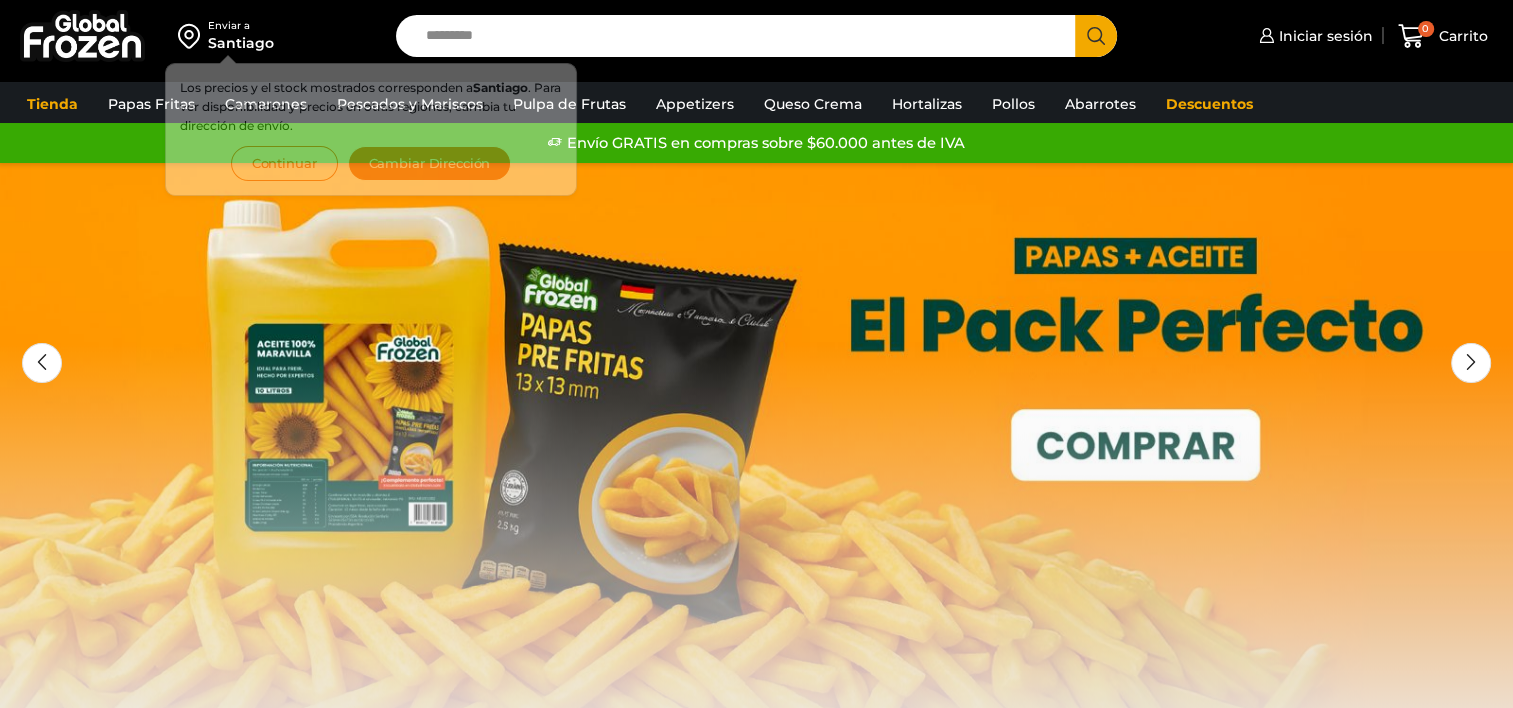 click at bounding box center [82, 36] 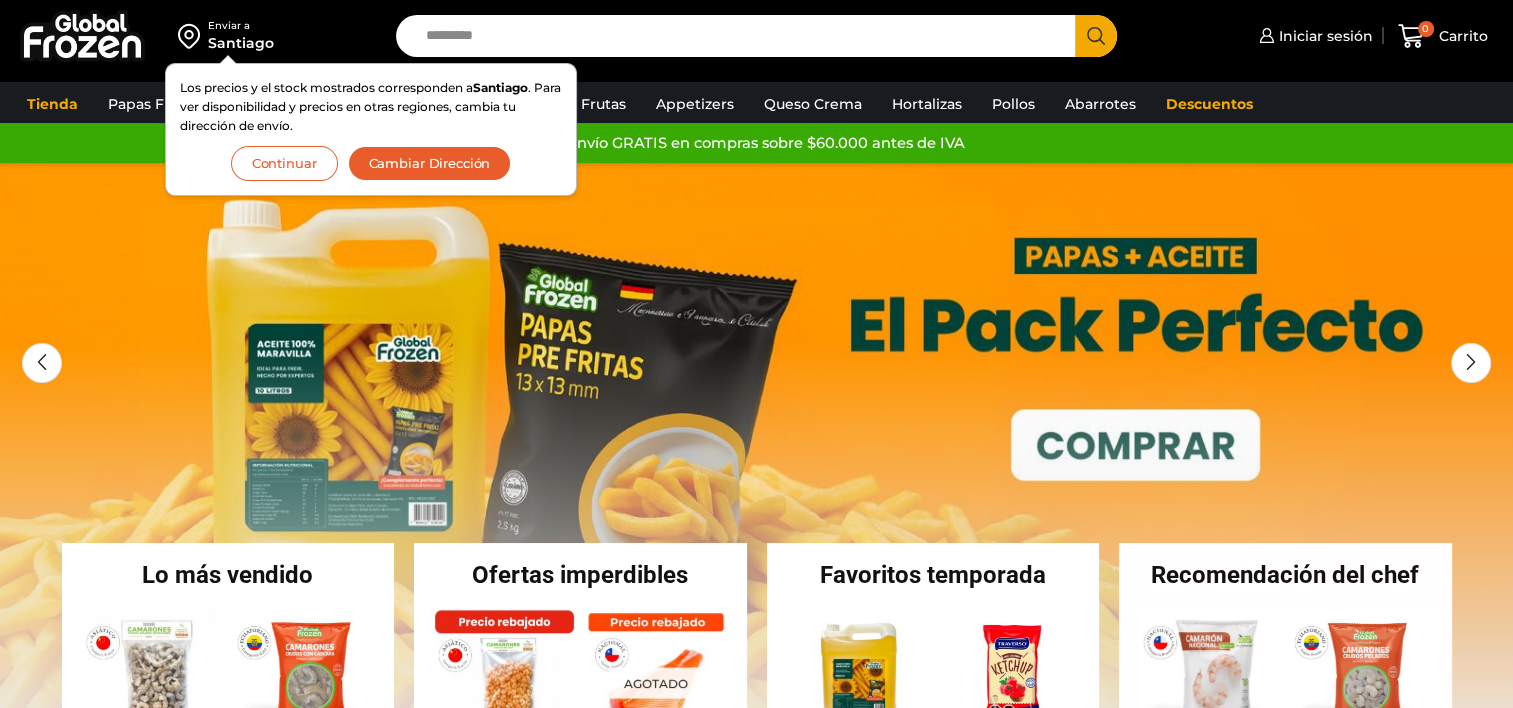 scroll, scrollTop: 0, scrollLeft: 0, axis: both 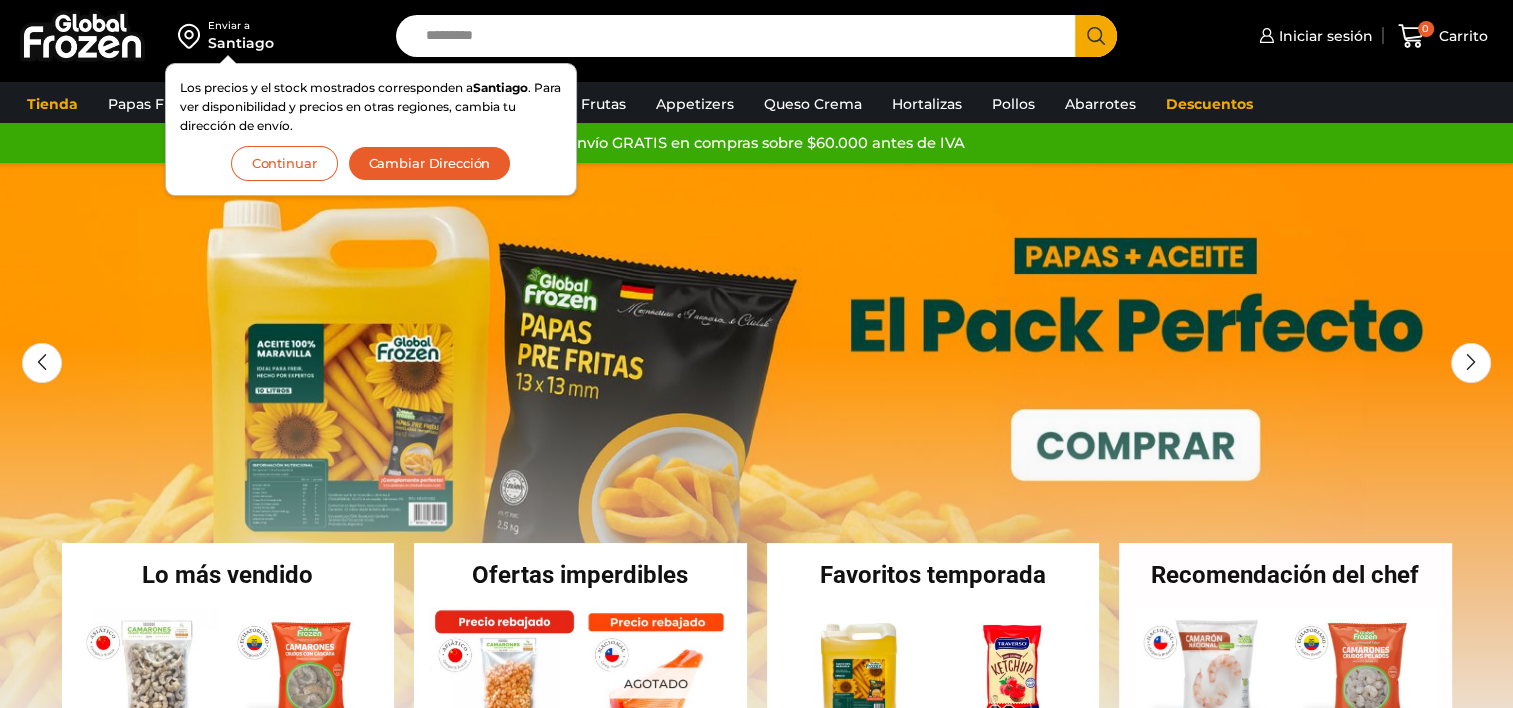 click at bounding box center [82, 36] 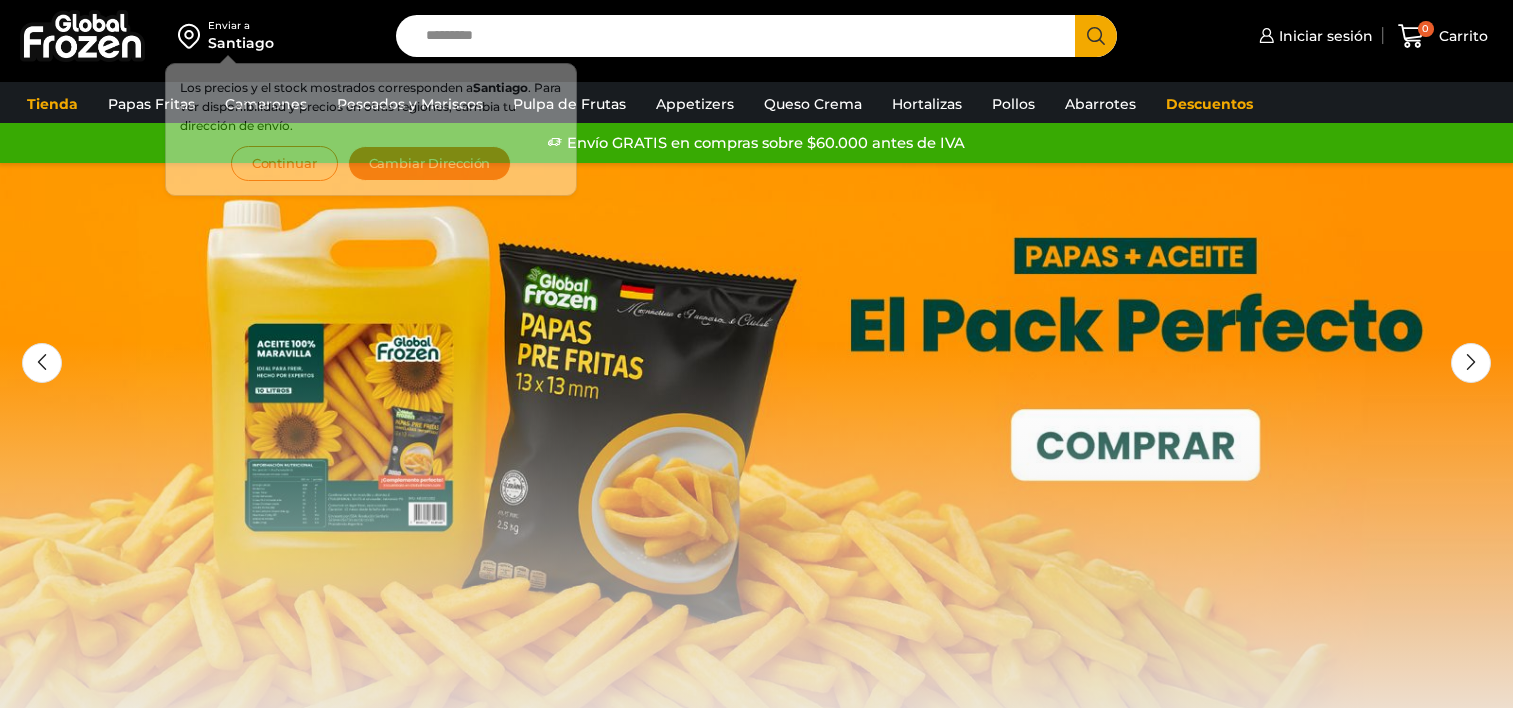 scroll, scrollTop: 0, scrollLeft: 0, axis: both 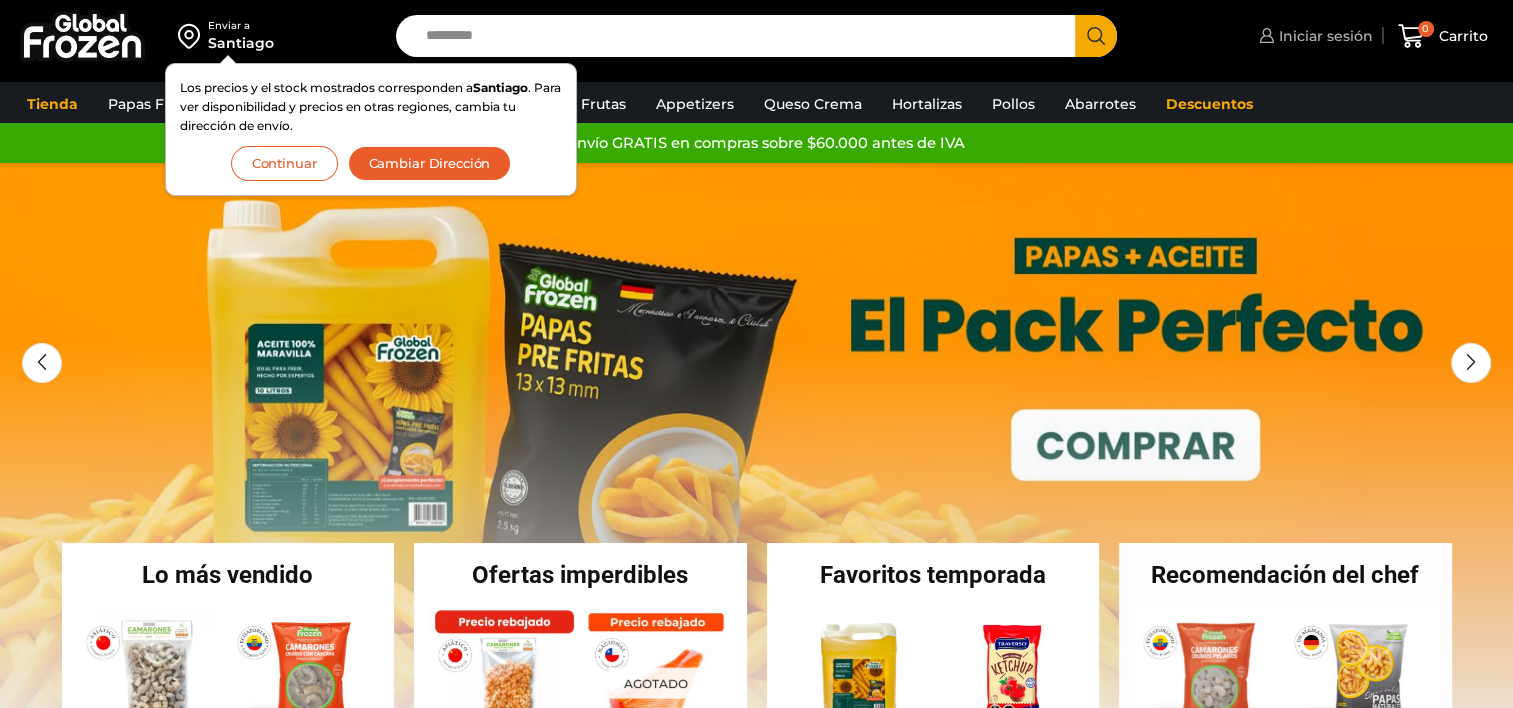 click on "Iniciar sesión" at bounding box center (1313, 36) 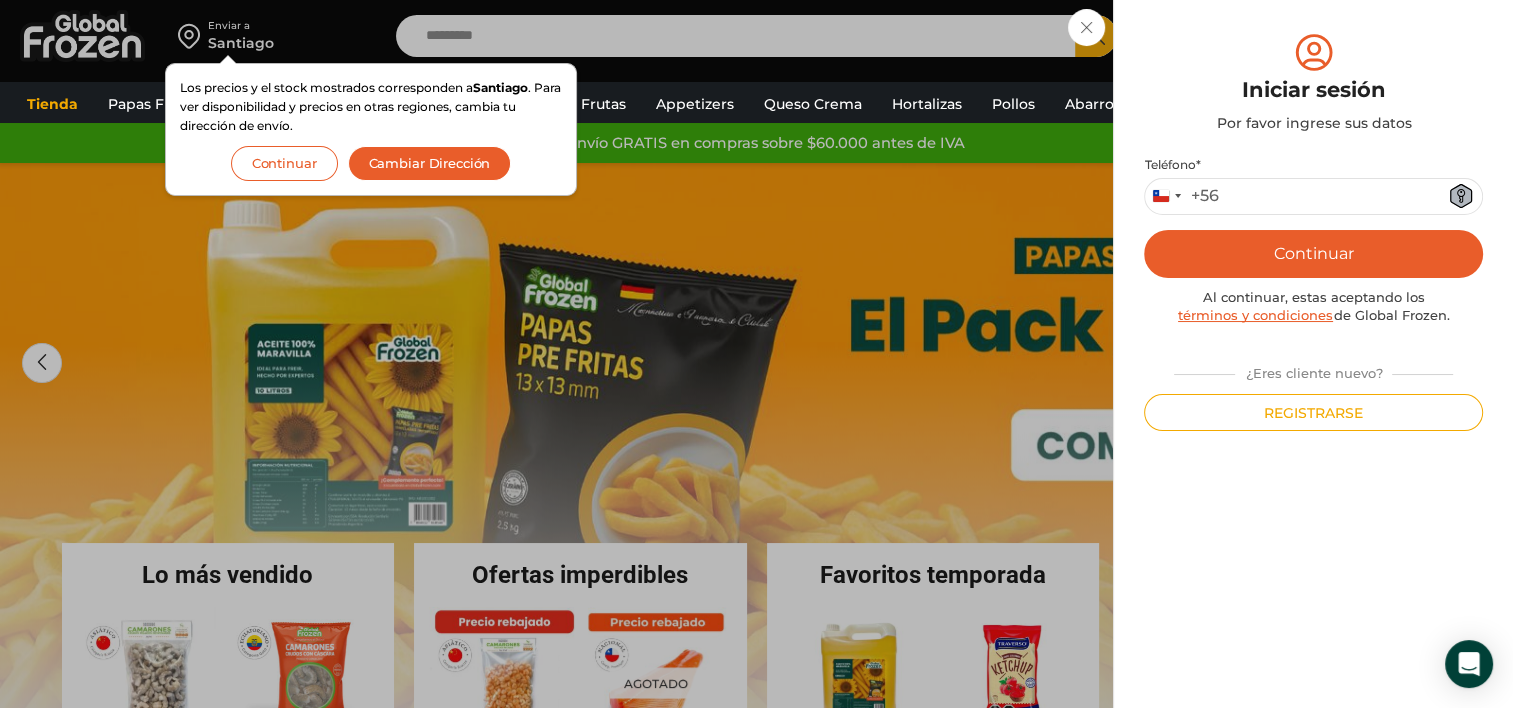 drag, startPoint x: 1332, startPoint y: 417, endPoint x: 1317, endPoint y: 420, distance: 15.297058 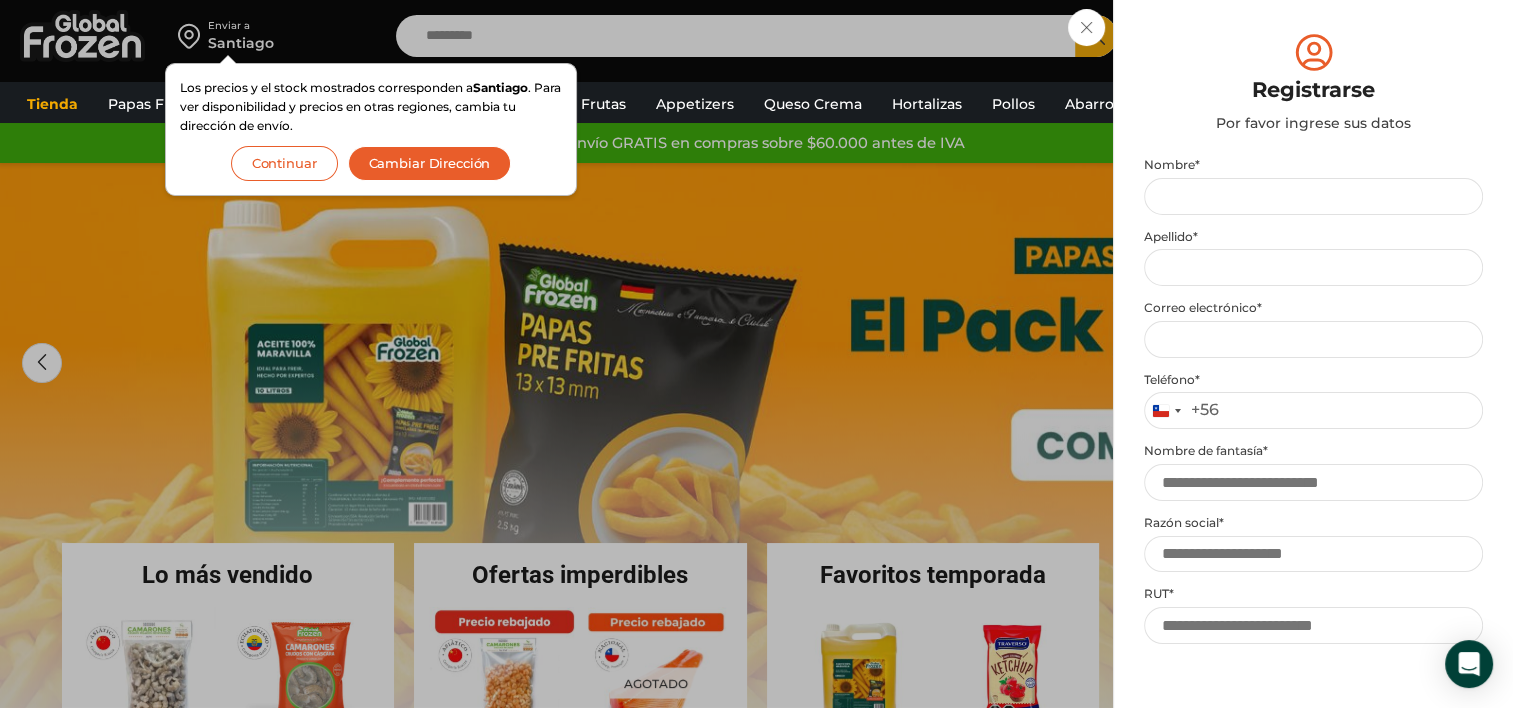 click on "Cambiar Dirección" at bounding box center (430, 163) 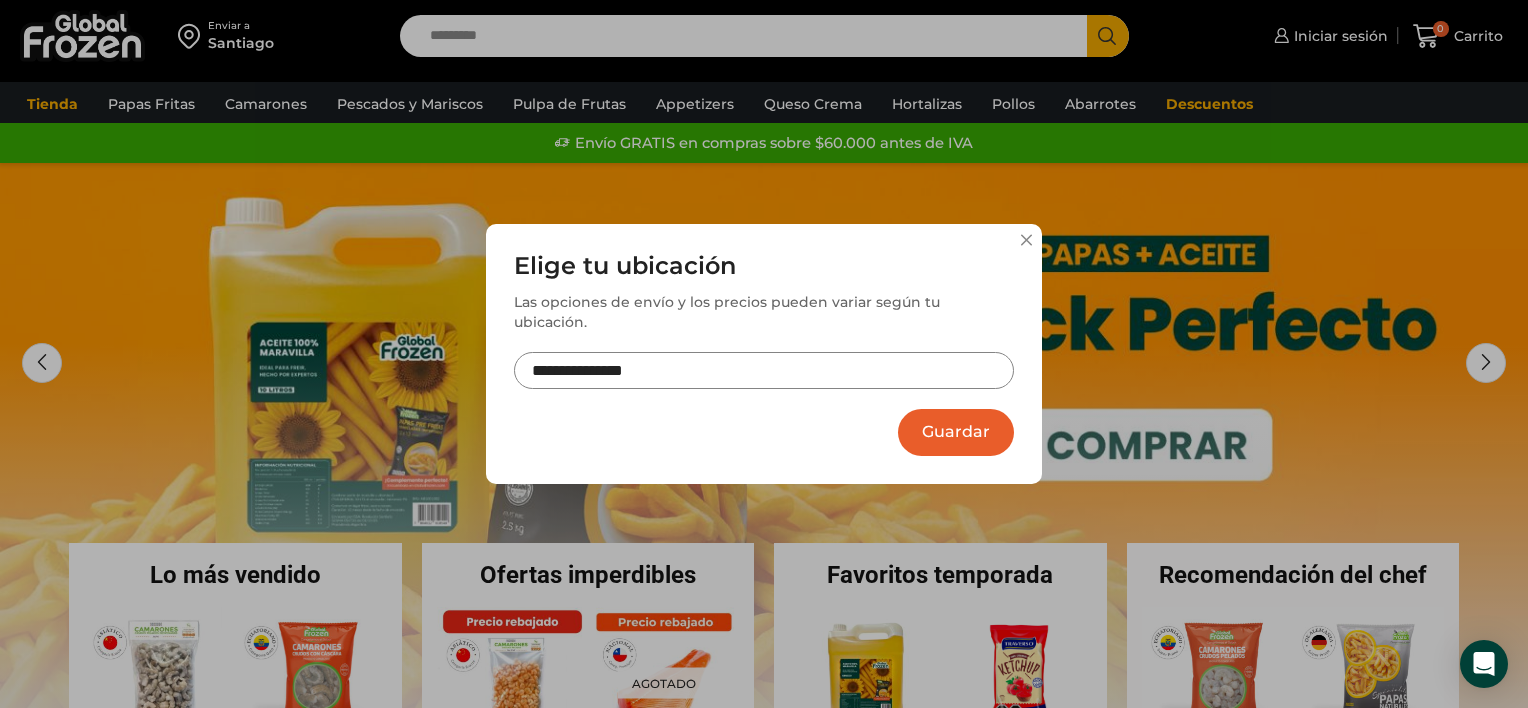 click on "**********" at bounding box center (764, 370) 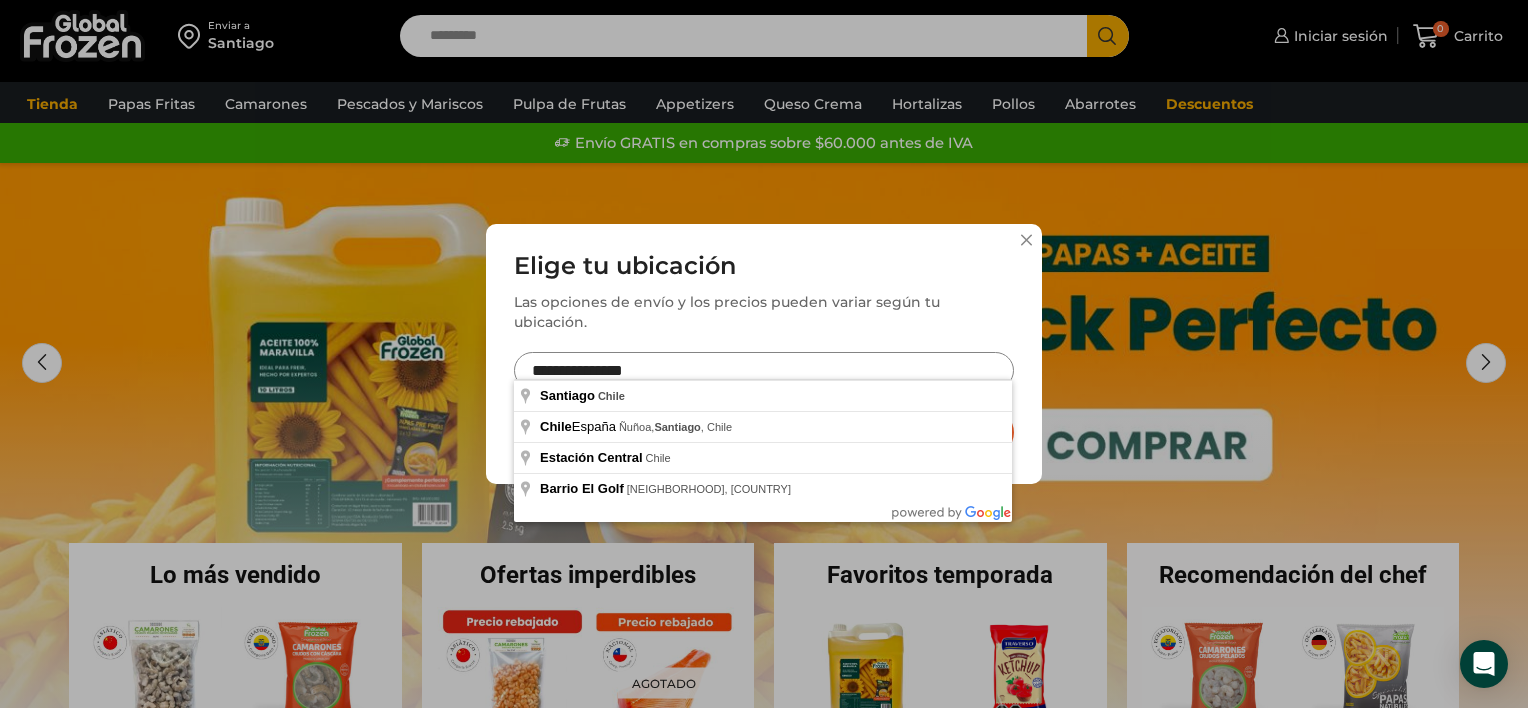 drag, startPoint x: 632, startPoint y: 358, endPoint x: 460, endPoint y: 341, distance: 172.83807 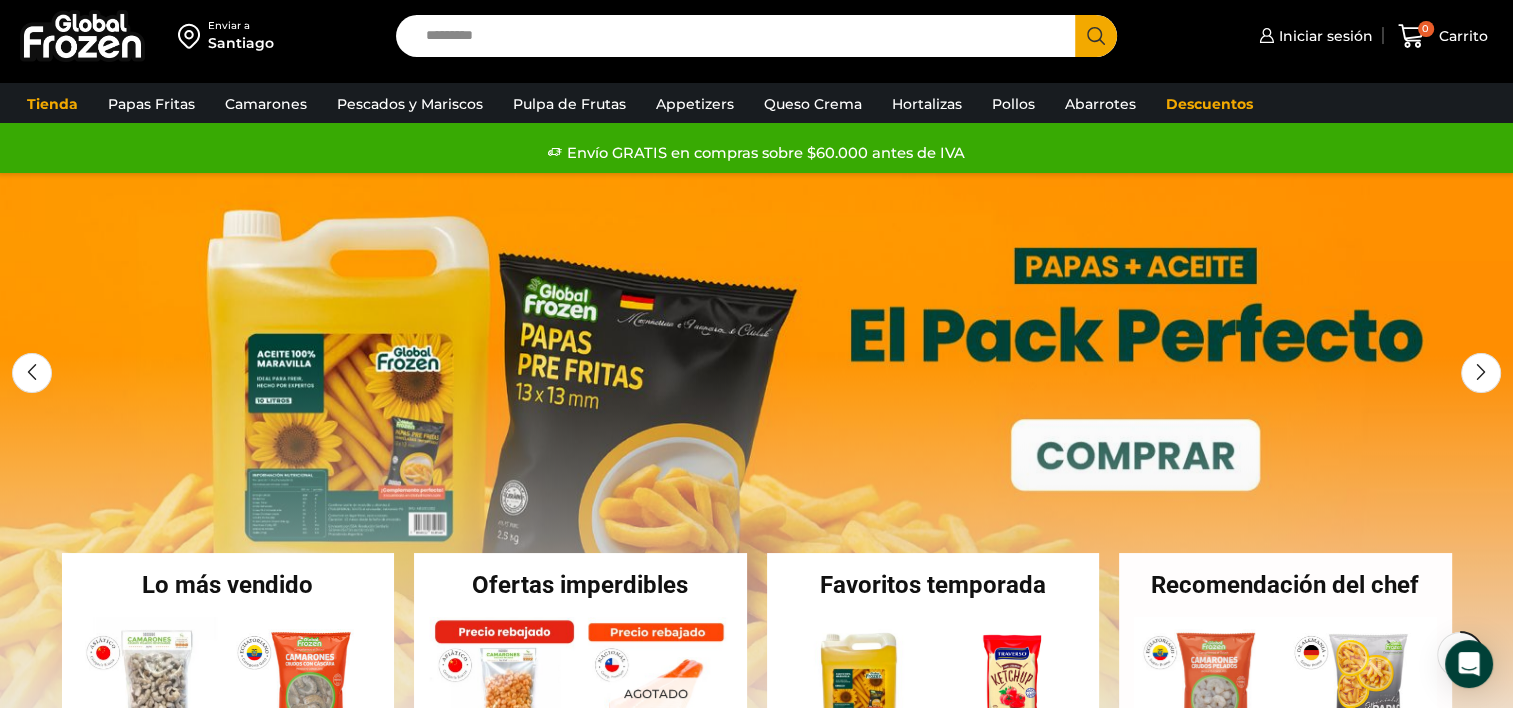 scroll, scrollTop: 619, scrollLeft: 0, axis: vertical 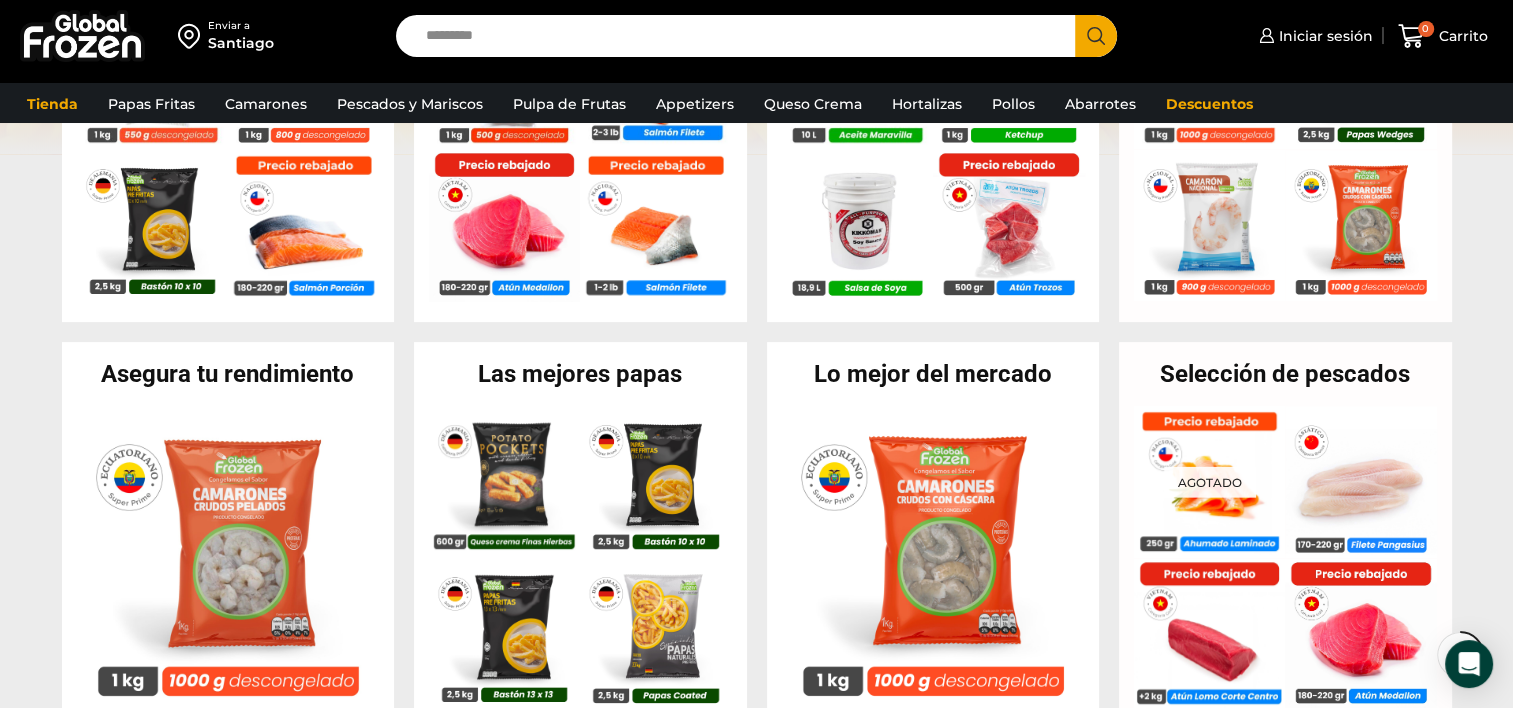 click on "Enviar a
Santiago
Los precios y el stock mostrados corresponden a  Santiago . Para ver disponibilidad y precios en otras regiones, cambia tu dirección de envío.
Continuar Cambiar Dirección" at bounding box center (193, 36) 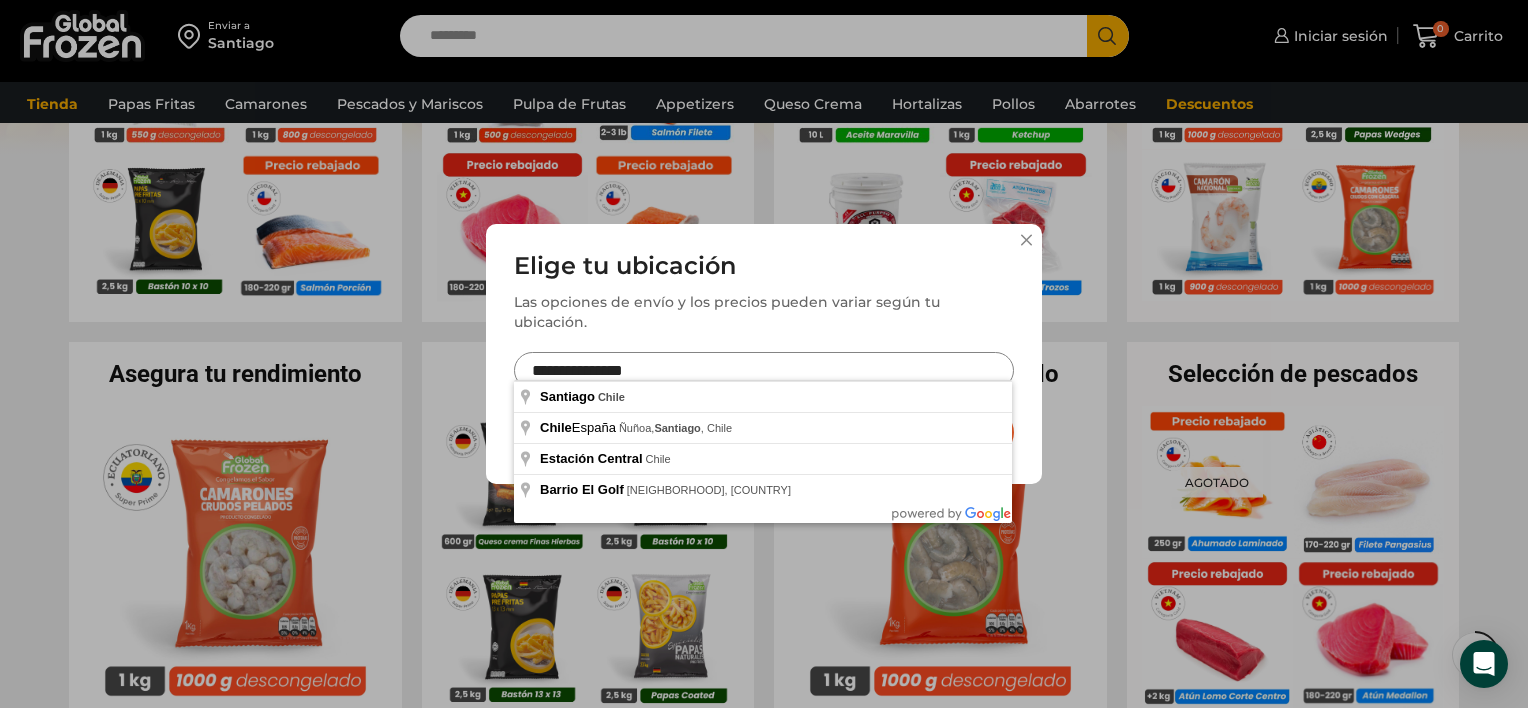 drag, startPoint x: 696, startPoint y: 360, endPoint x: 496, endPoint y: 352, distance: 200.15994 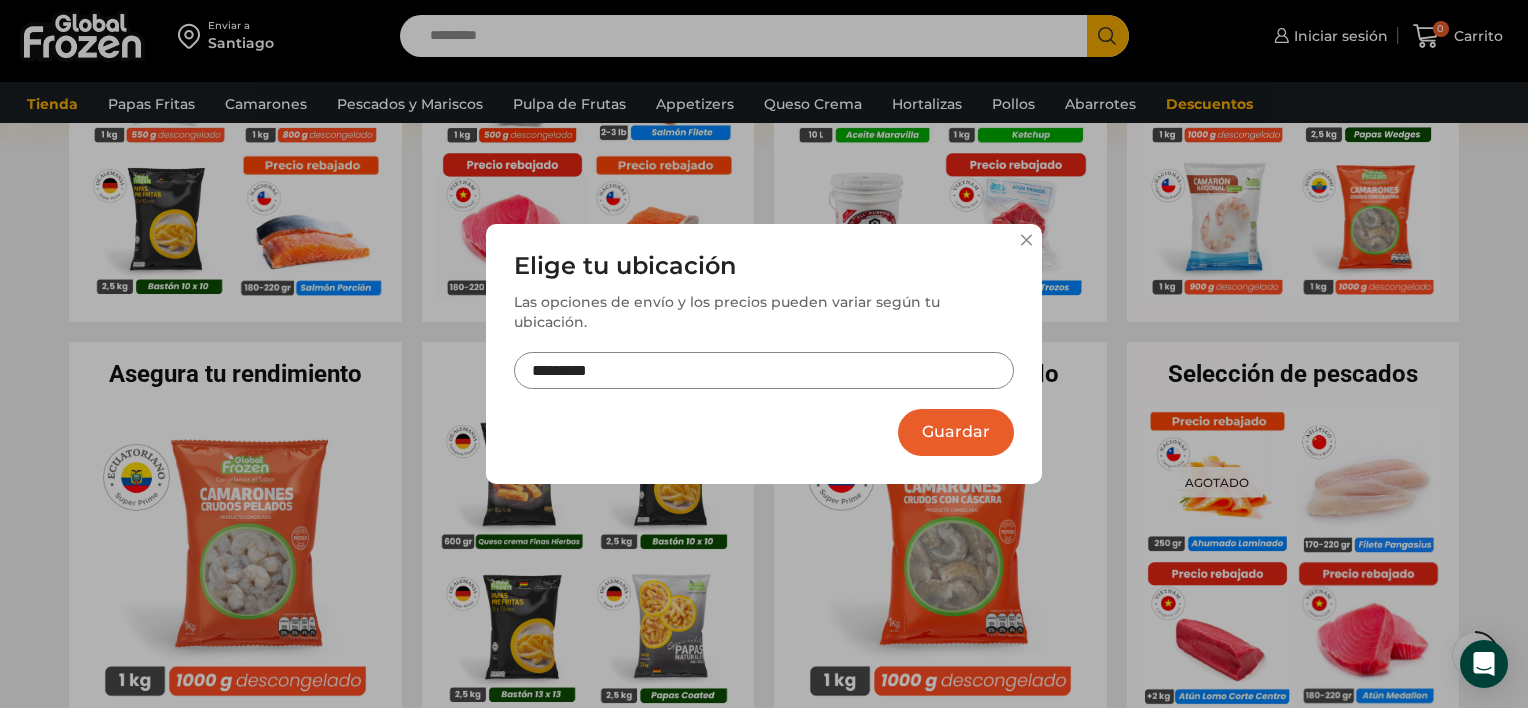 click on "*********" at bounding box center [764, 370] 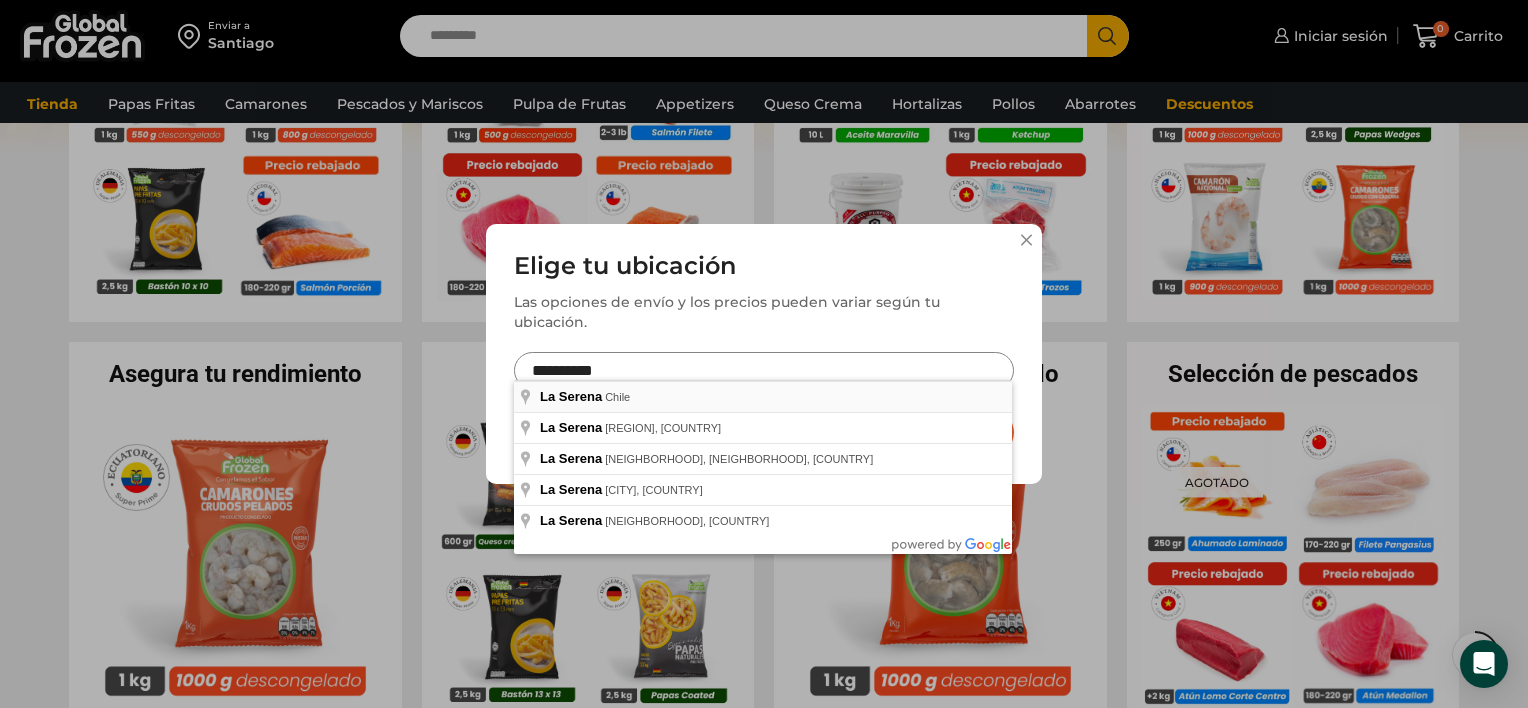 type on "**********" 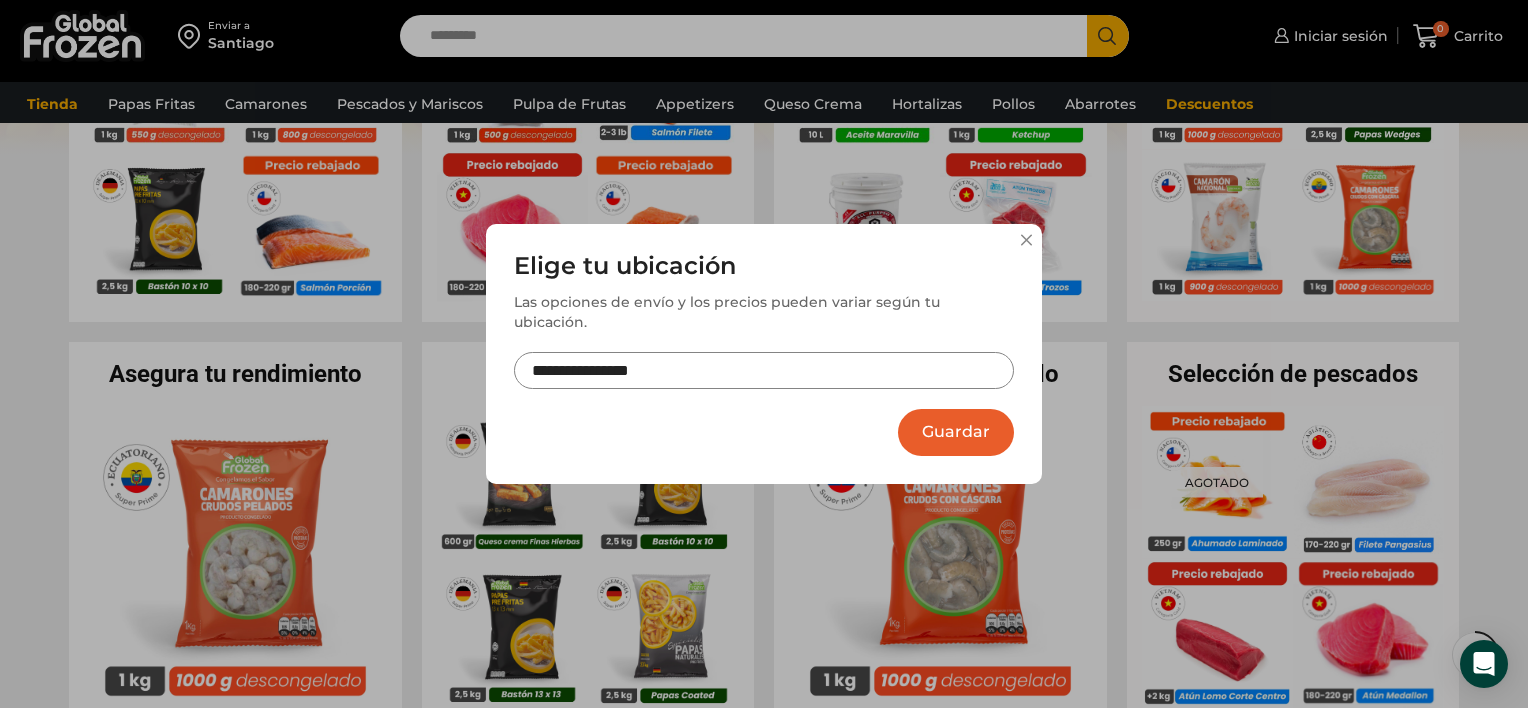 click on "**********" at bounding box center [764, 354] 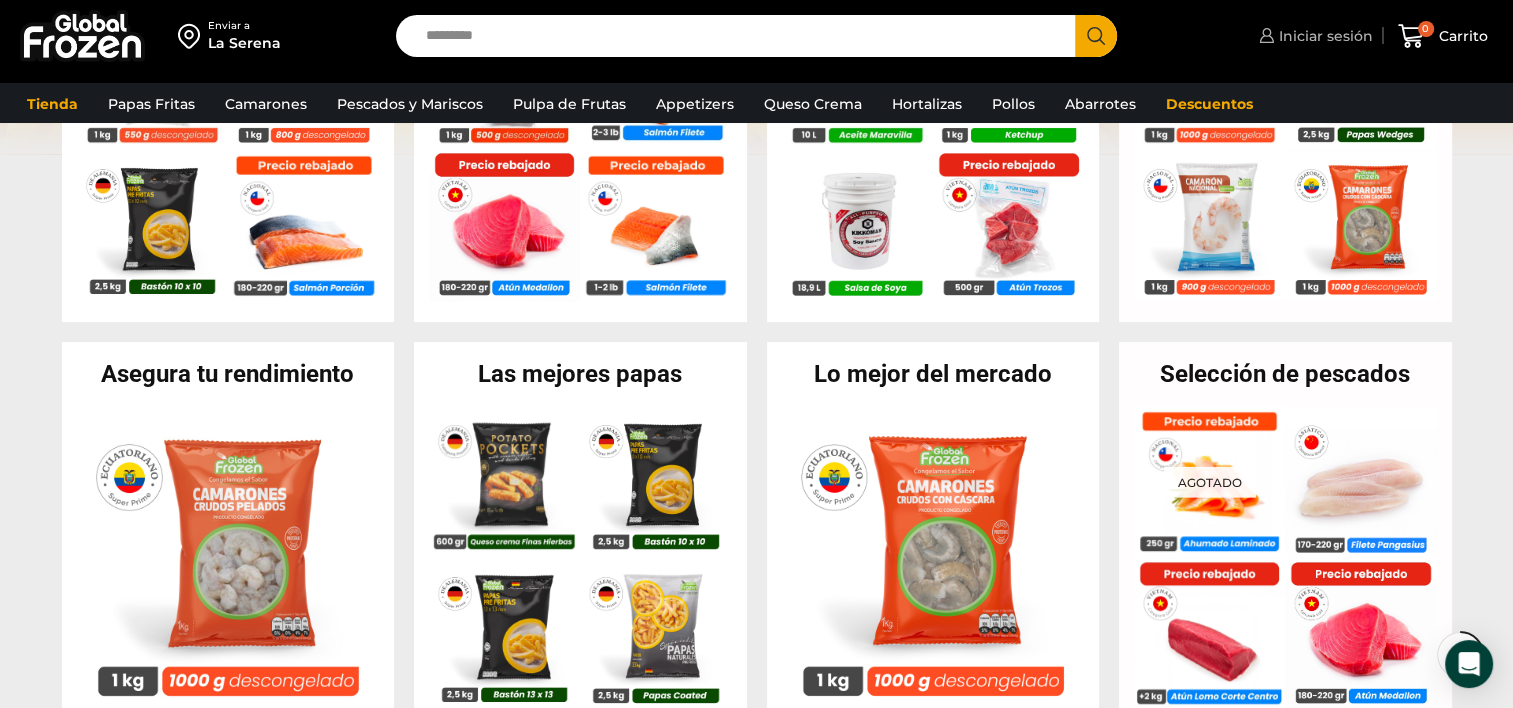click on "Iniciar sesión" at bounding box center [1323, 36] 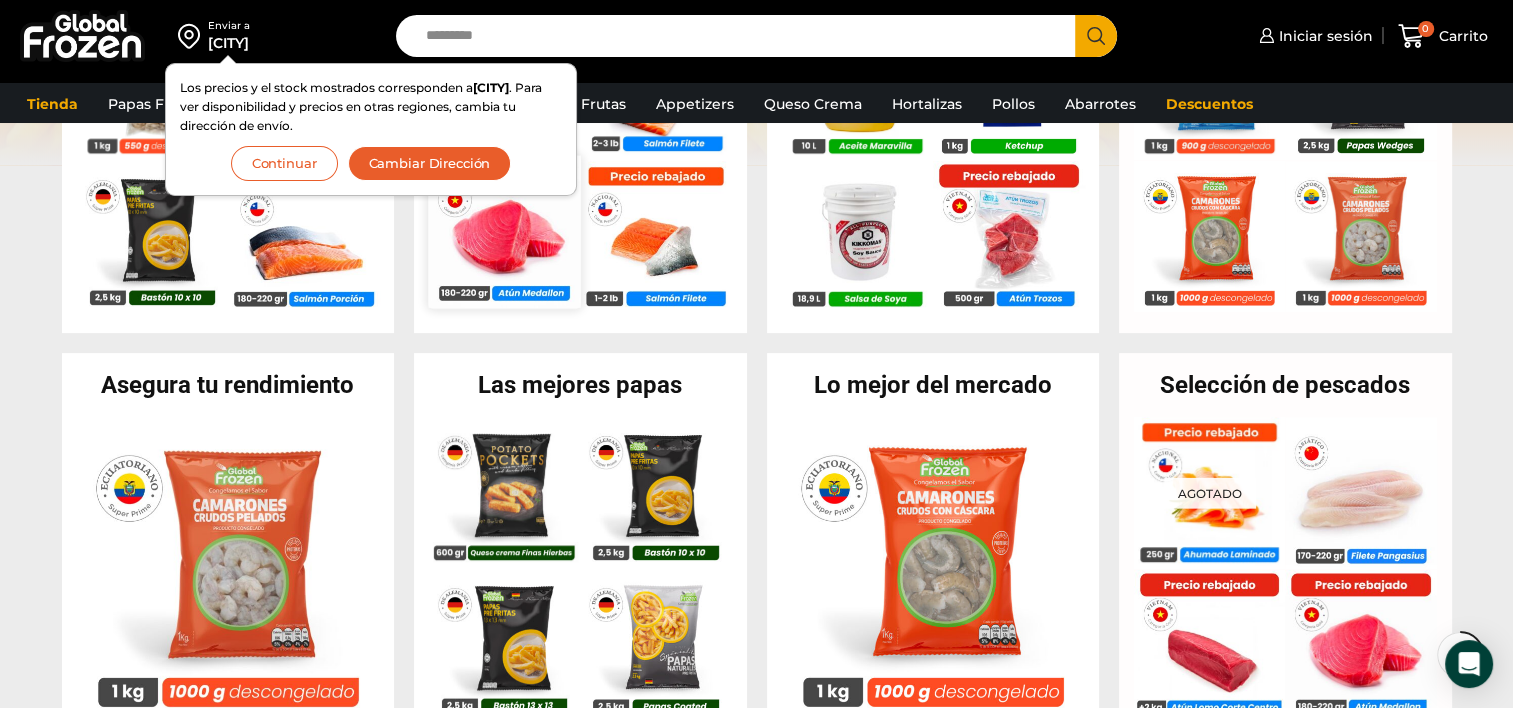 scroll, scrollTop: 619, scrollLeft: 0, axis: vertical 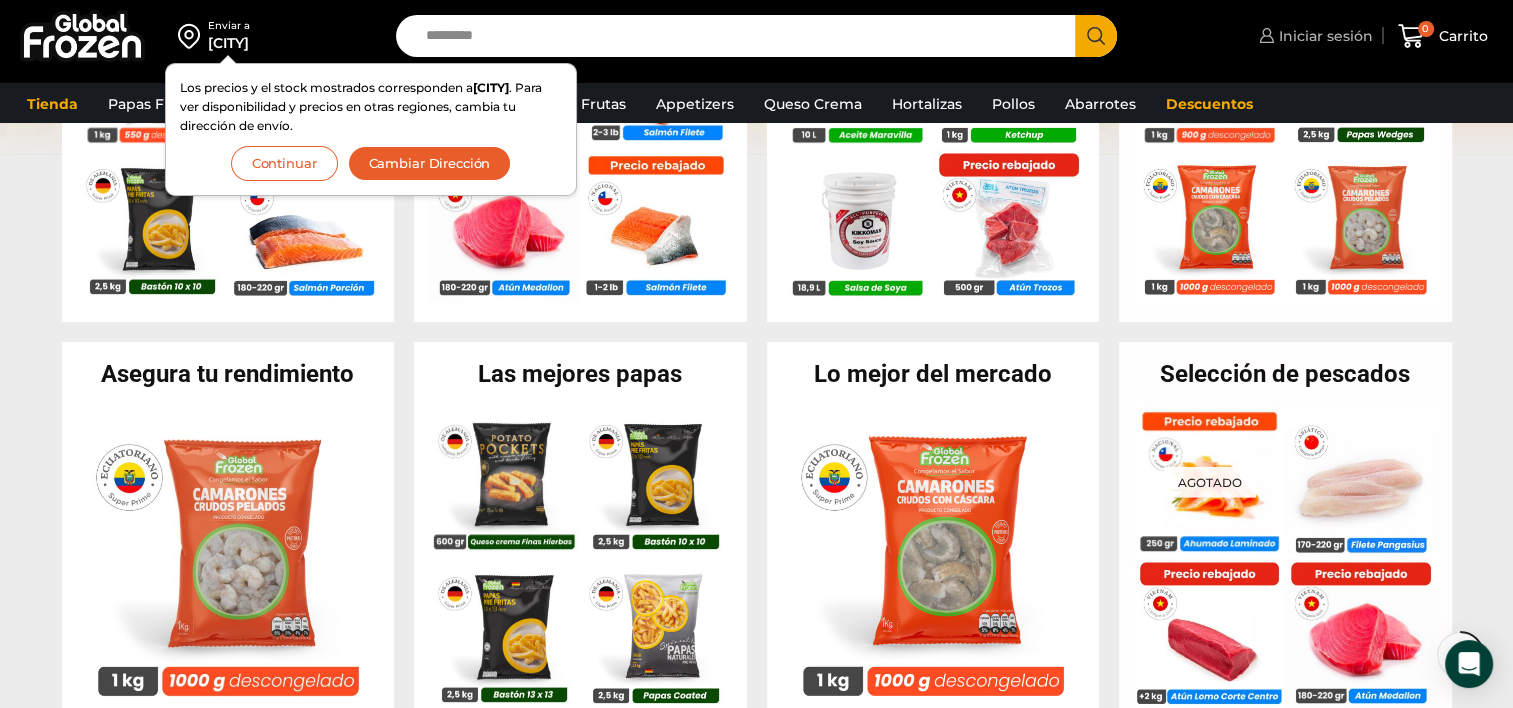 click on "Iniciar sesión" at bounding box center (1313, 36) 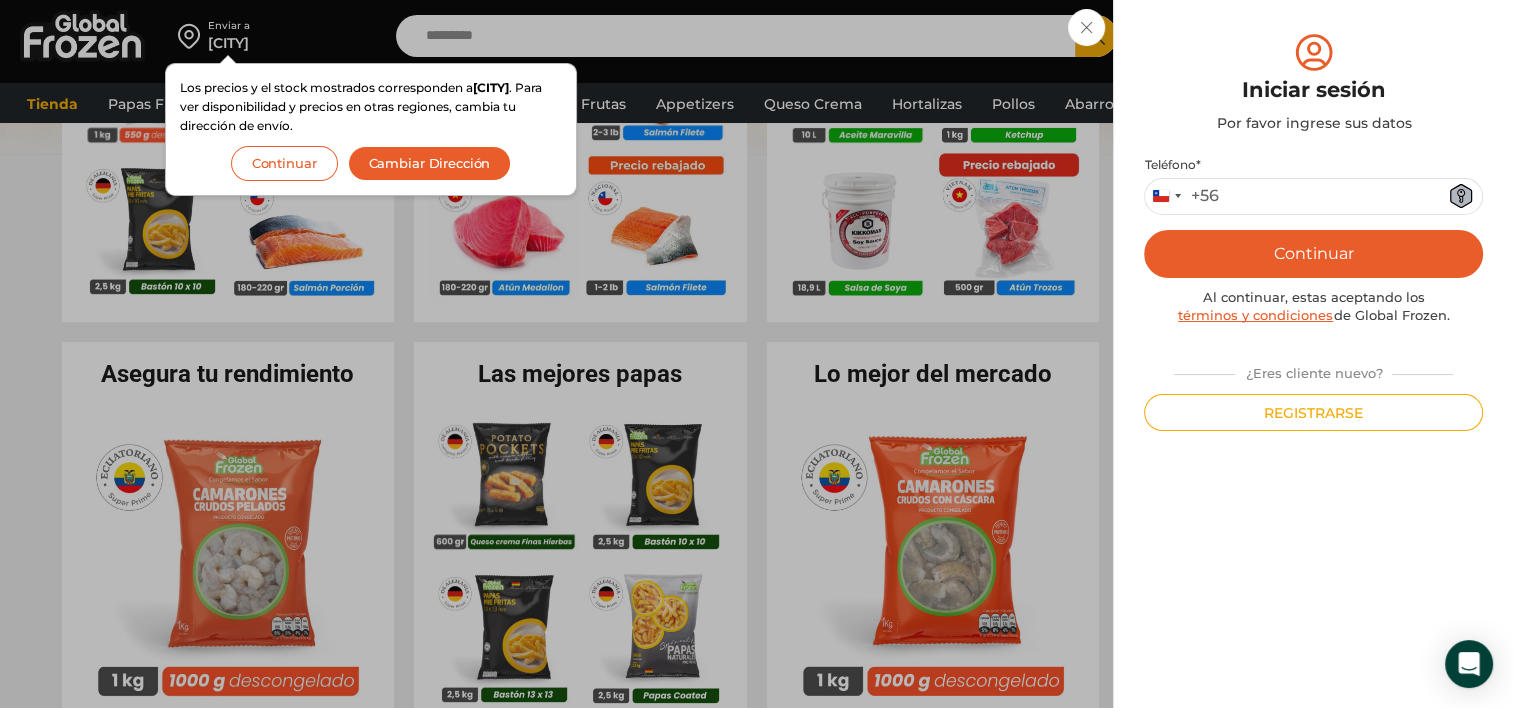click on "Registrarse" at bounding box center [1313, 412] 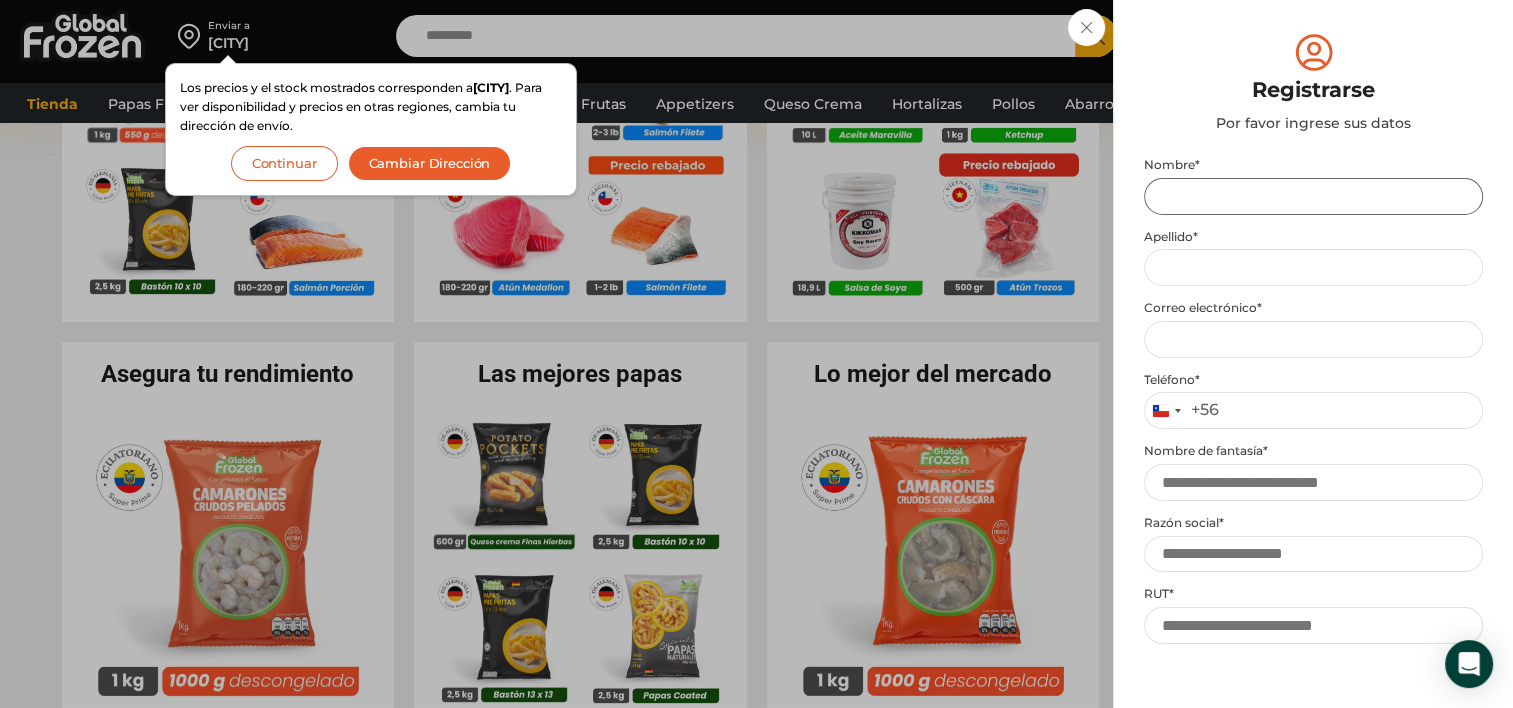 click on "Nombre  *" at bounding box center [1313, 196] 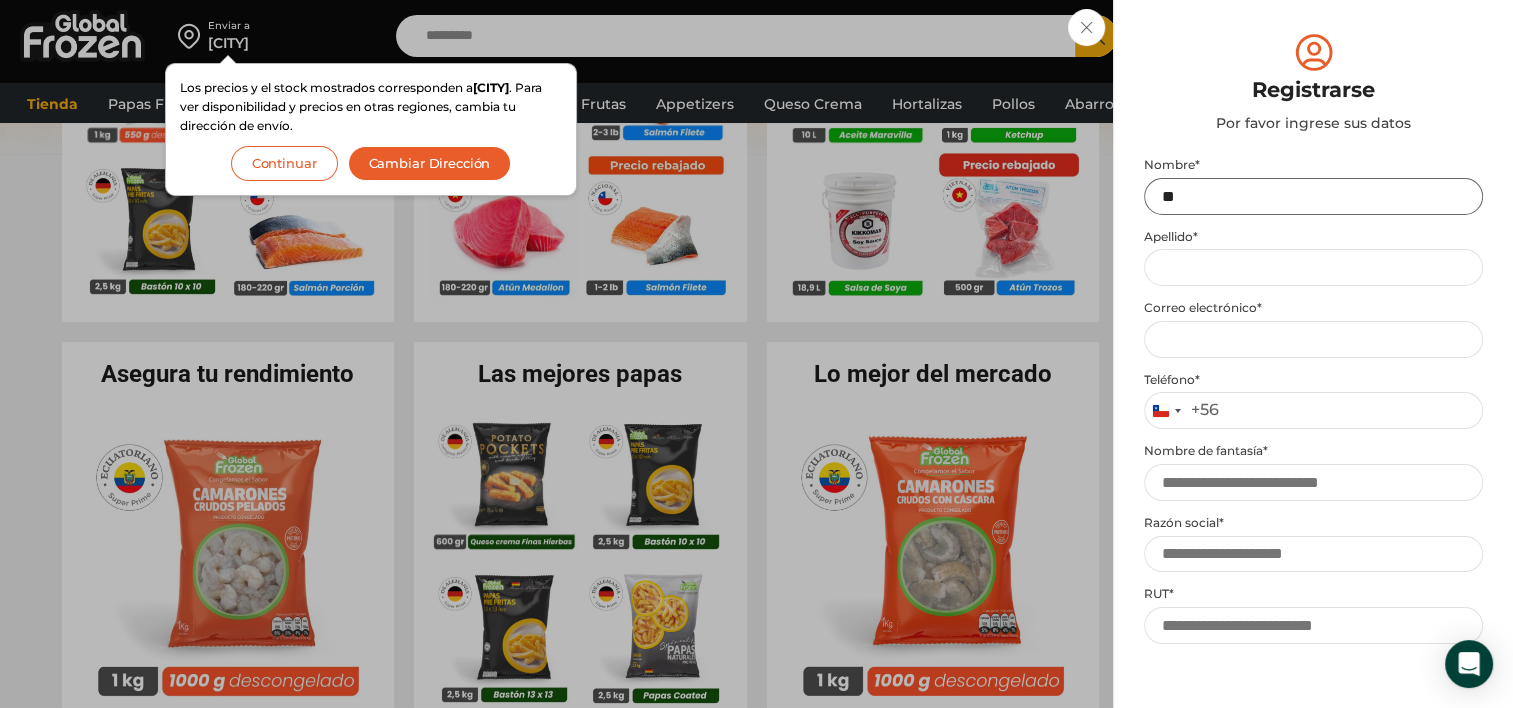 type on "*" 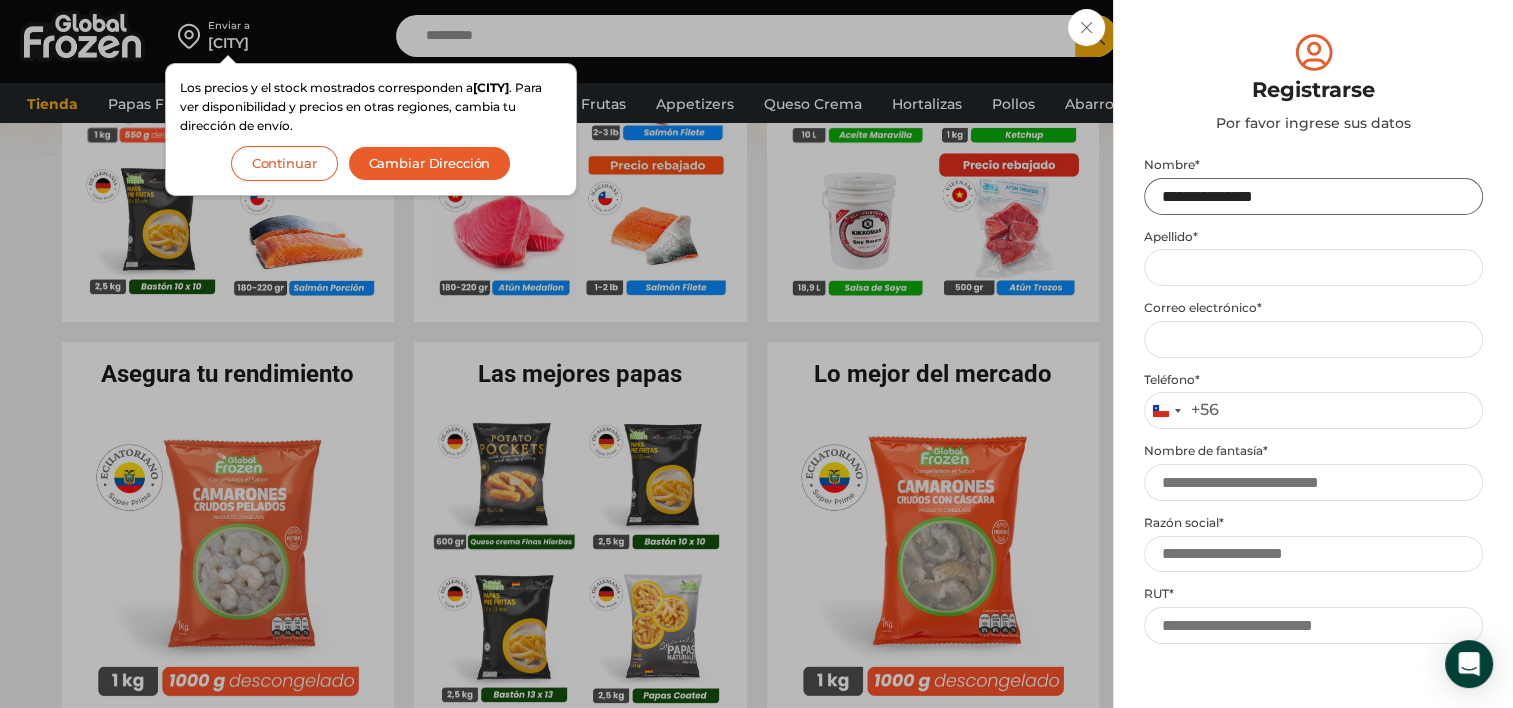drag, startPoint x: 1277, startPoint y: 193, endPoint x: 1225, endPoint y: 197, distance: 52.153618 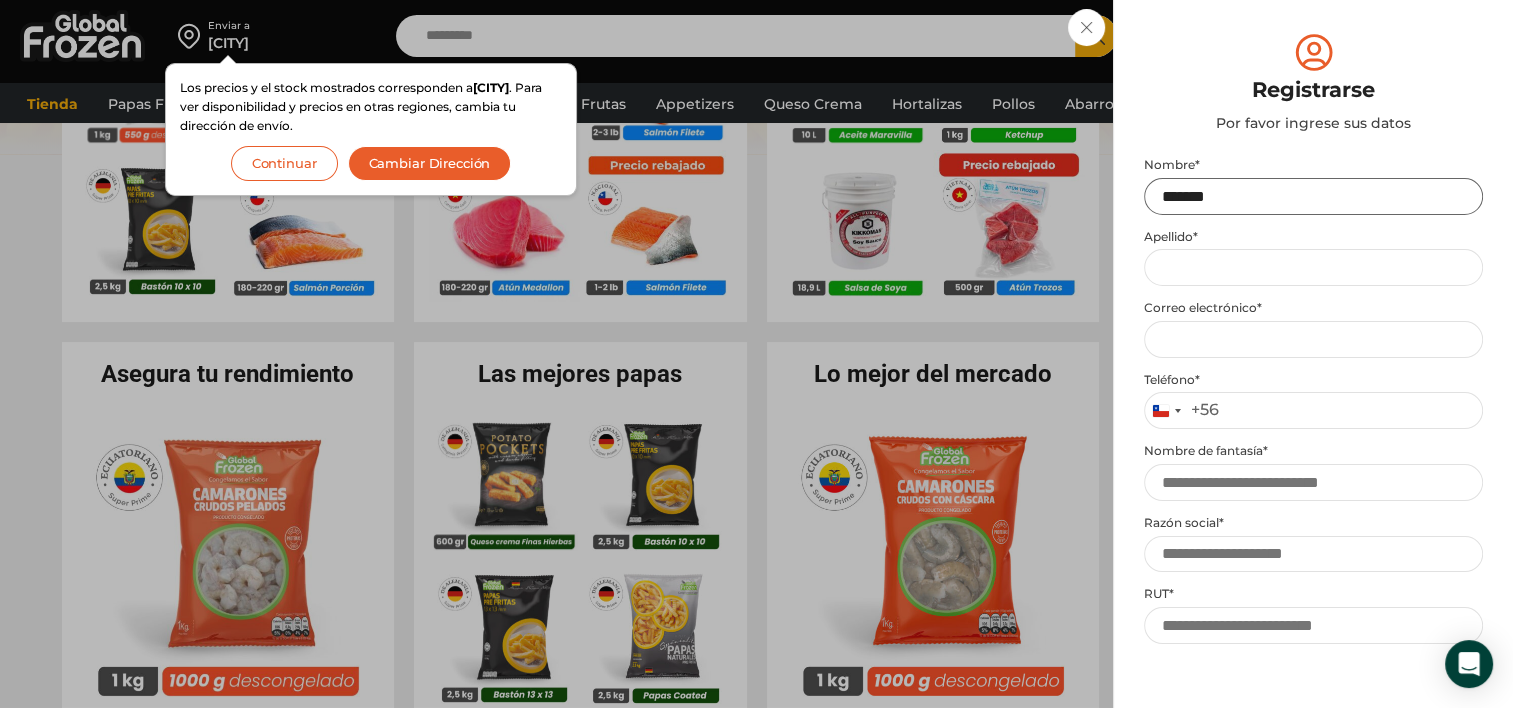 type on "******" 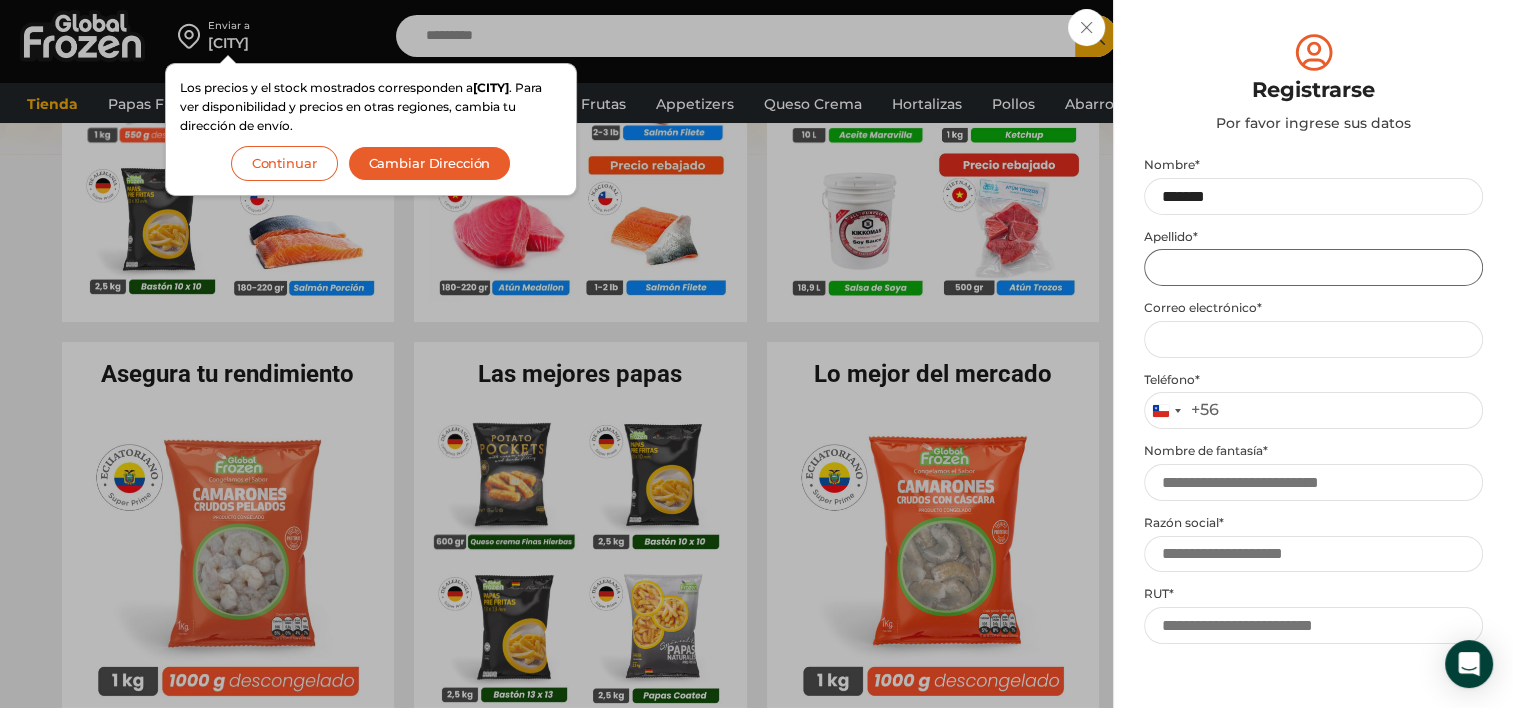 click on "Apellido  *" at bounding box center [1313, 267] 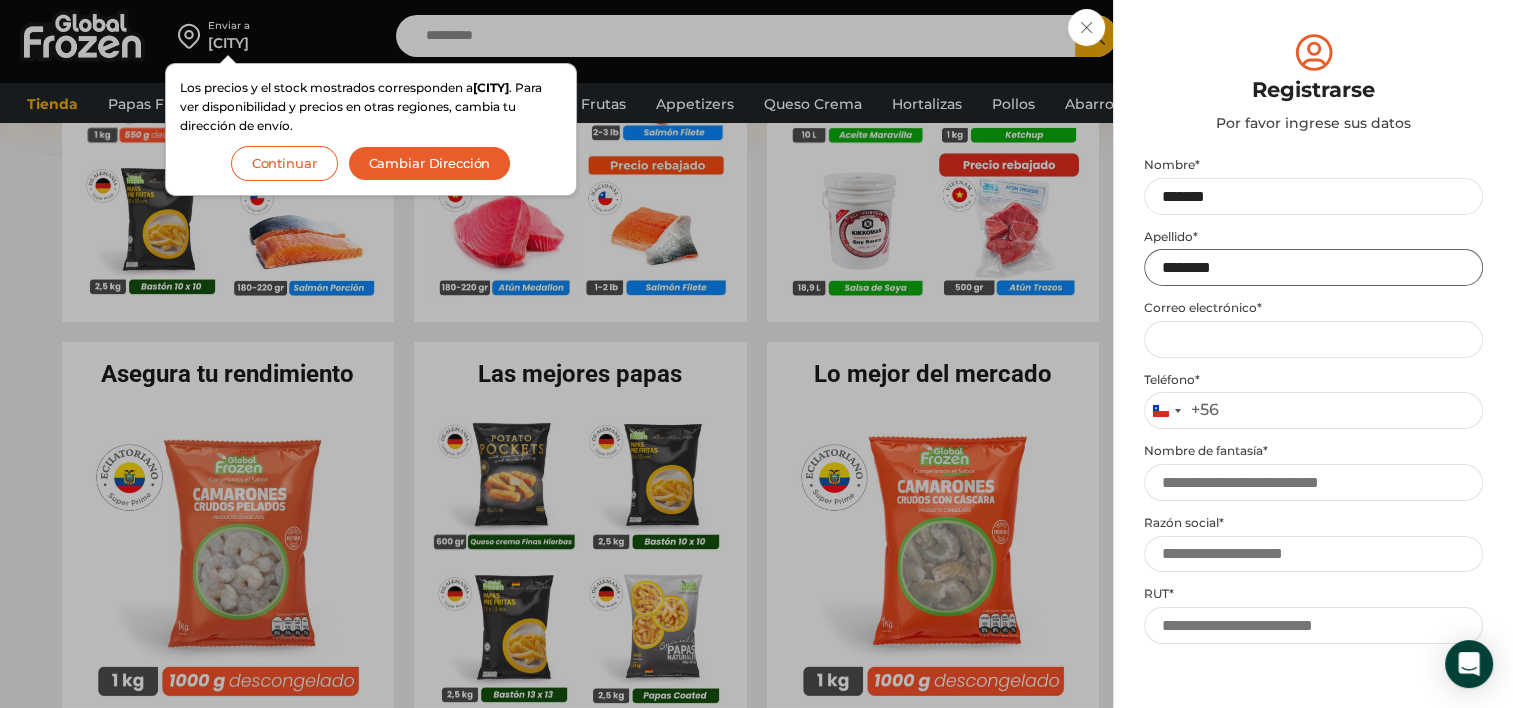 type on "********" 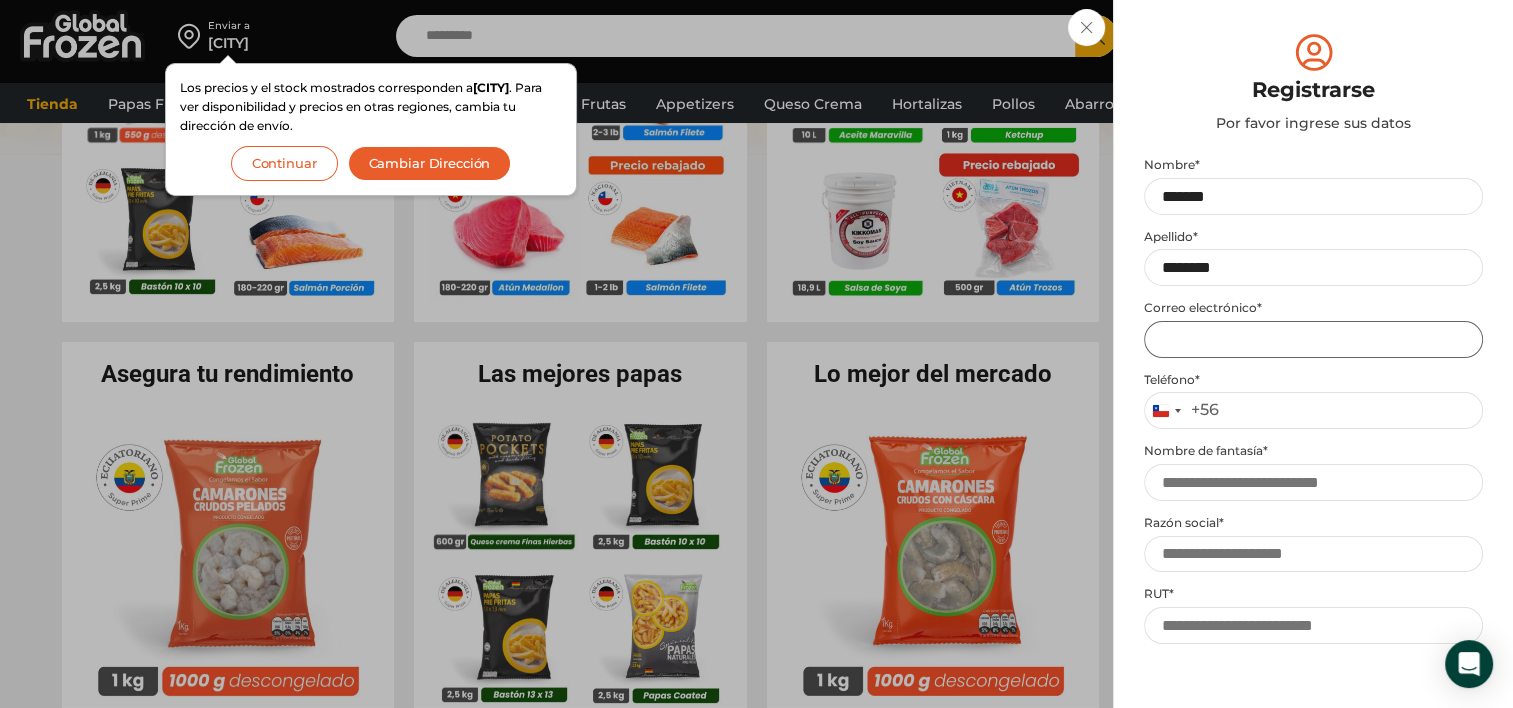 click on "Email address                                          *" at bounding box center [1313, 339] 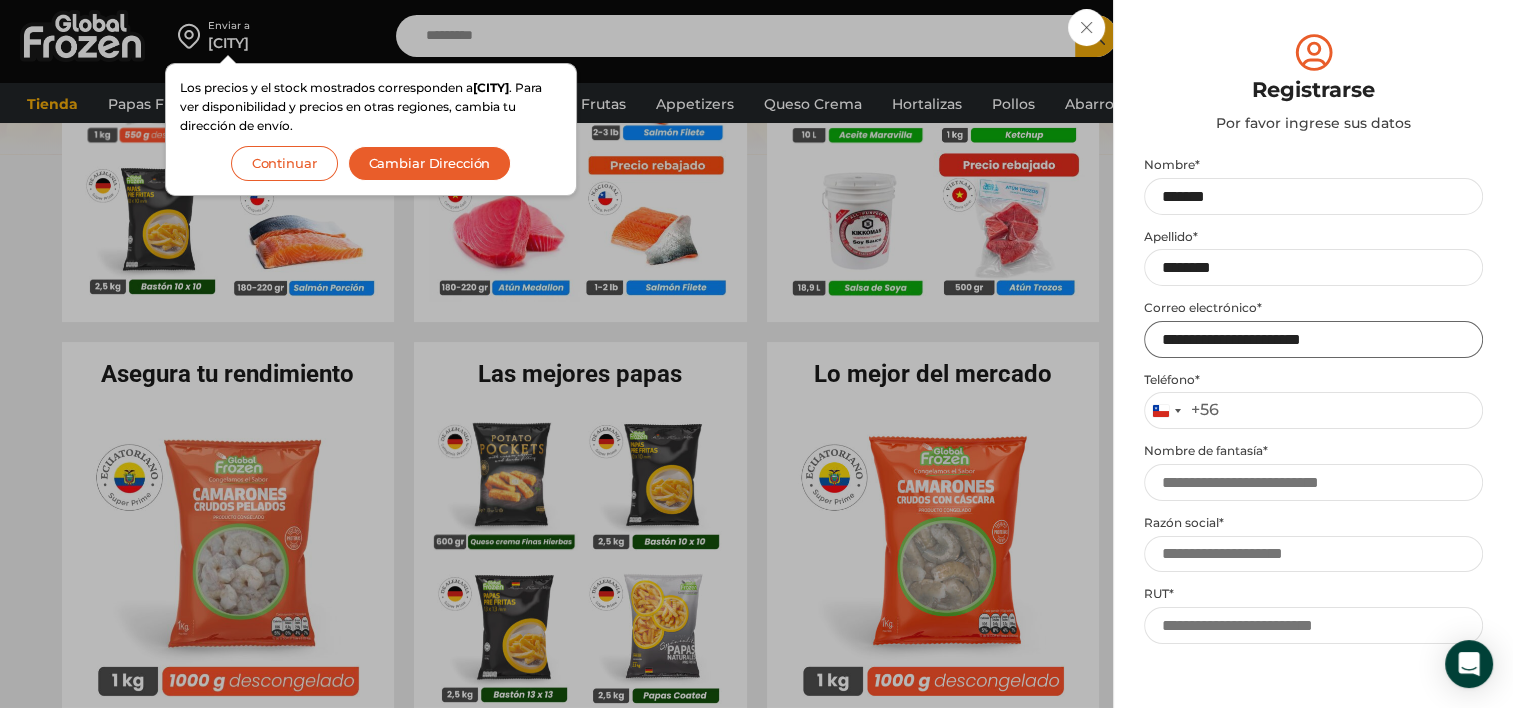 type on "**********" 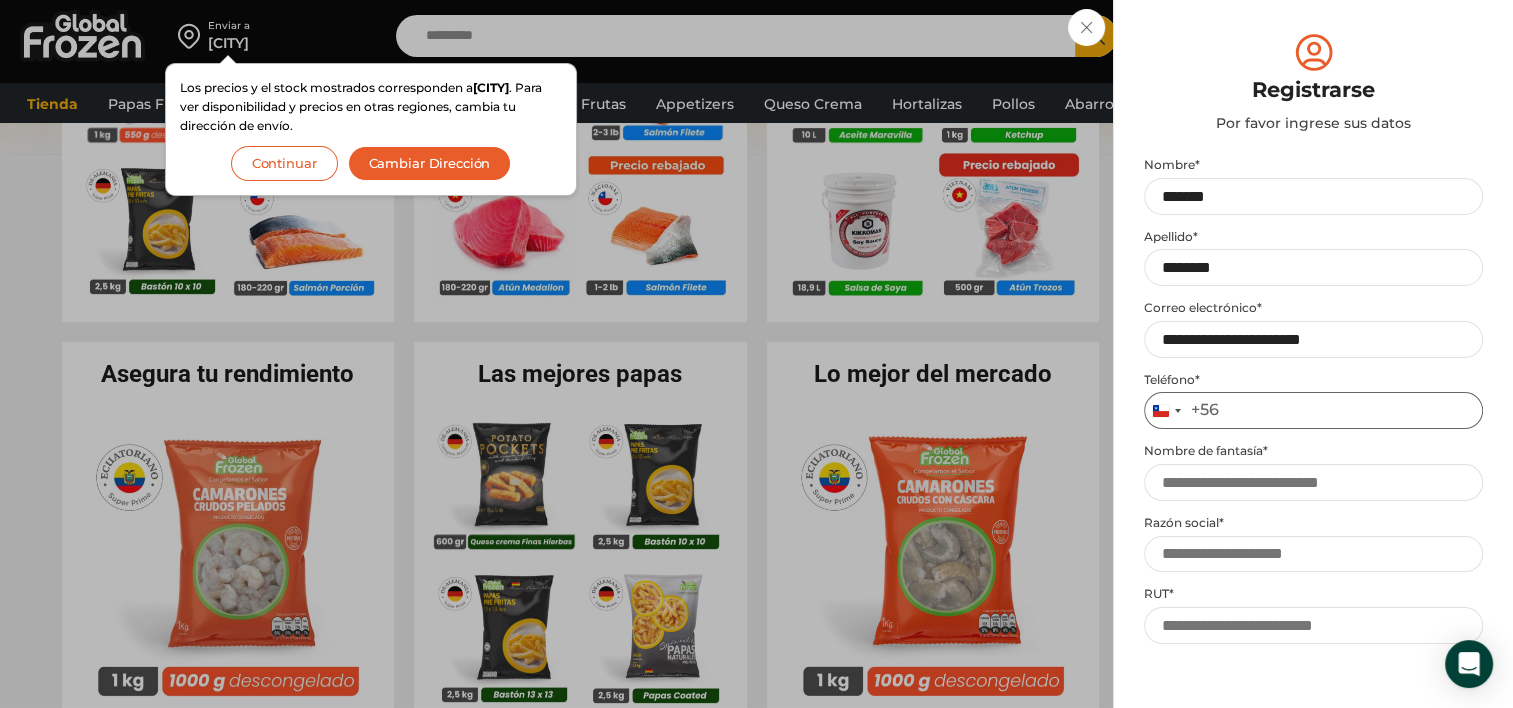 click on "Teléfono  *" at bounding box center [1313, 410] 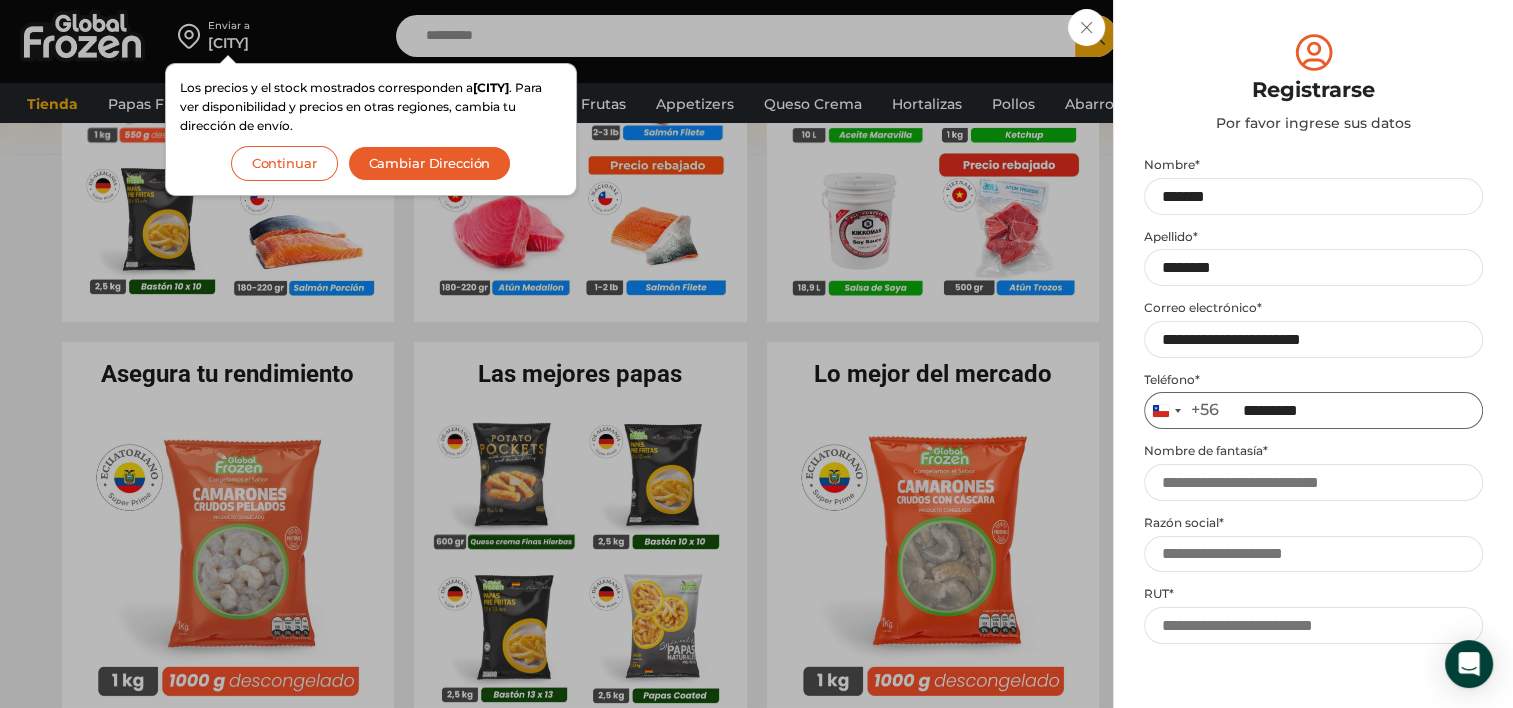 type on "*********" 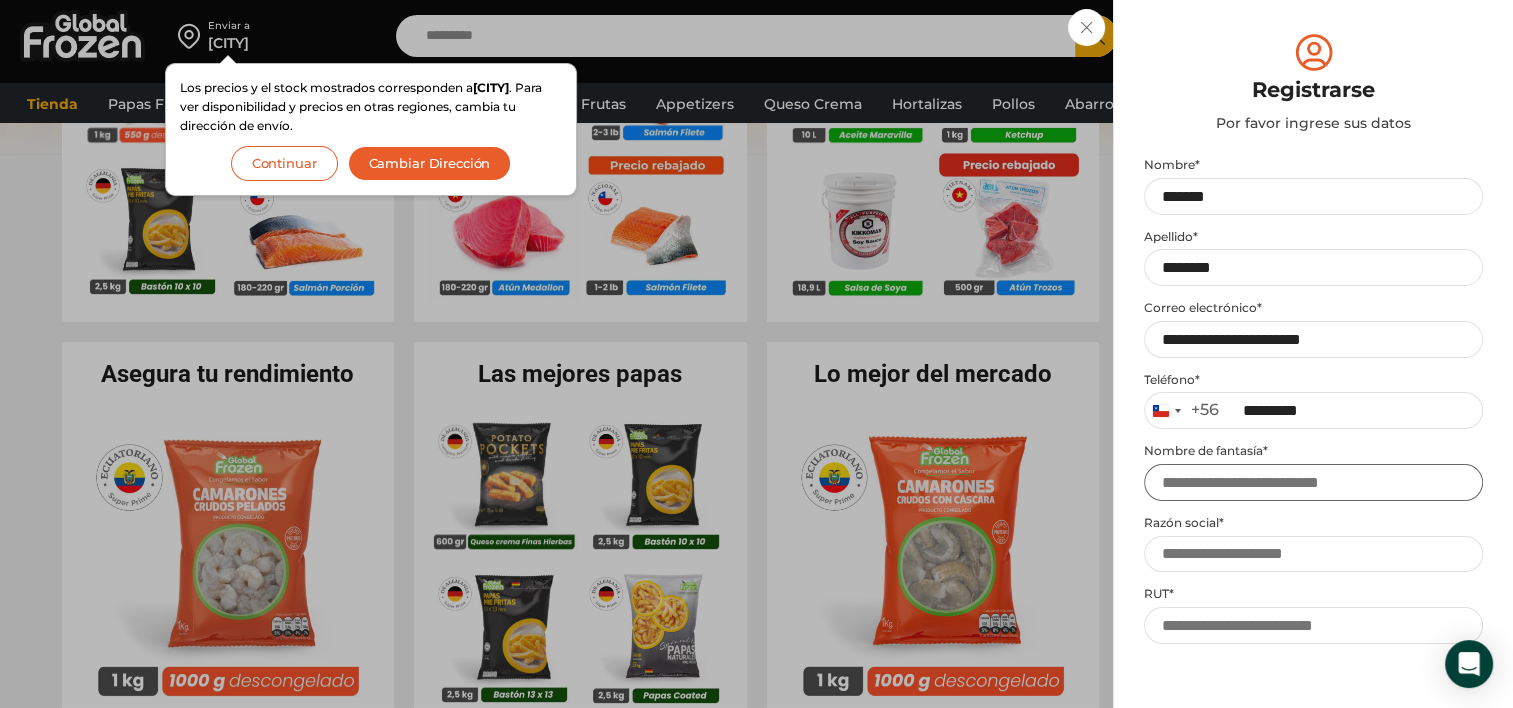 click on "Nombre de fantasía  *" at bounding box center [1313, 482] 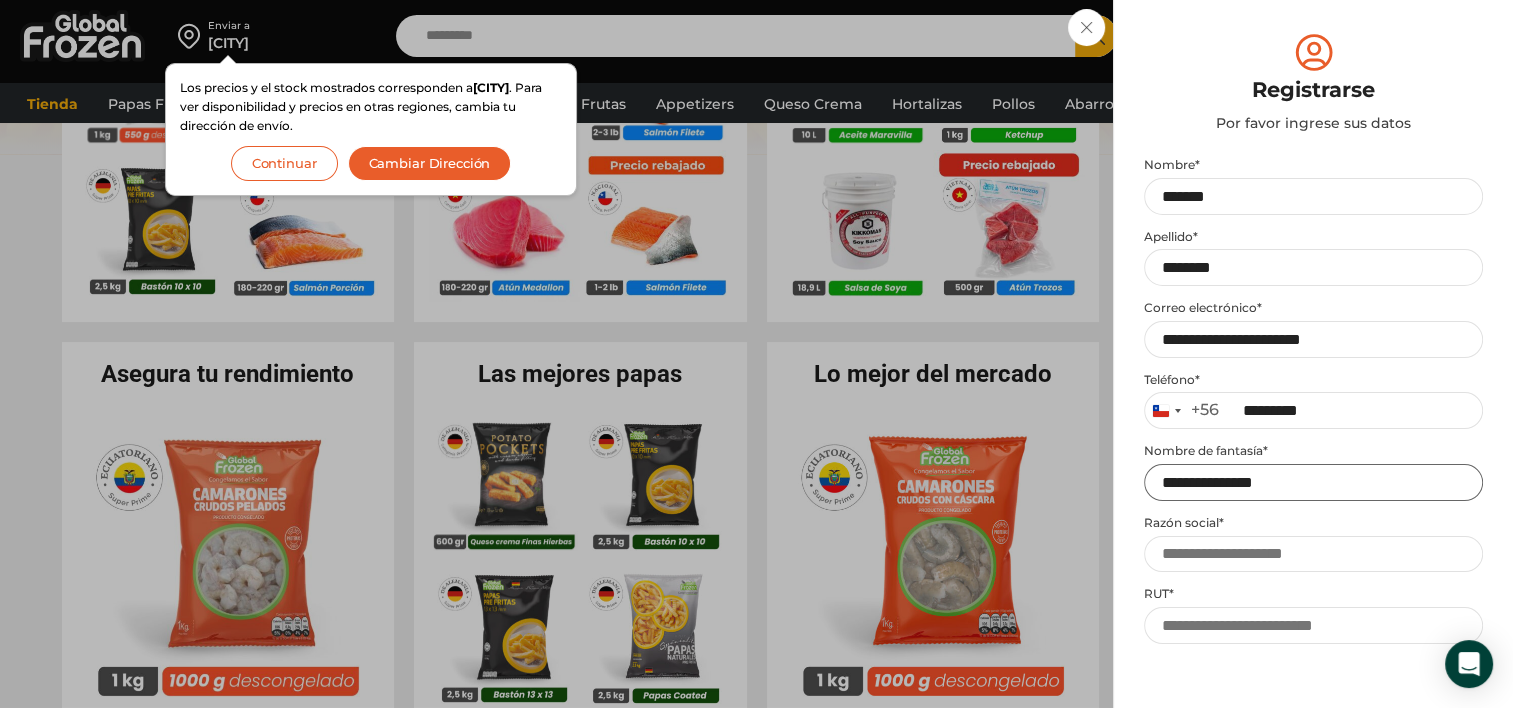 type on "**********" 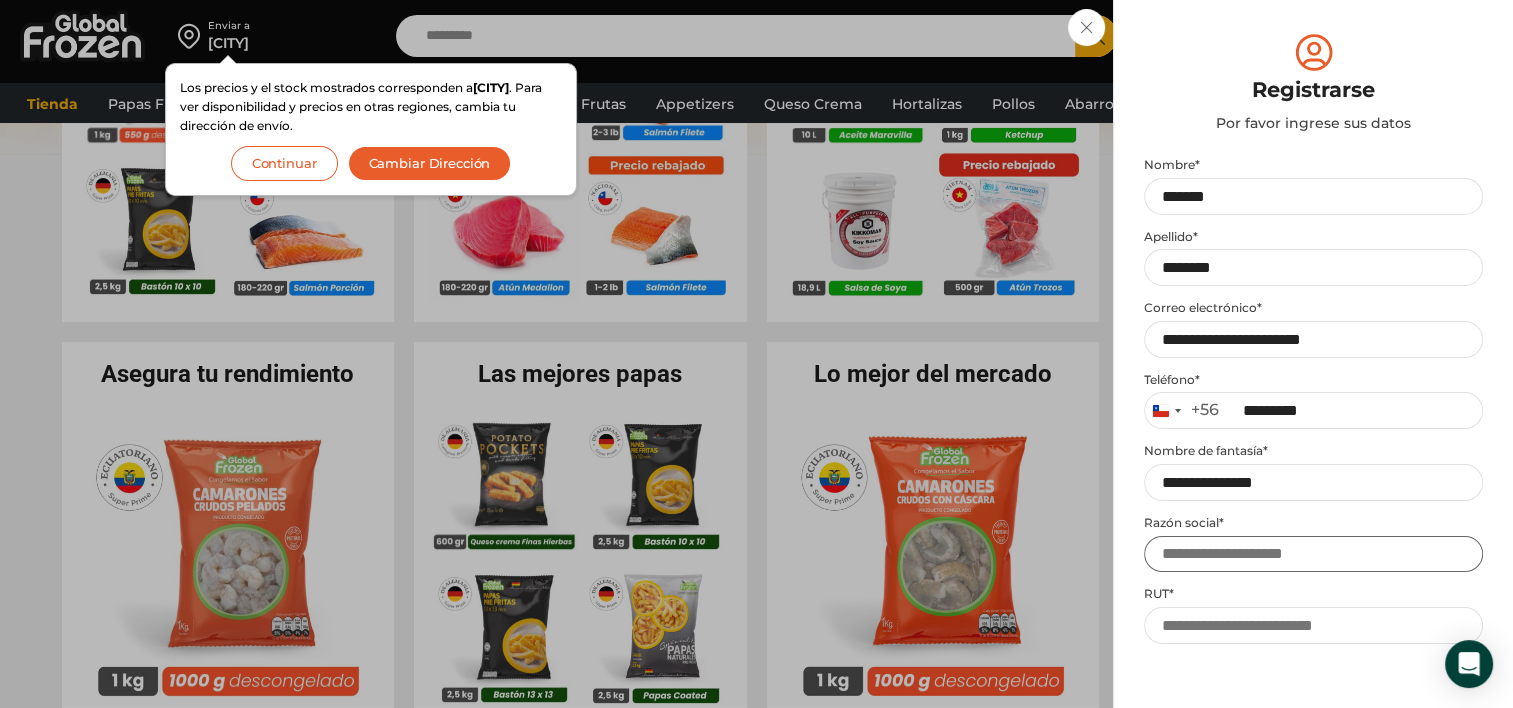 click on "Razón social  *" at bounding box center (1313, 554) 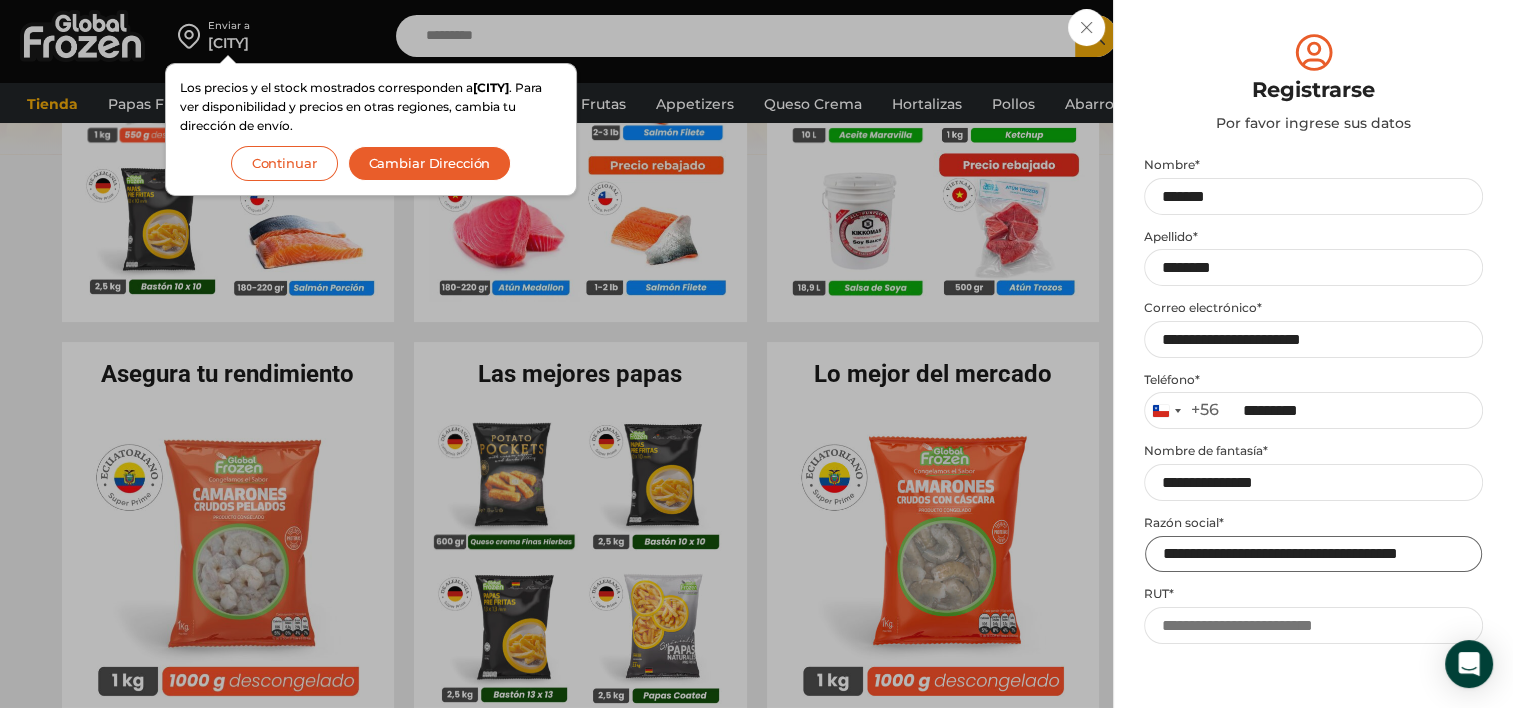 scroll, scrollTop: 0, scrollLeft: 74, axis: horizontal 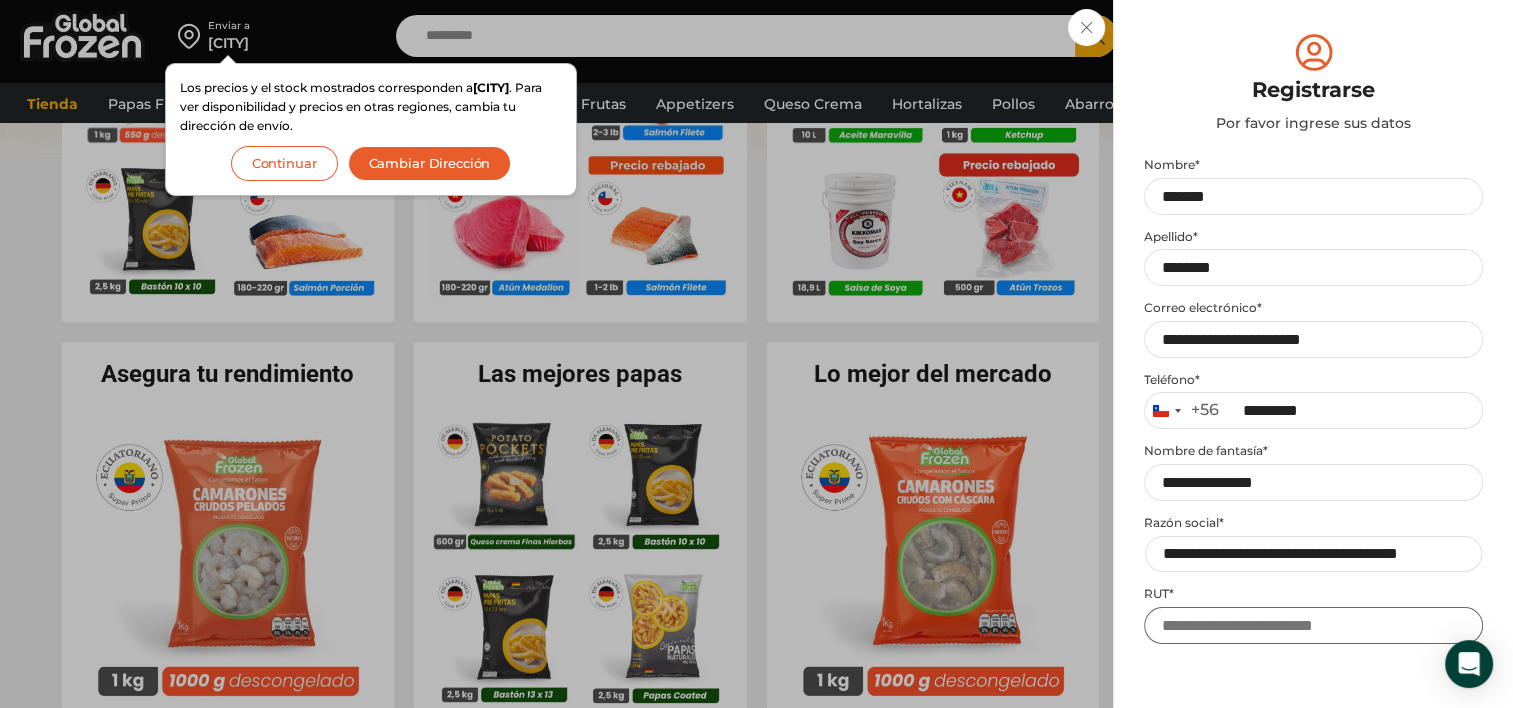 click on "RUT  *" at bounding box center [1313, 625] 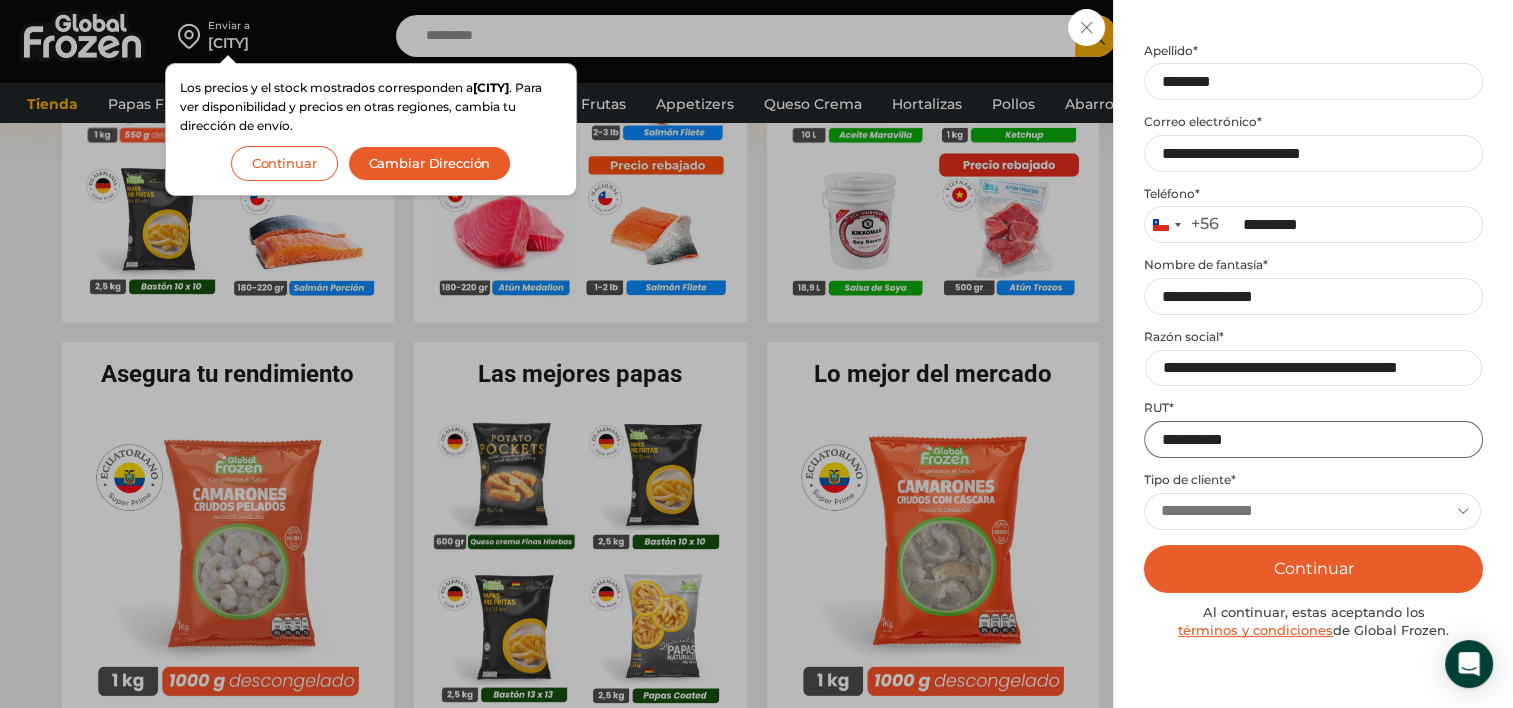 scroll, scrollTop: 200, scrollLeft: 0, axis: vertical 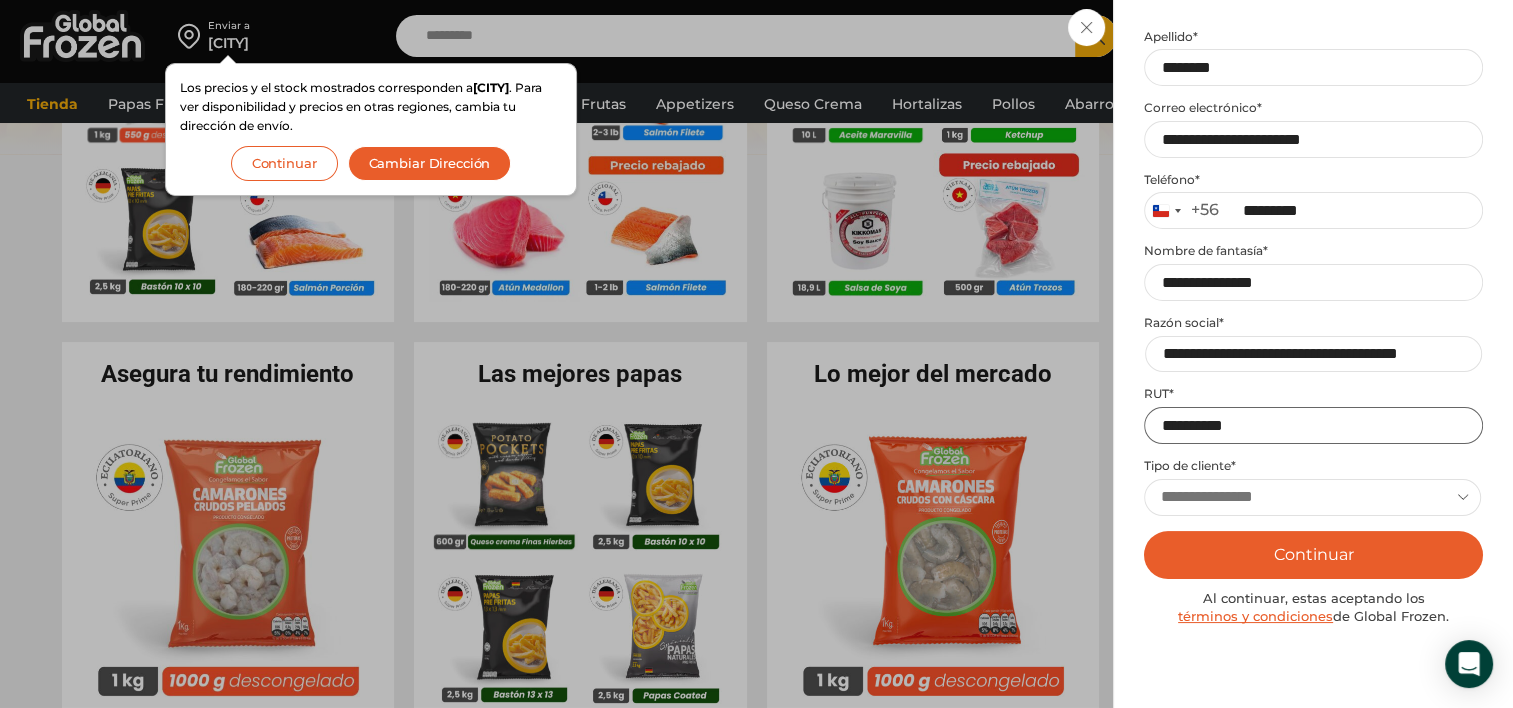 type on "**********" 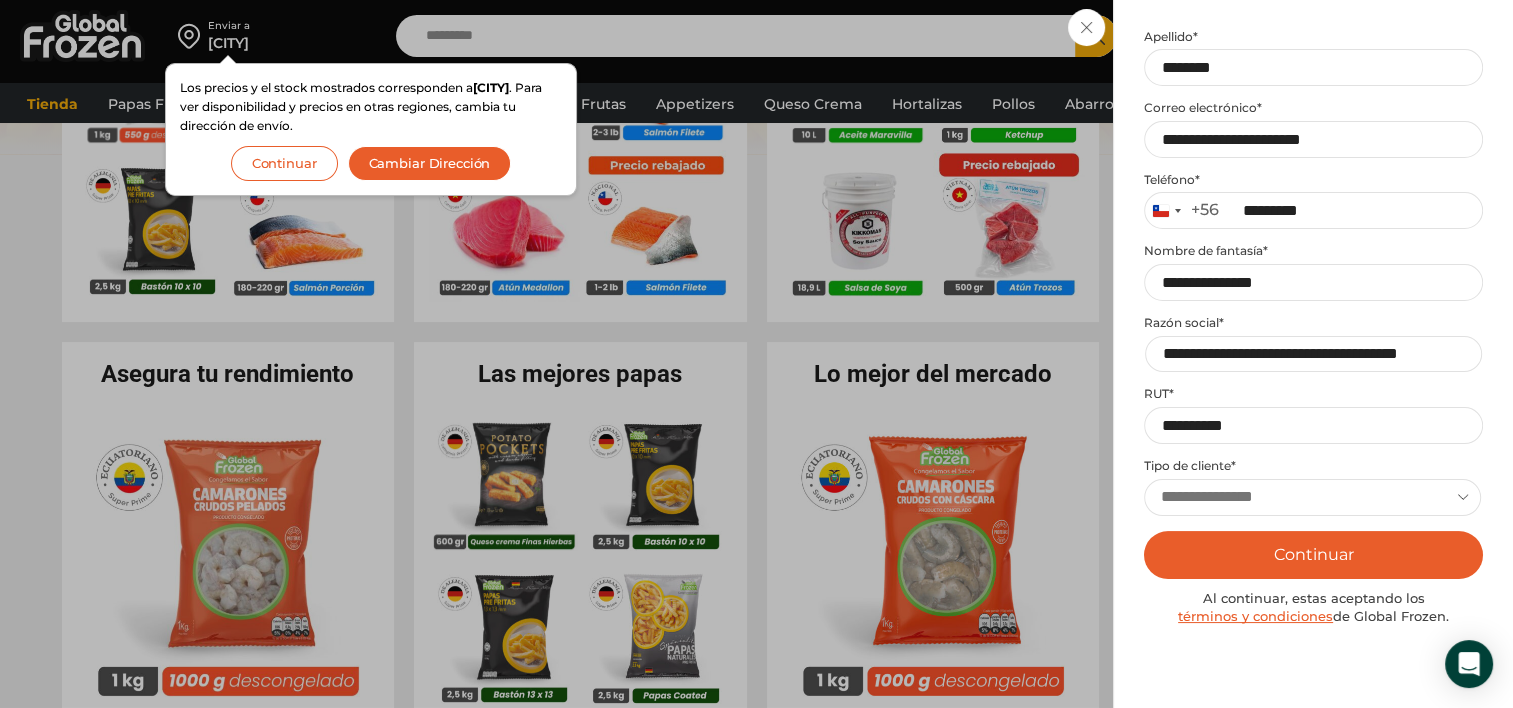 click on "**********" at bounding box center [1312, 497] 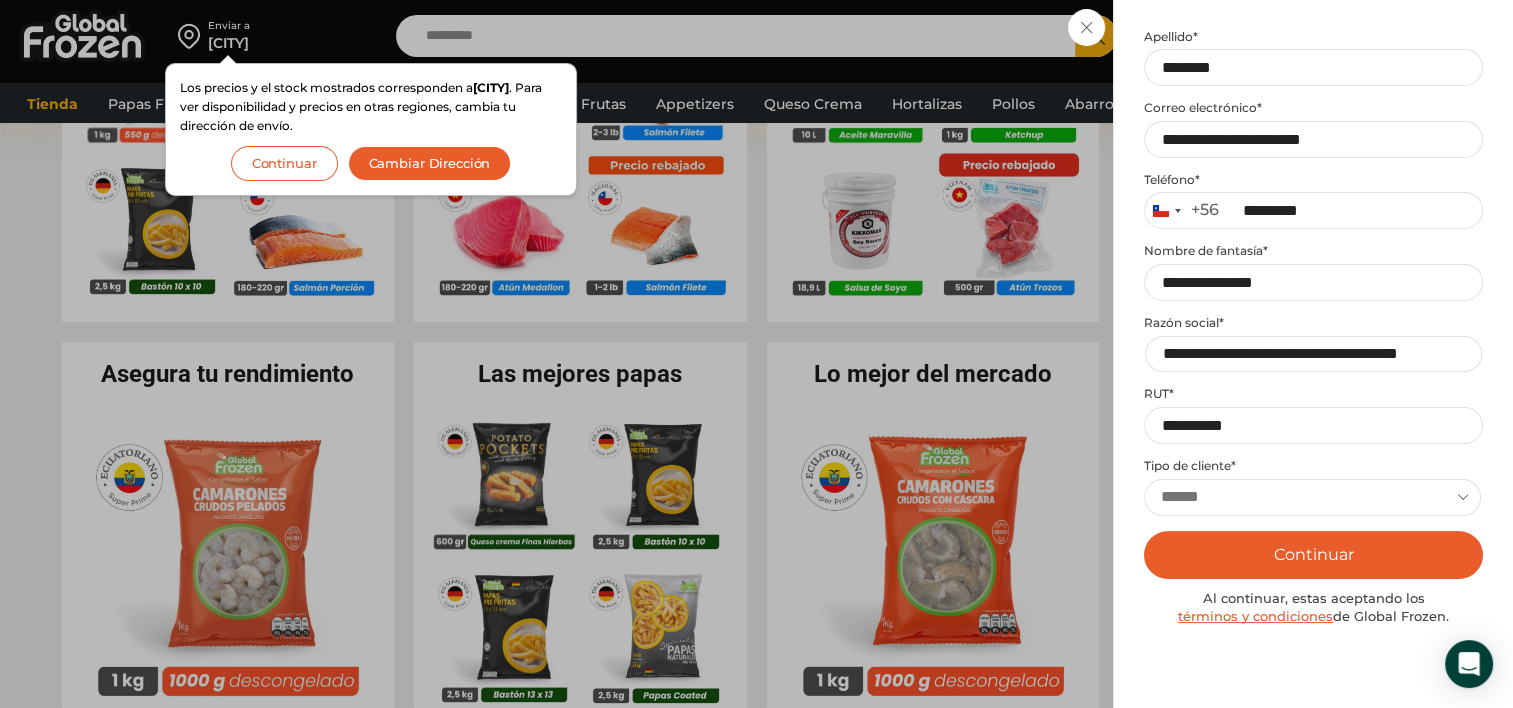 click on "**********" at bounding box center [1312, 497] 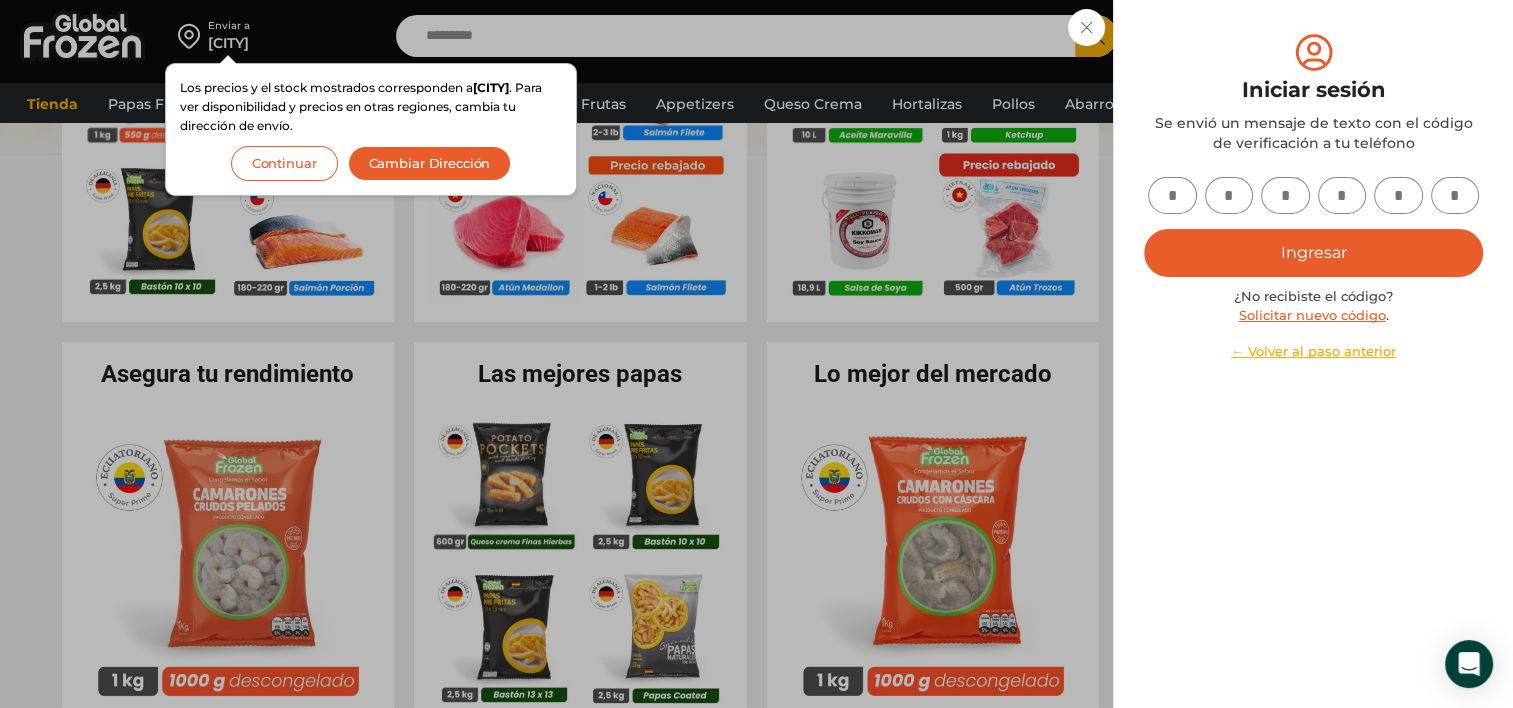 scroll, scrollTop: 0, scrollLeft: 0, axis: both 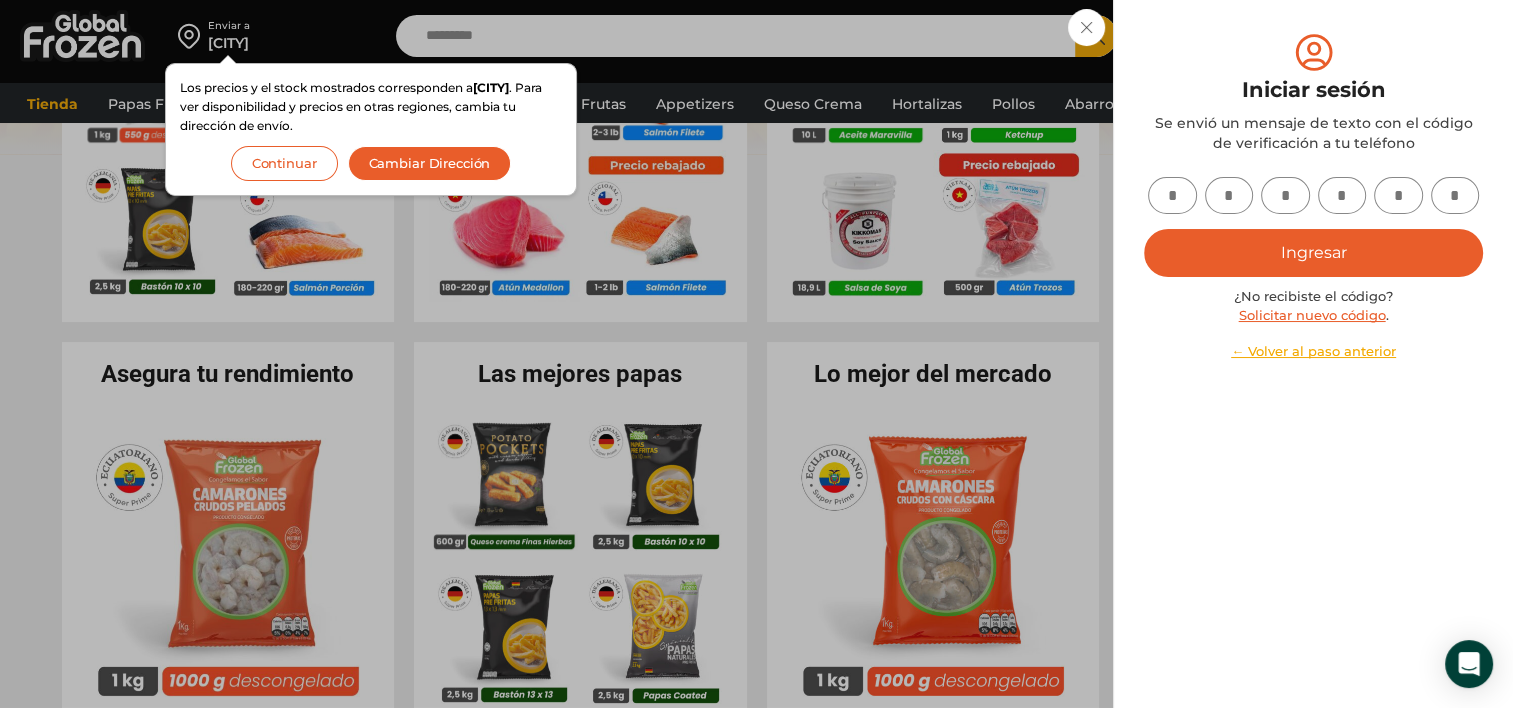 click on "Solicitar nuevo código" at bounding box center [1312, 315] 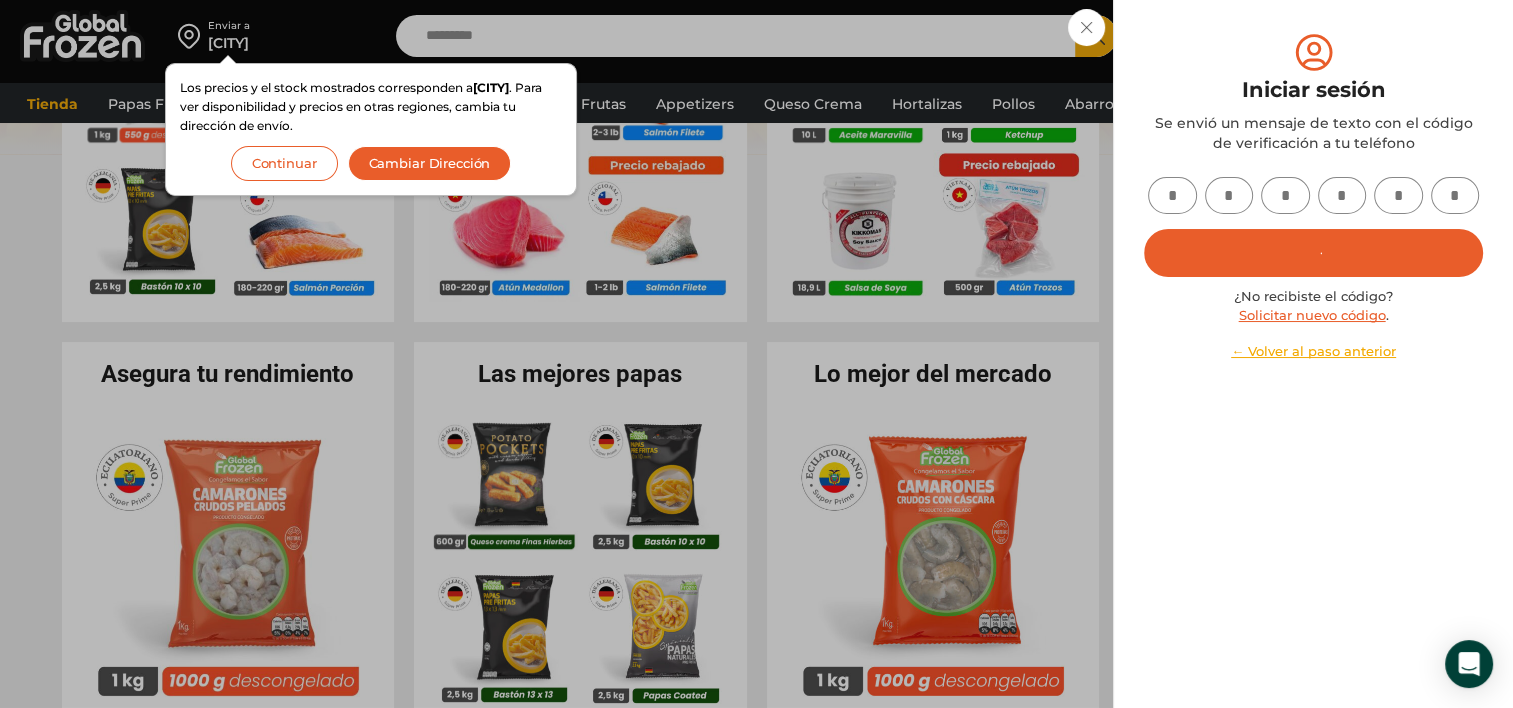 scroll, scrollTop: 0, scrollLeft: 0, axis: both 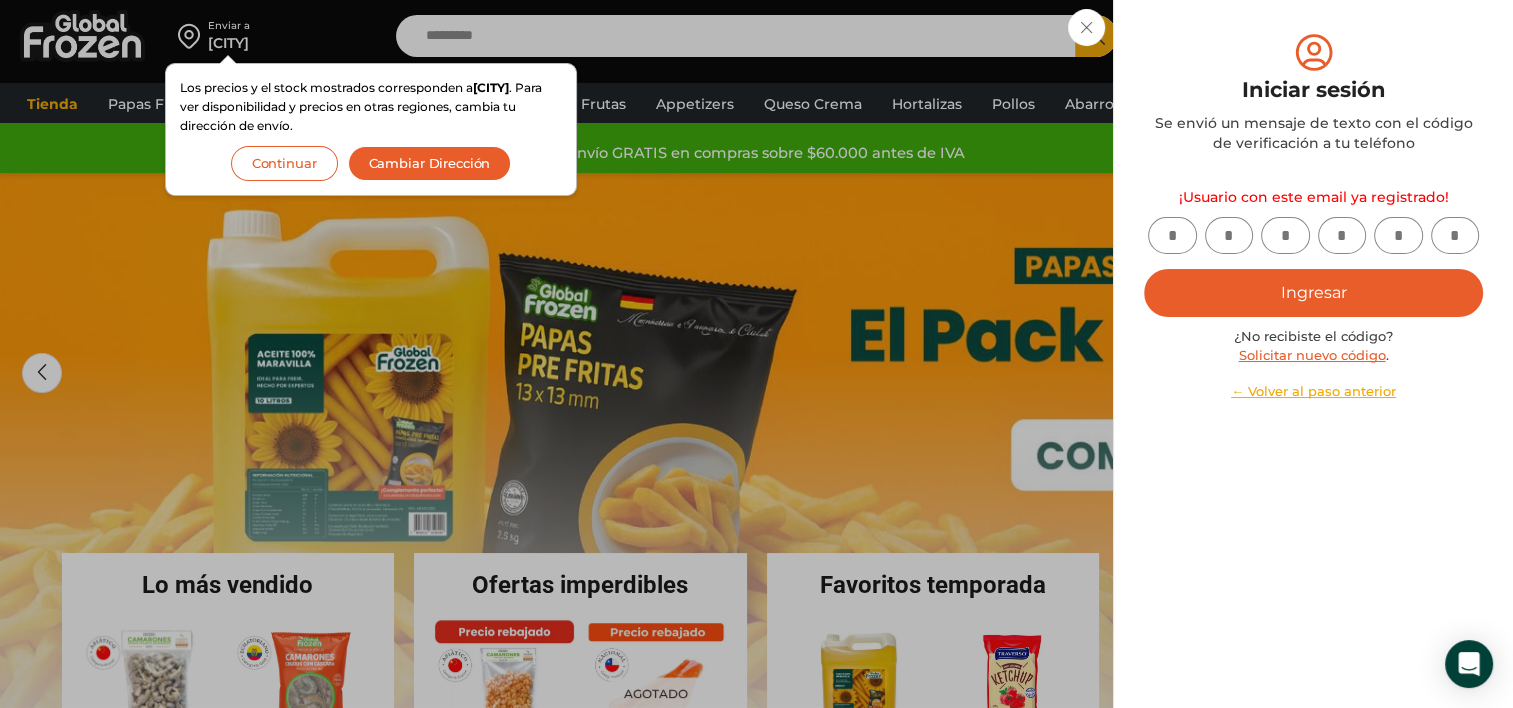 click on "Solicitar nuevo código" at bounding box center (1312, 355) 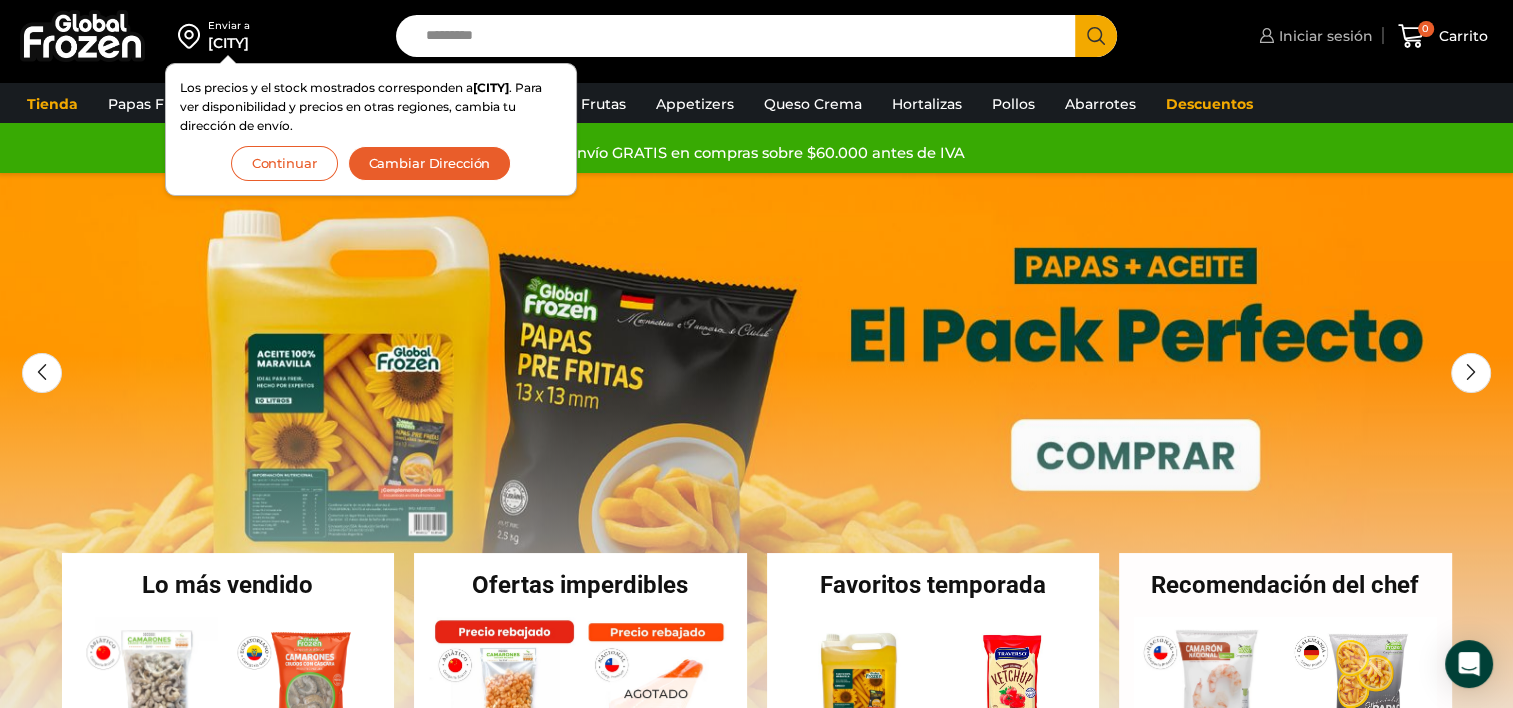 click on "Iniciar sesión" at bounding box center [1313, 36] 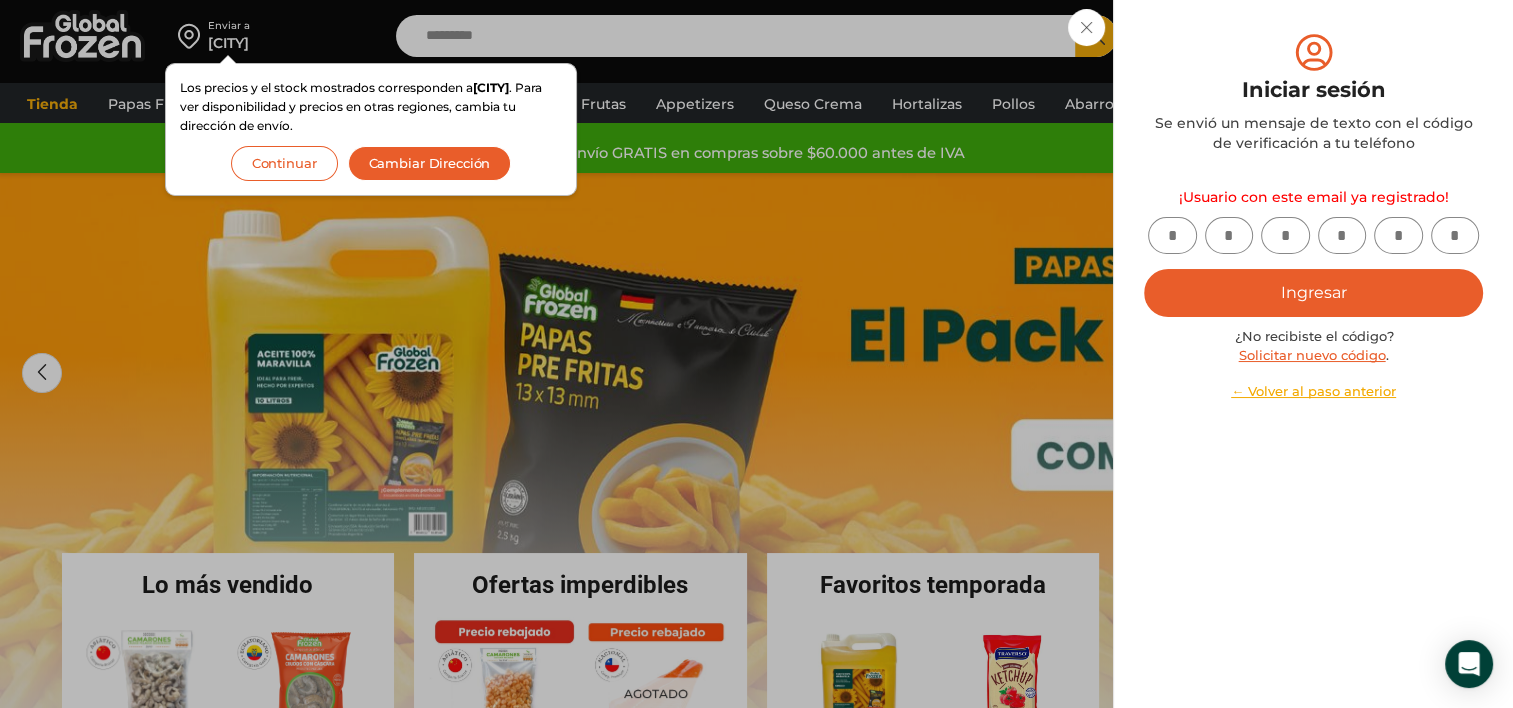 click on "Ingresar" at bounding box center (1313, 293) 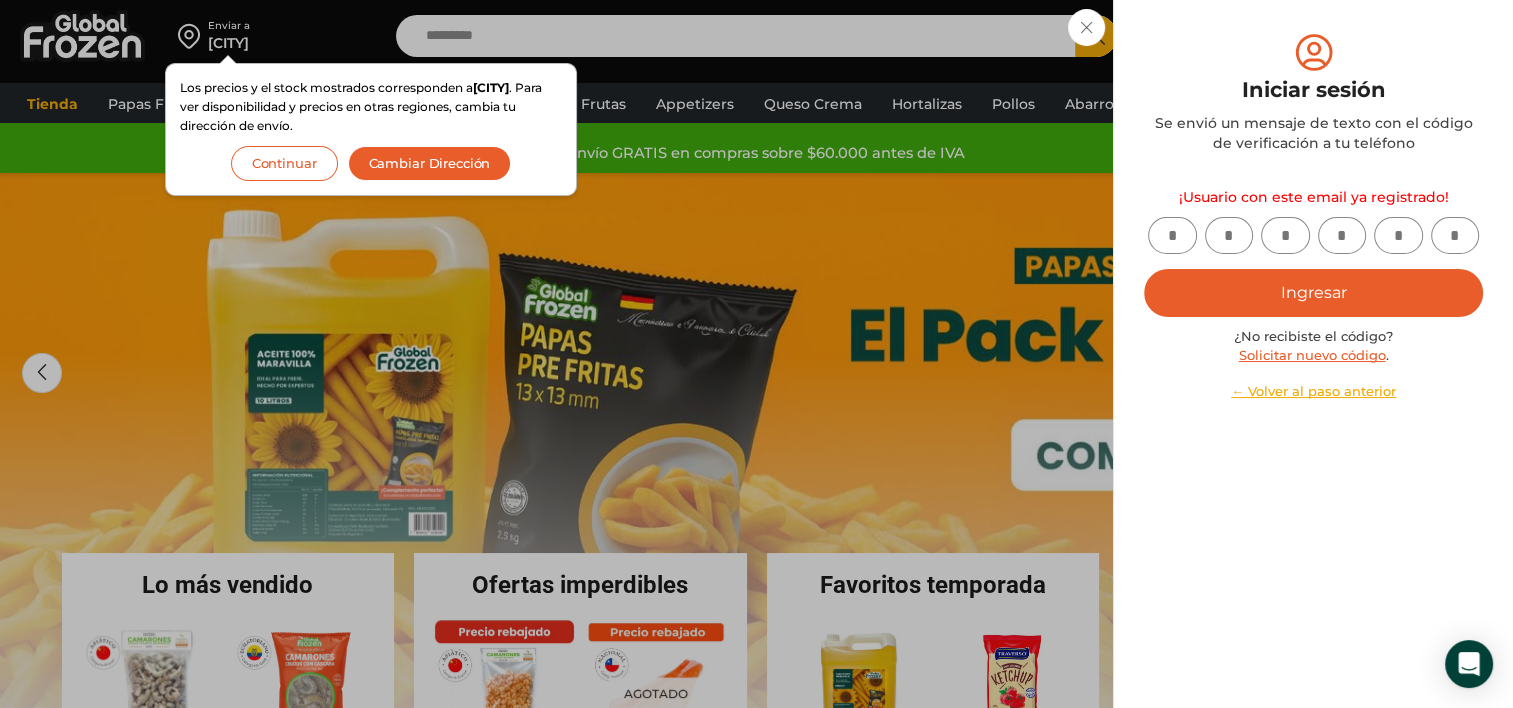 click on "Ingresar" at bounding box center [1313, 293] 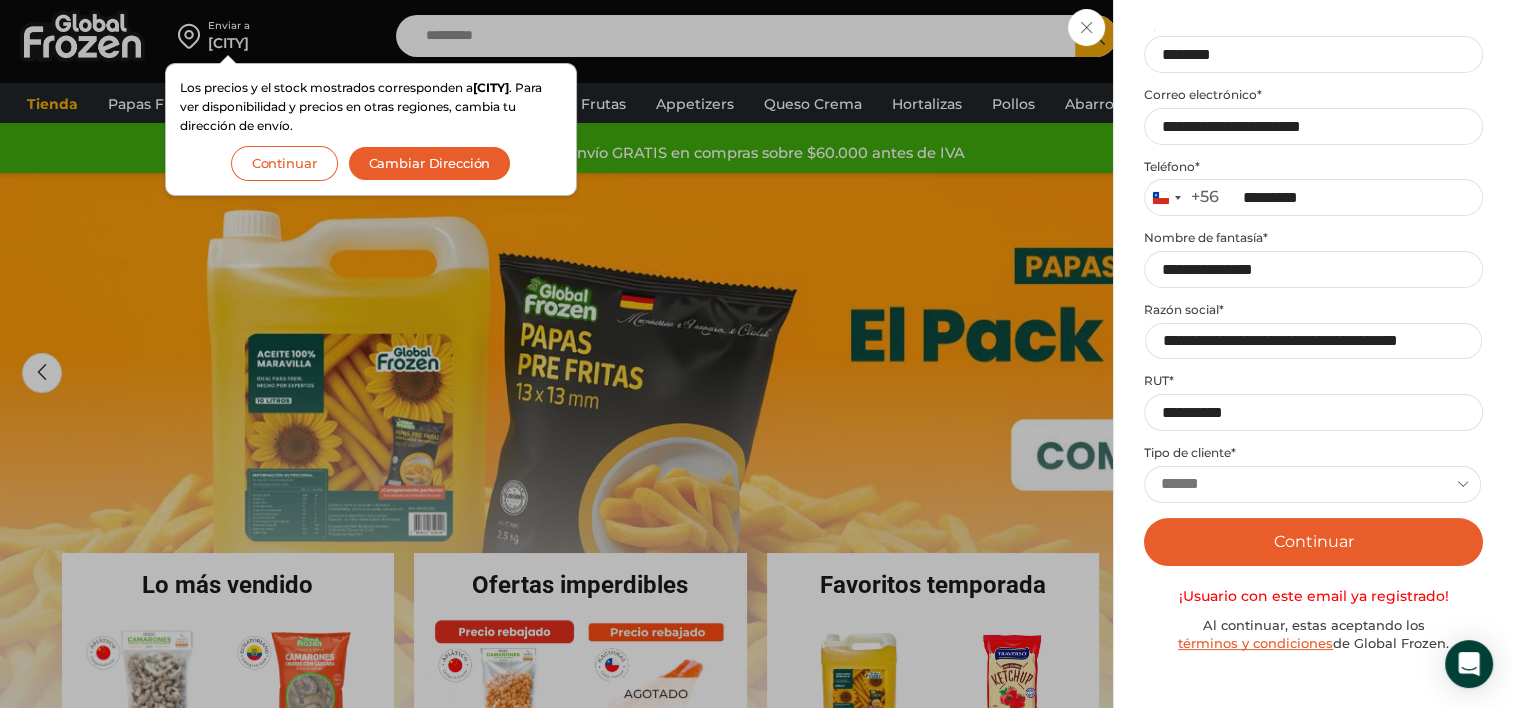 scroll, scrollTop: 314, scrollLeft: 0, axis: vertical 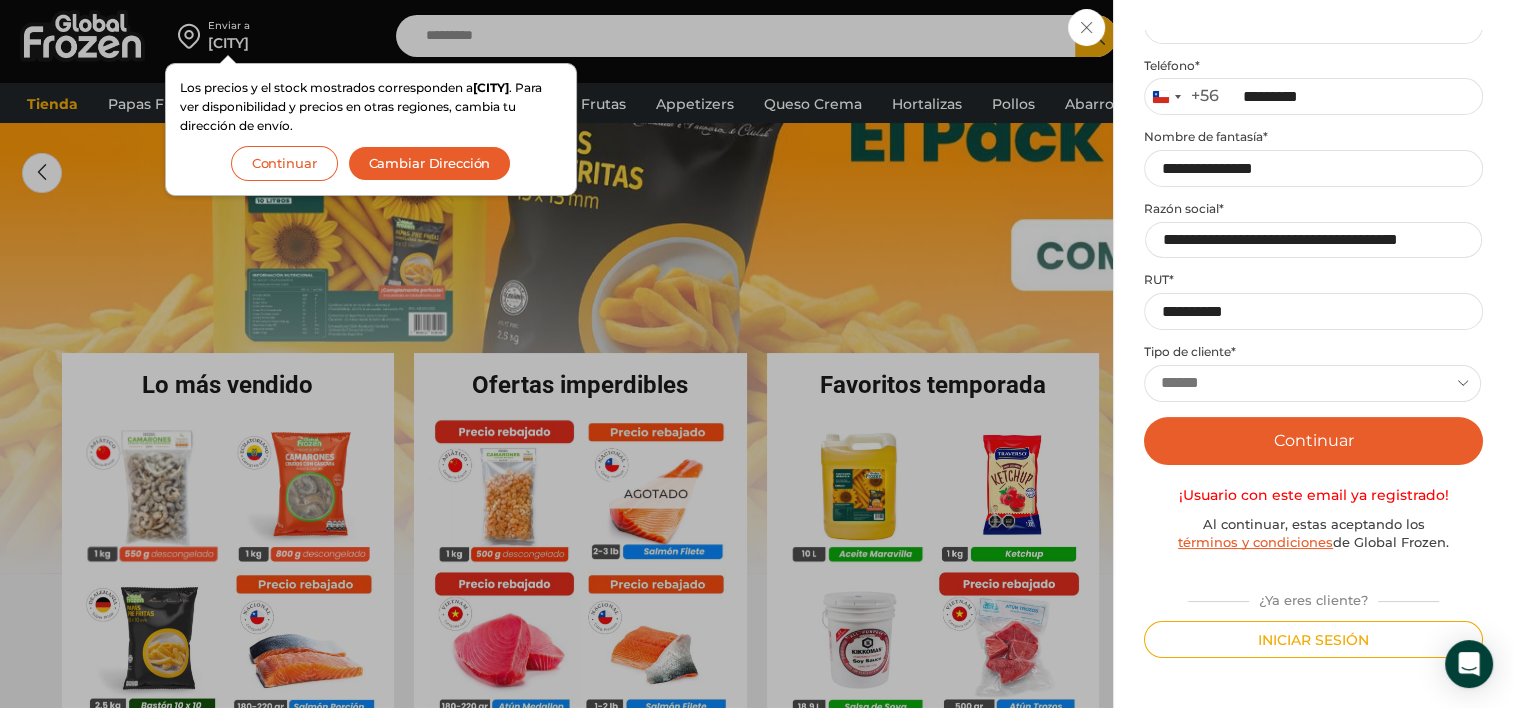 click on "Iniciar sesión" at bounding box center [1313, 639] 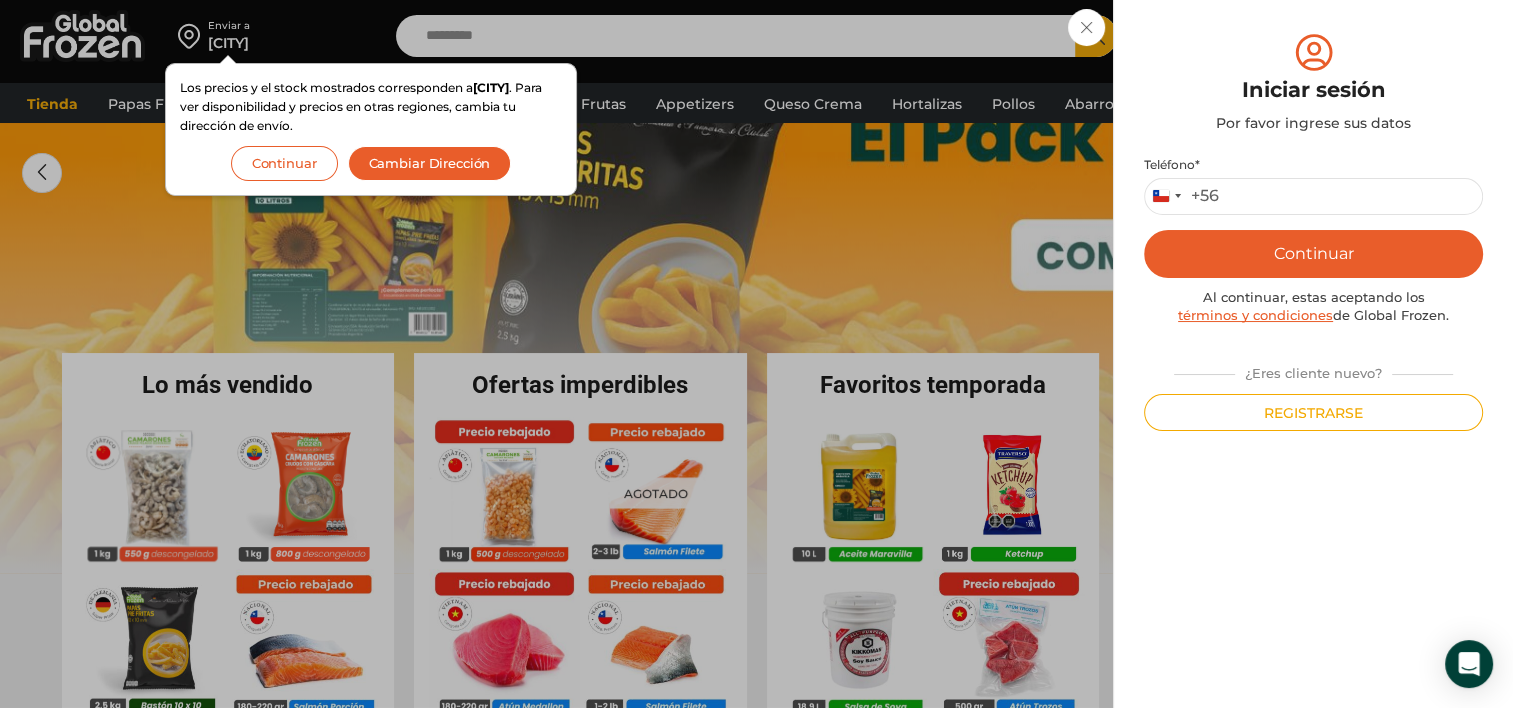 scroll, scrollTop: 0, scrollLeft: 0, axis: both 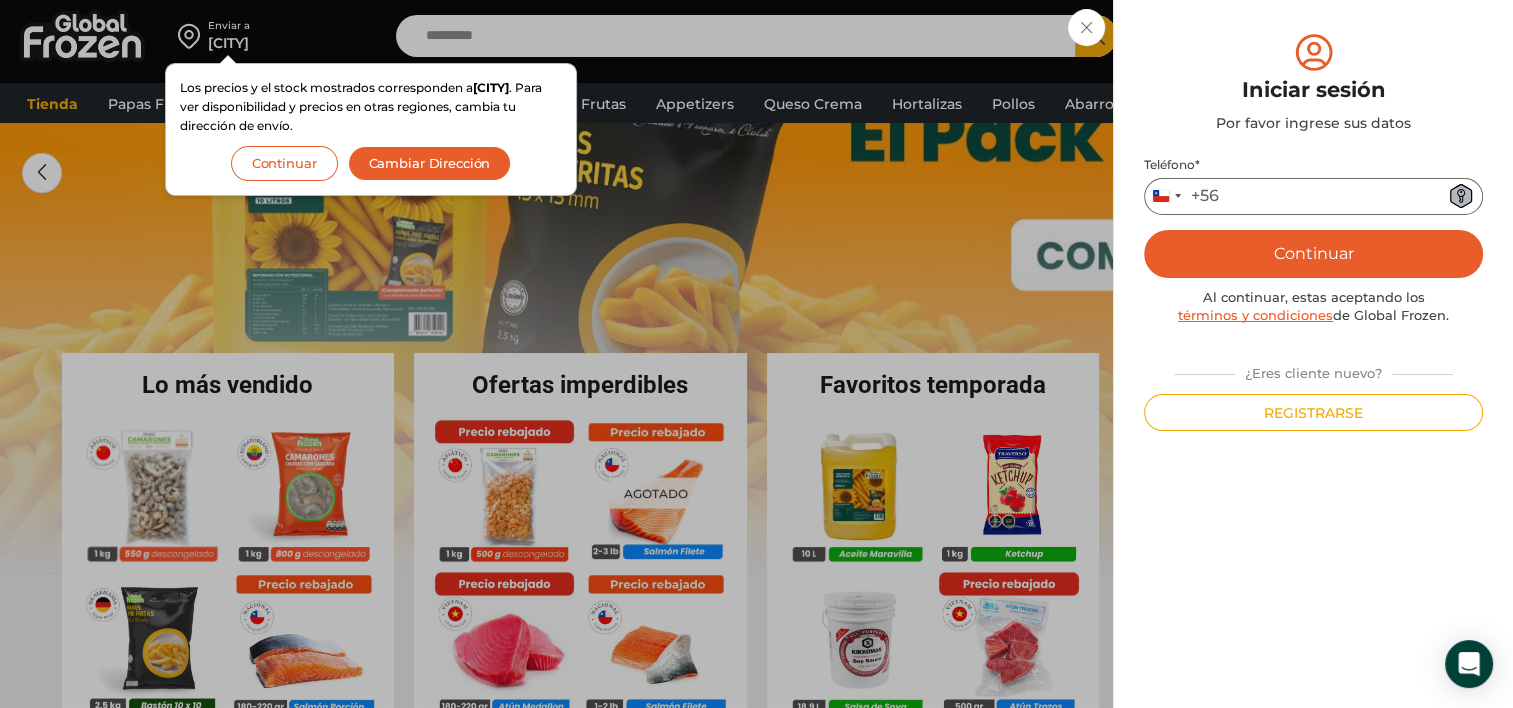 click on "Teléfono
*" at bounding box center [1313, 196] 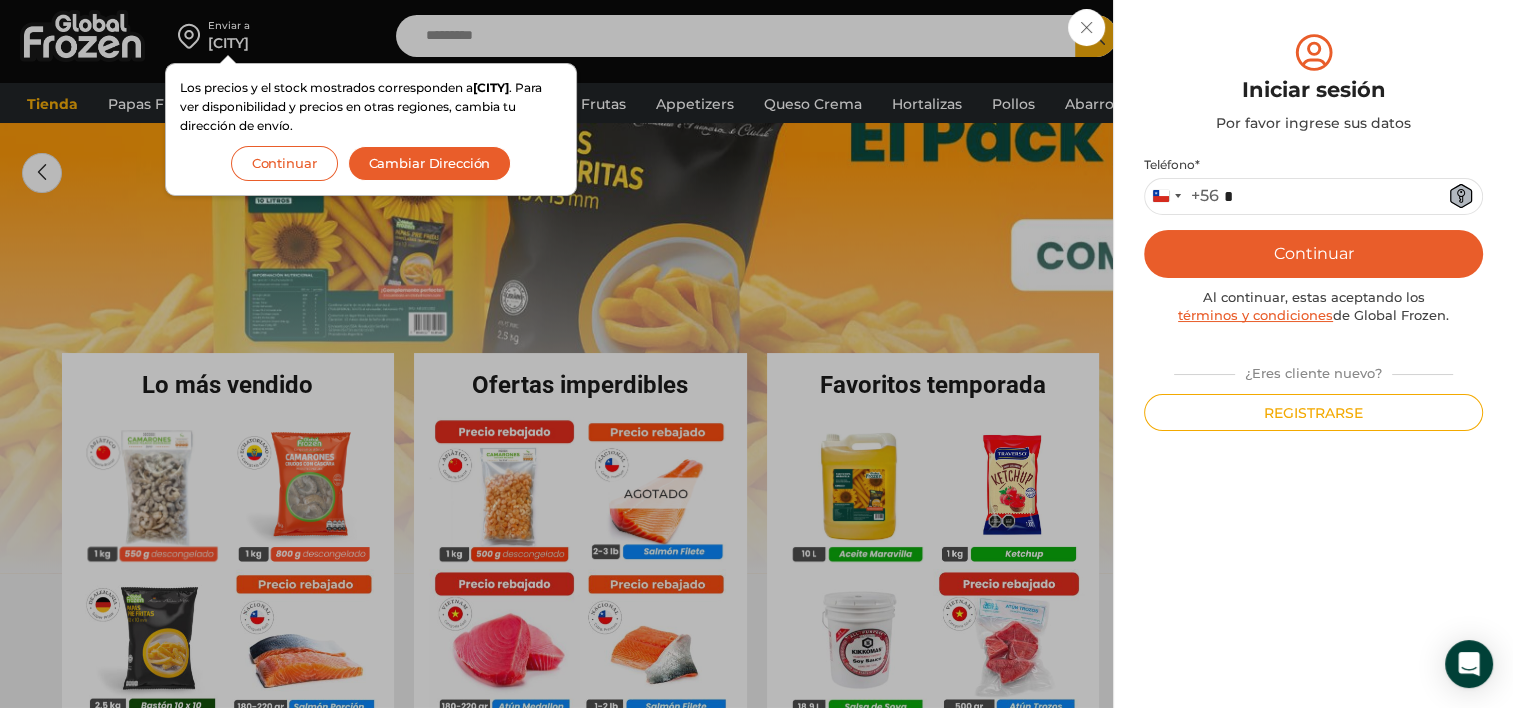 drag, startPoint x: 1360, startPoint y: 381, endPoint x: 1348, endPoint y: 373, distance: 14.422205 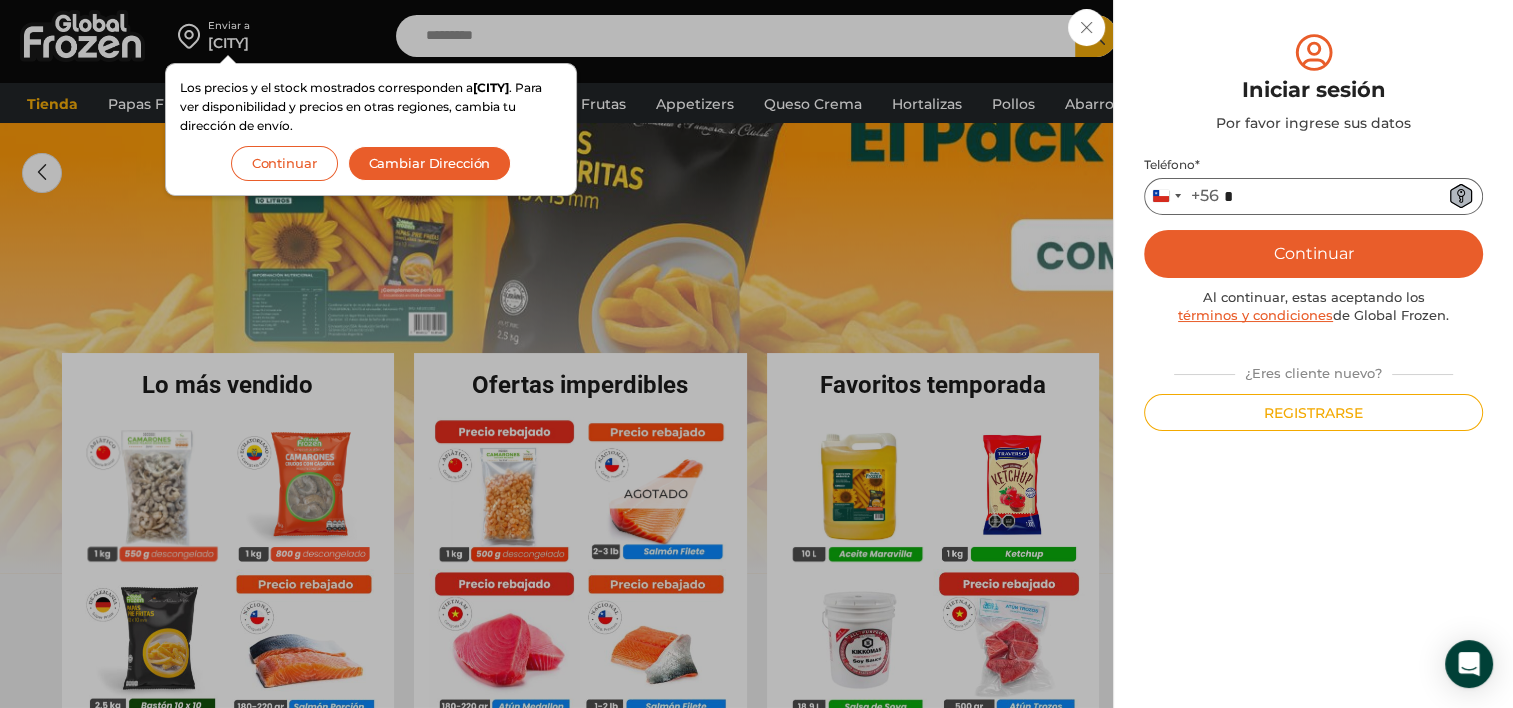 click on "*" at bounding box center [1313, 196] 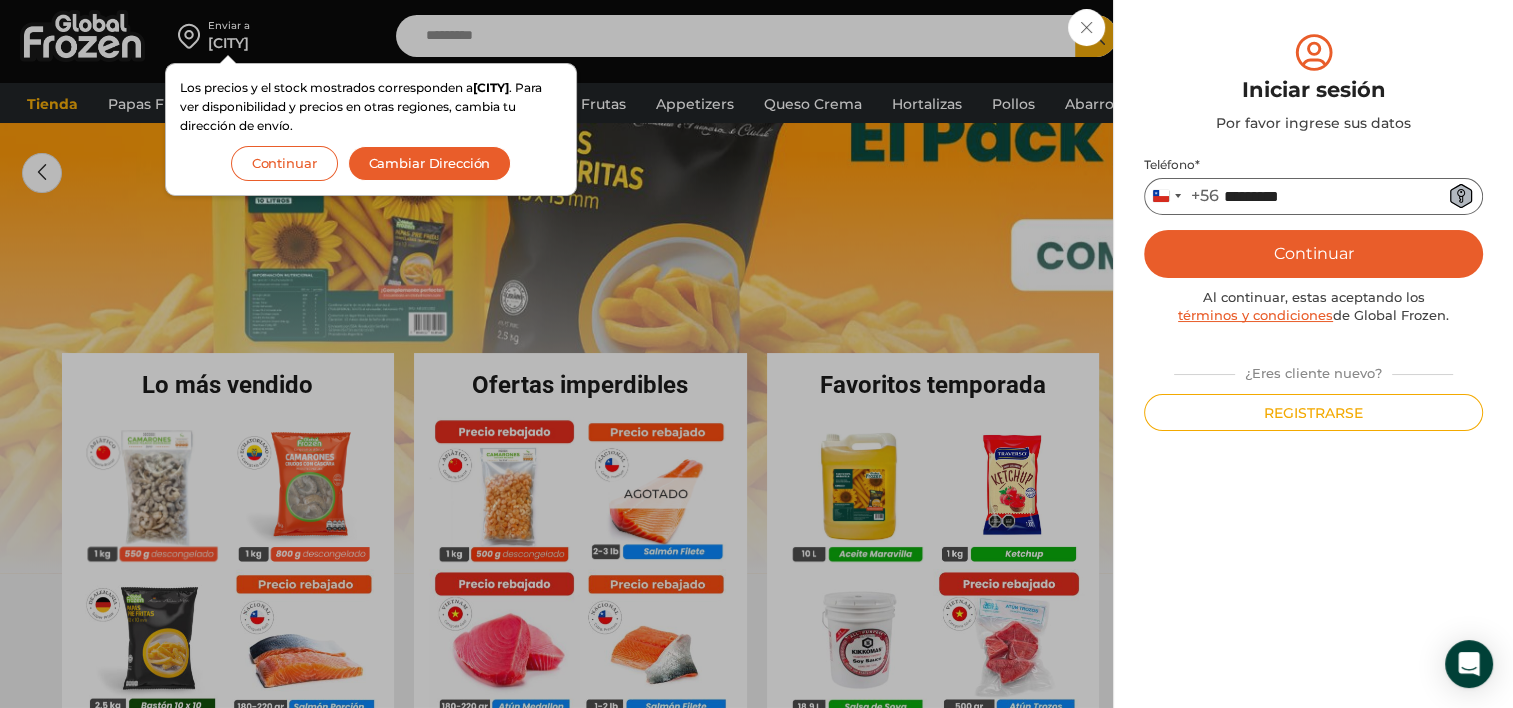 type on "*********" 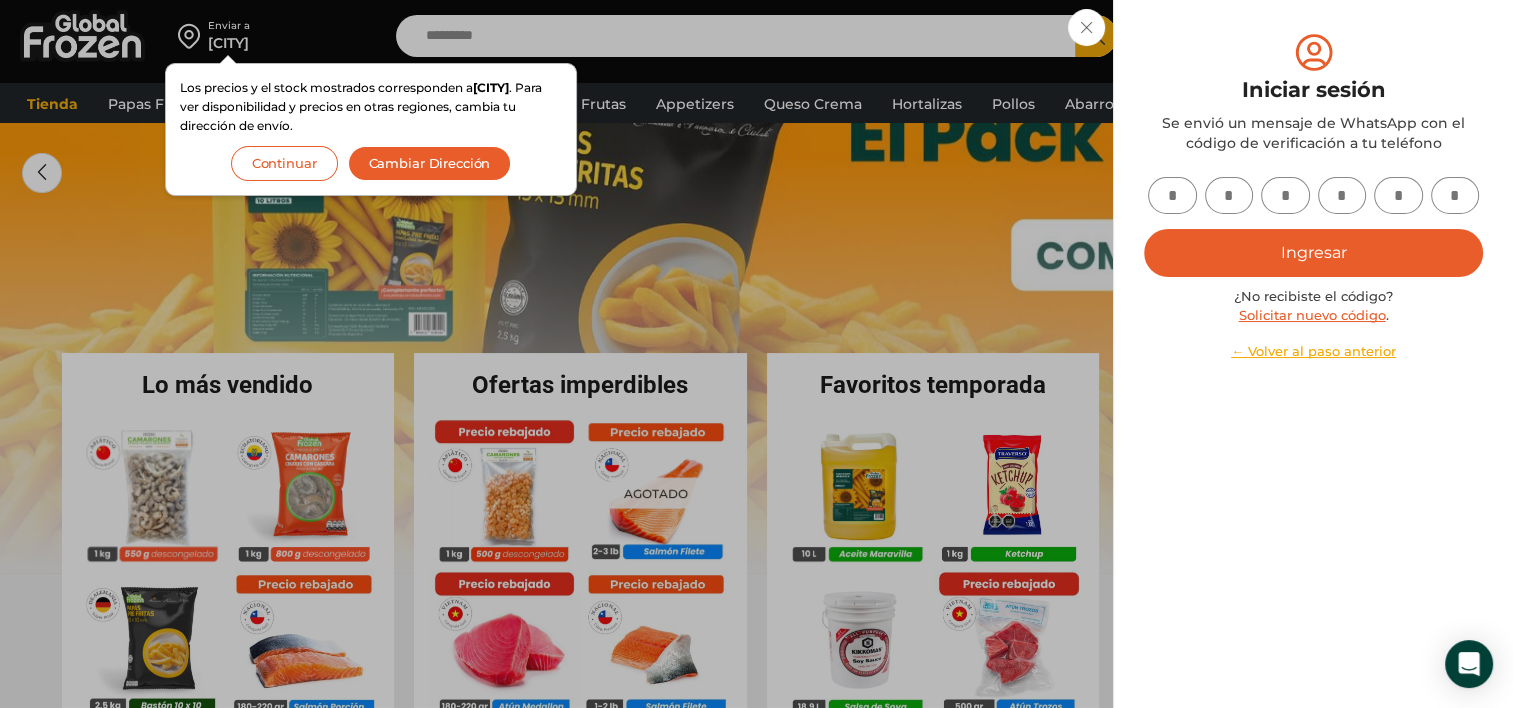 click at bounding box center [1172, 195] 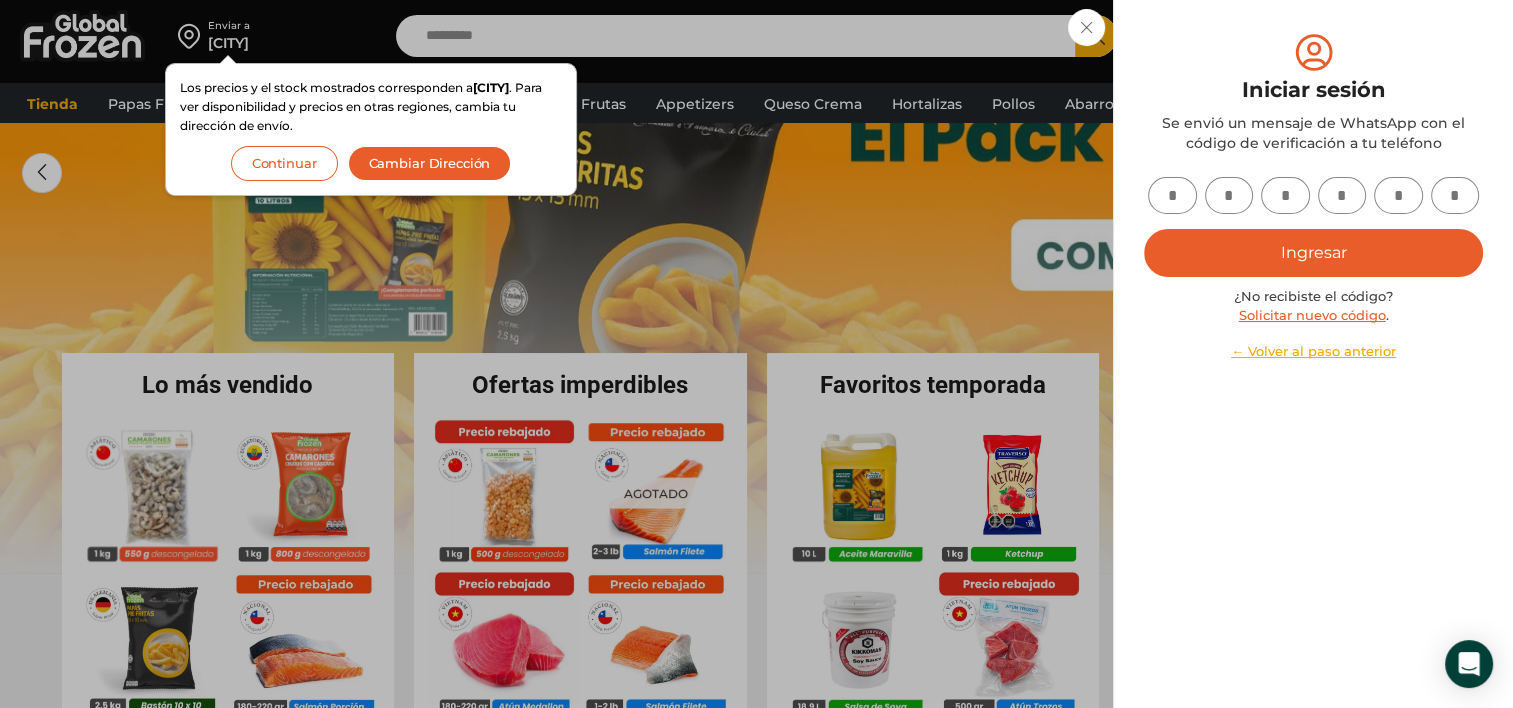 type on "*" 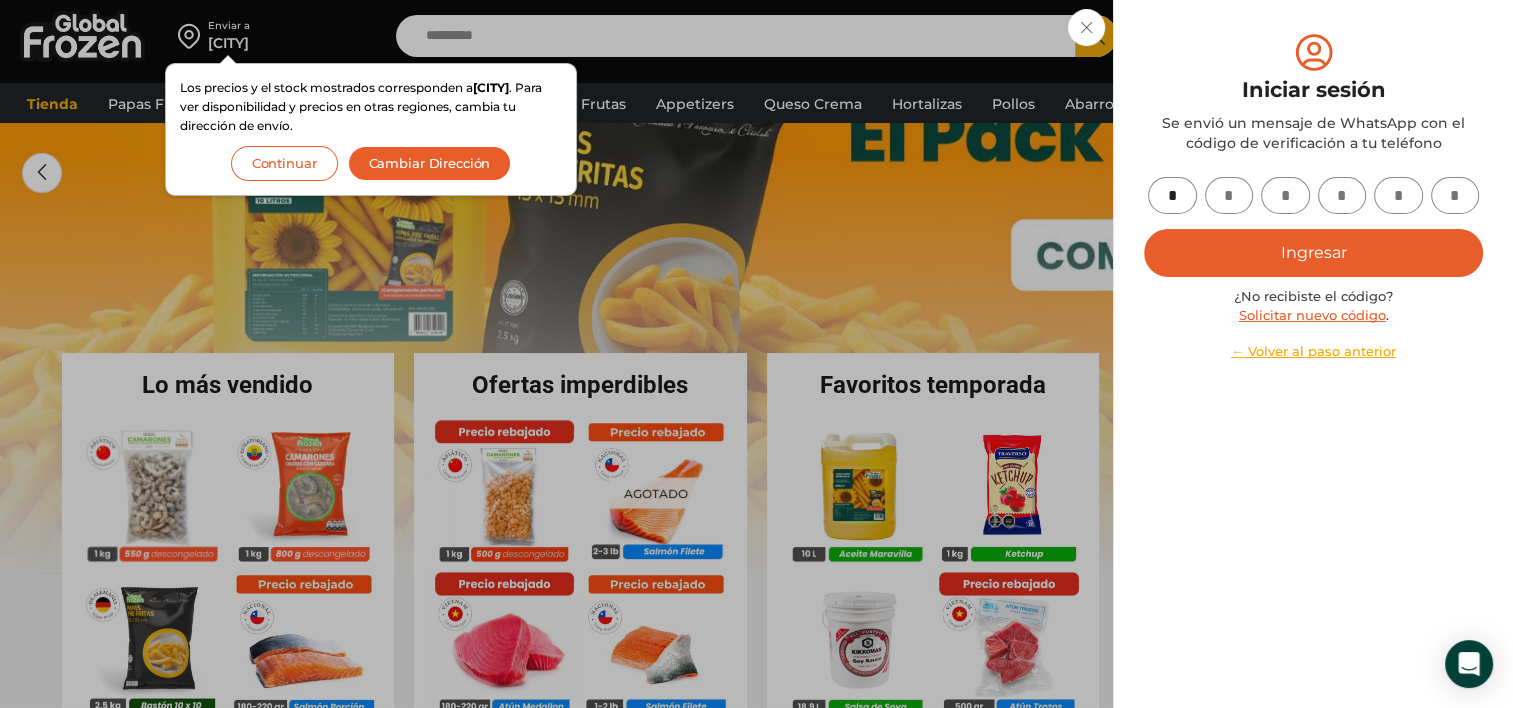 type on "*" 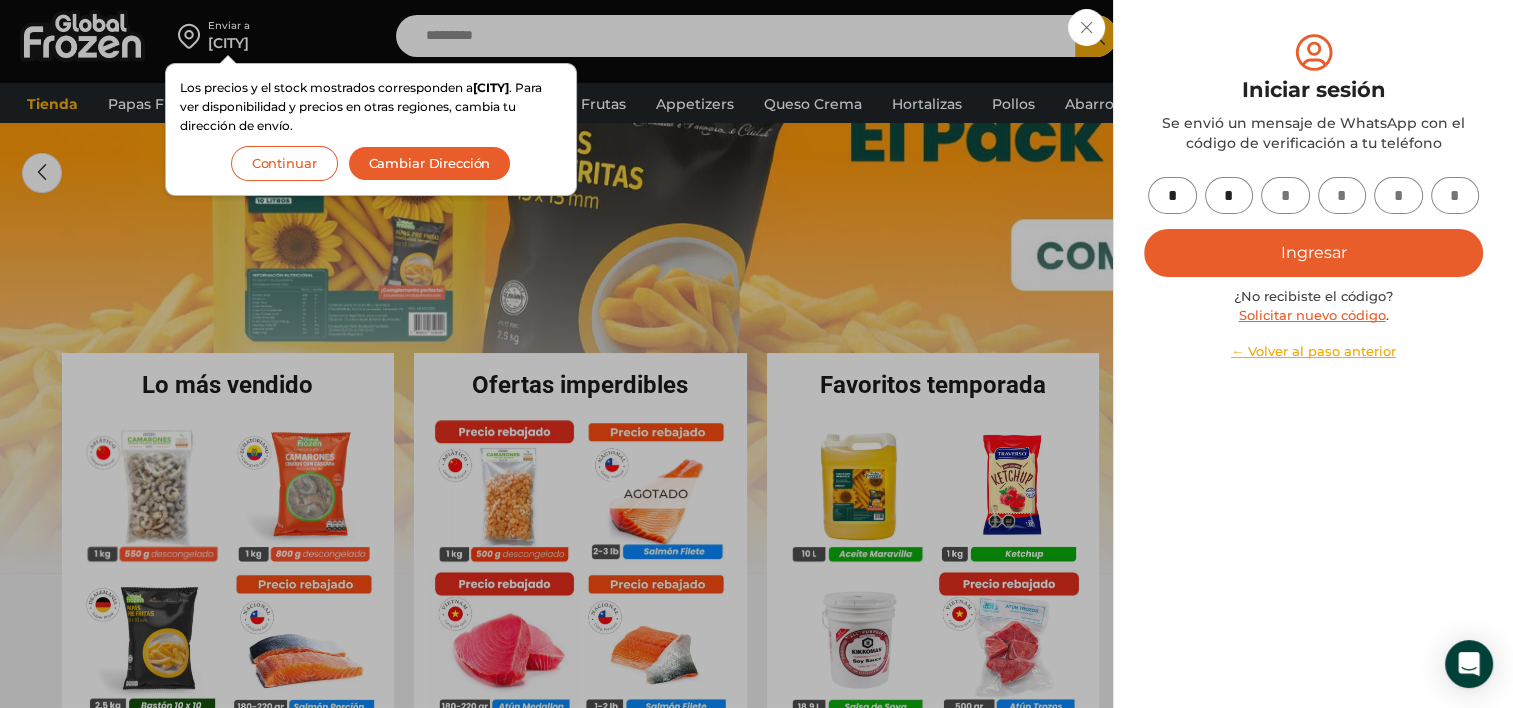 type on "*" 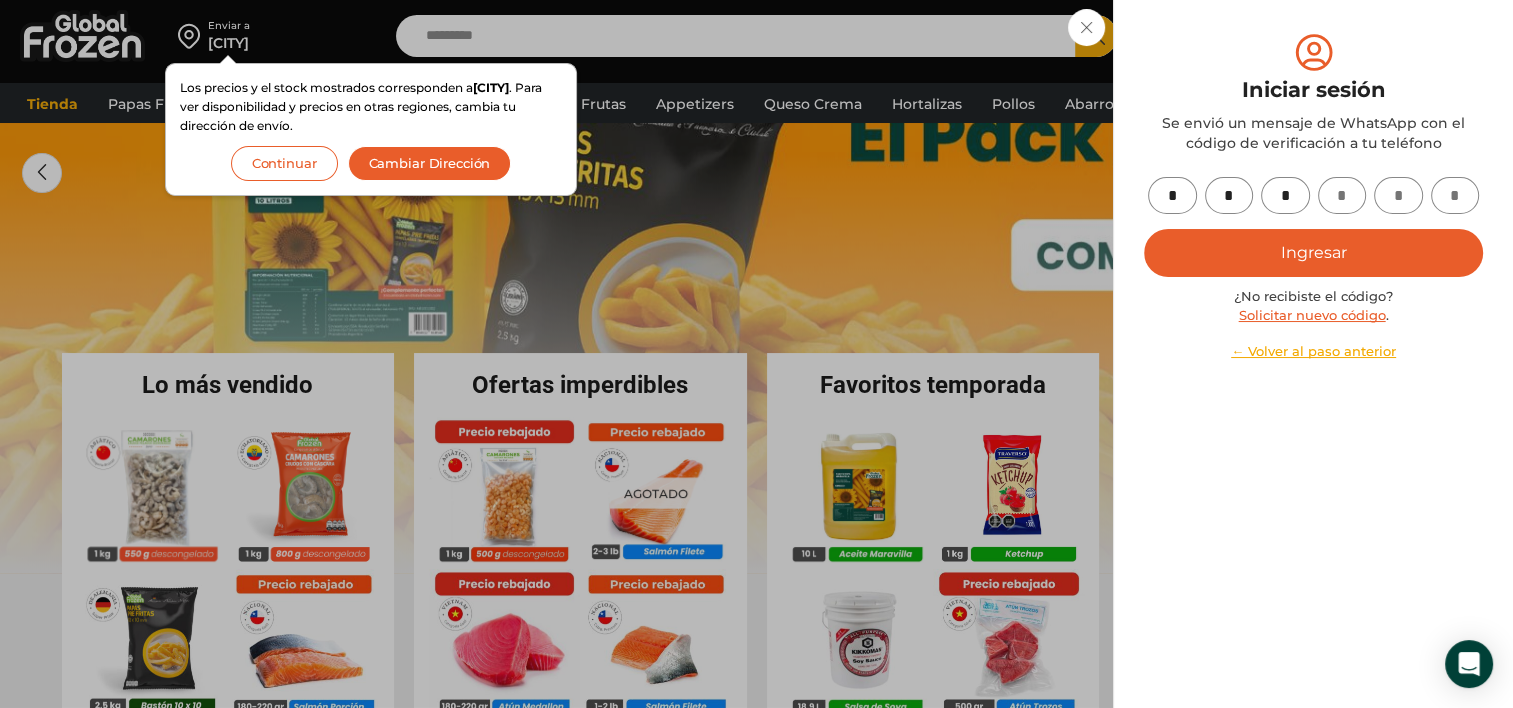 type on "*" 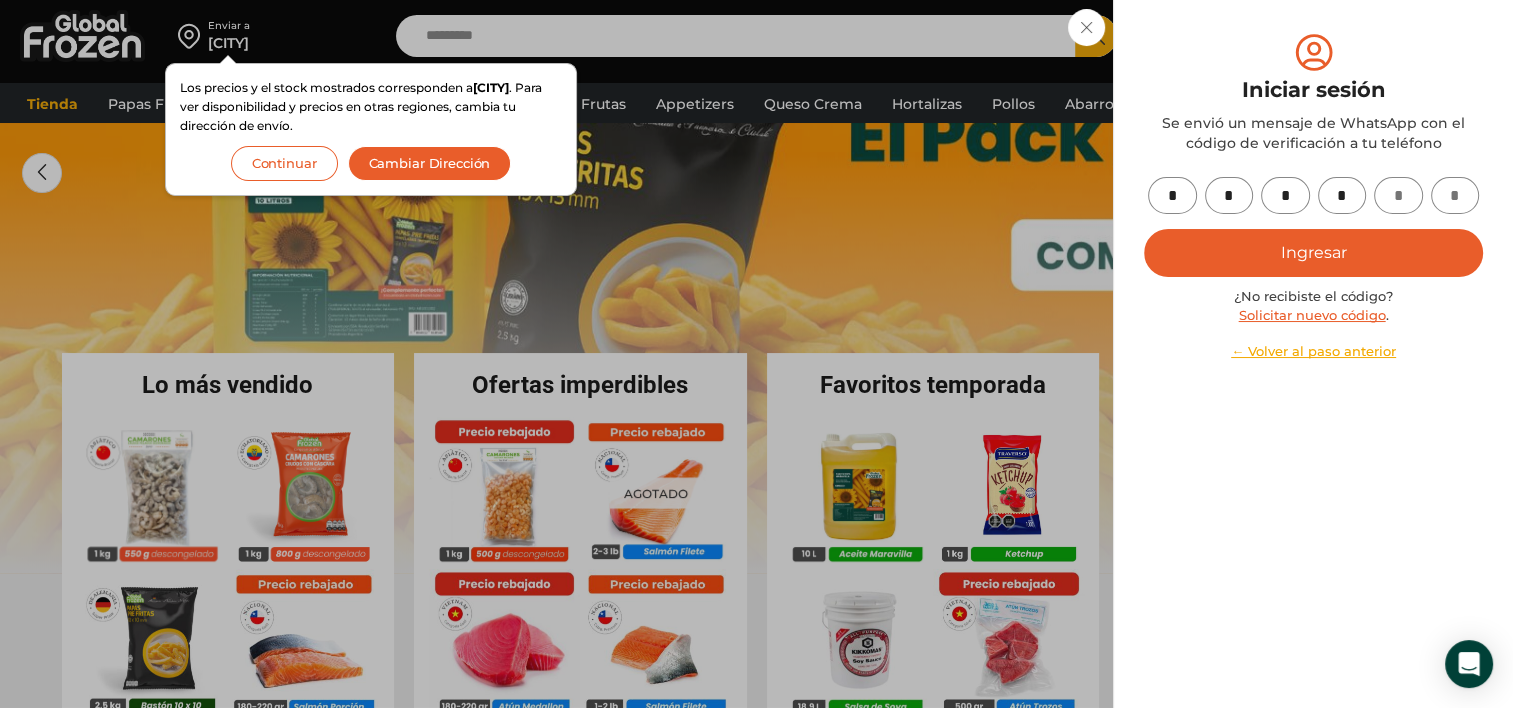 type on "*" 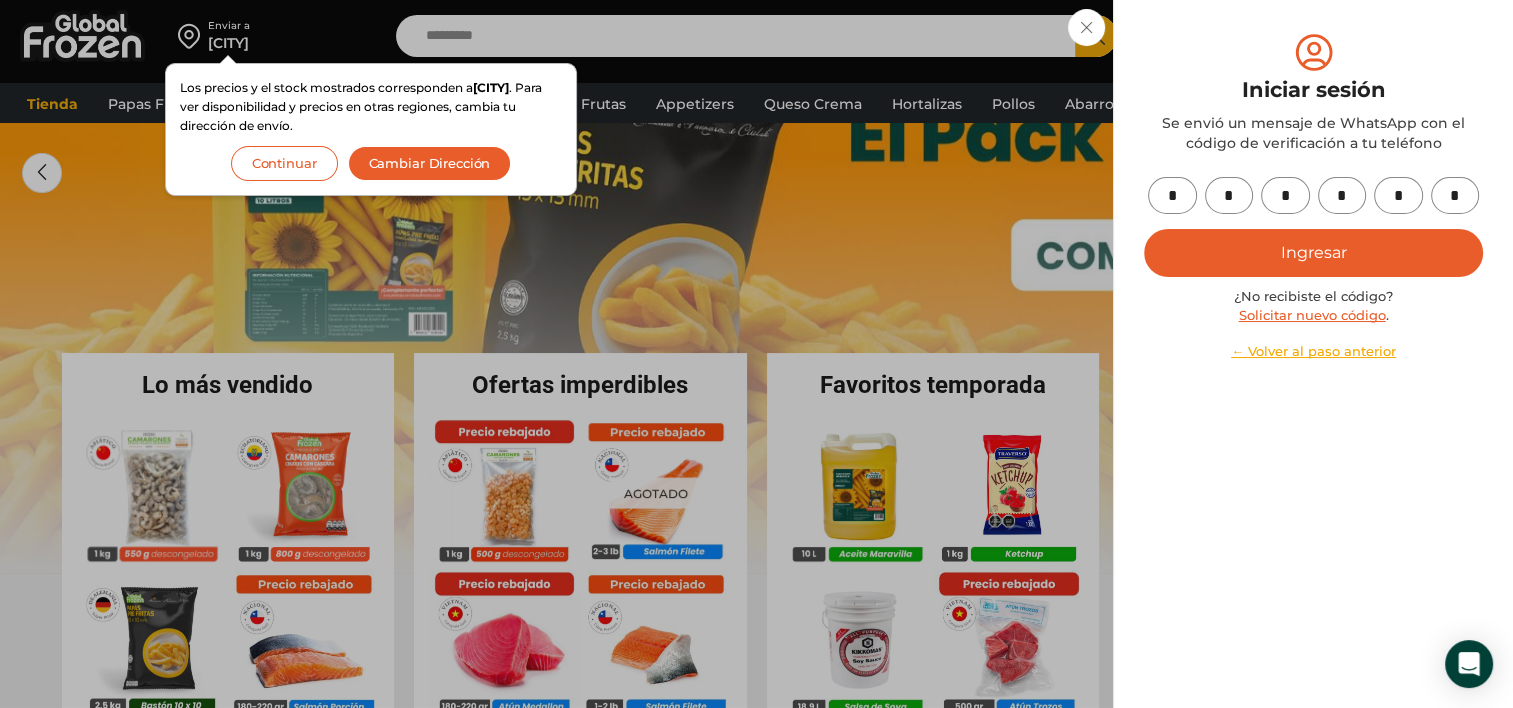 type on "*" 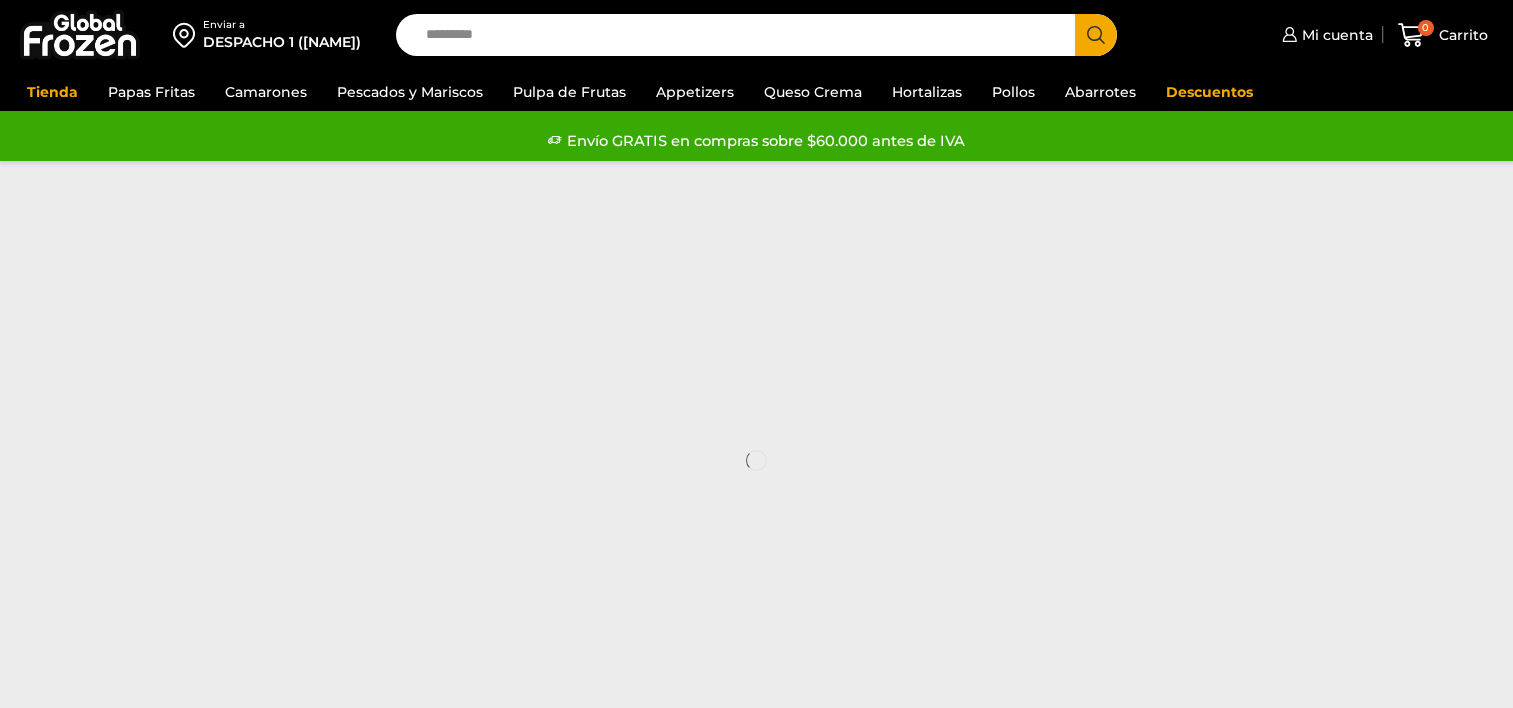 scroll, scrollTop: 184, scrollLeft: 0, axis: vertical 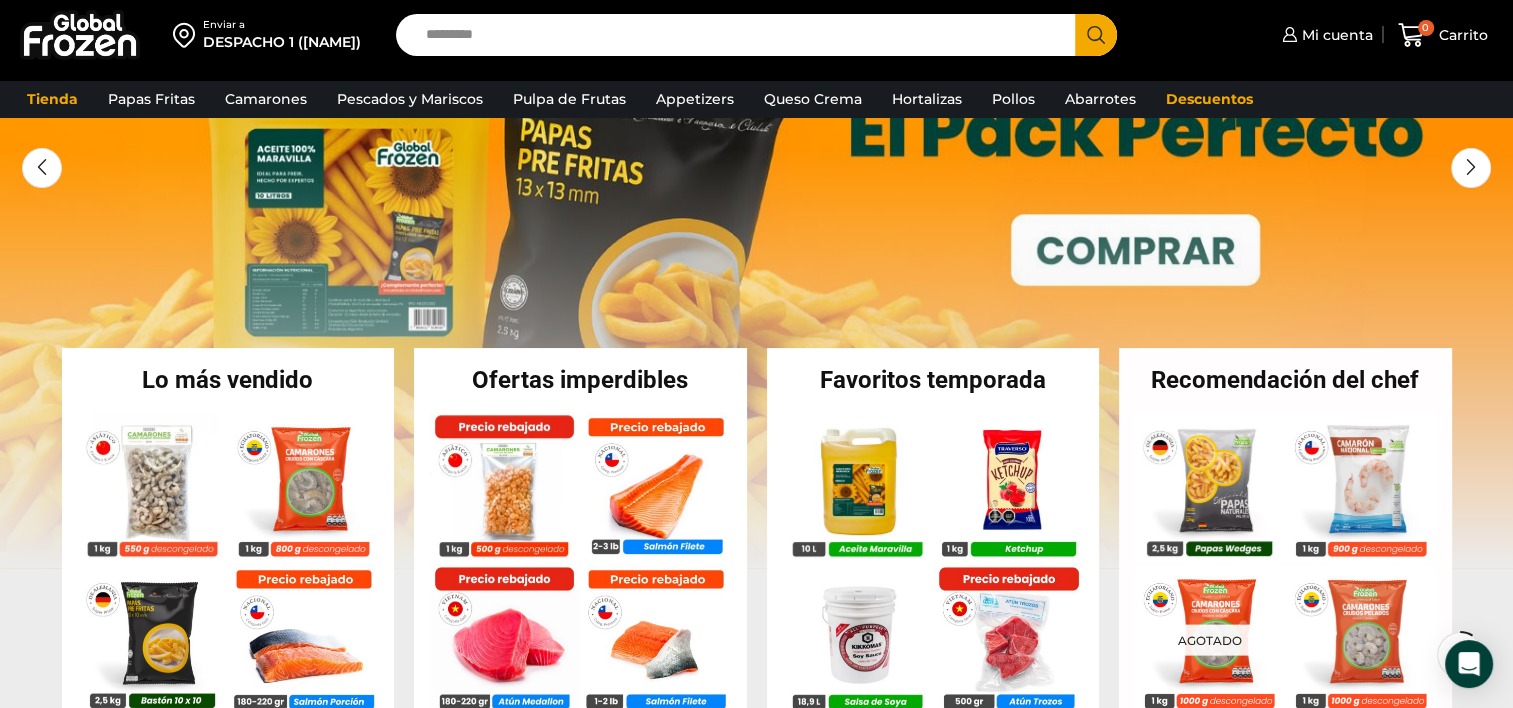 click on "DESPACHO 1 ( monsalve)" at bounding box center [282, 42] 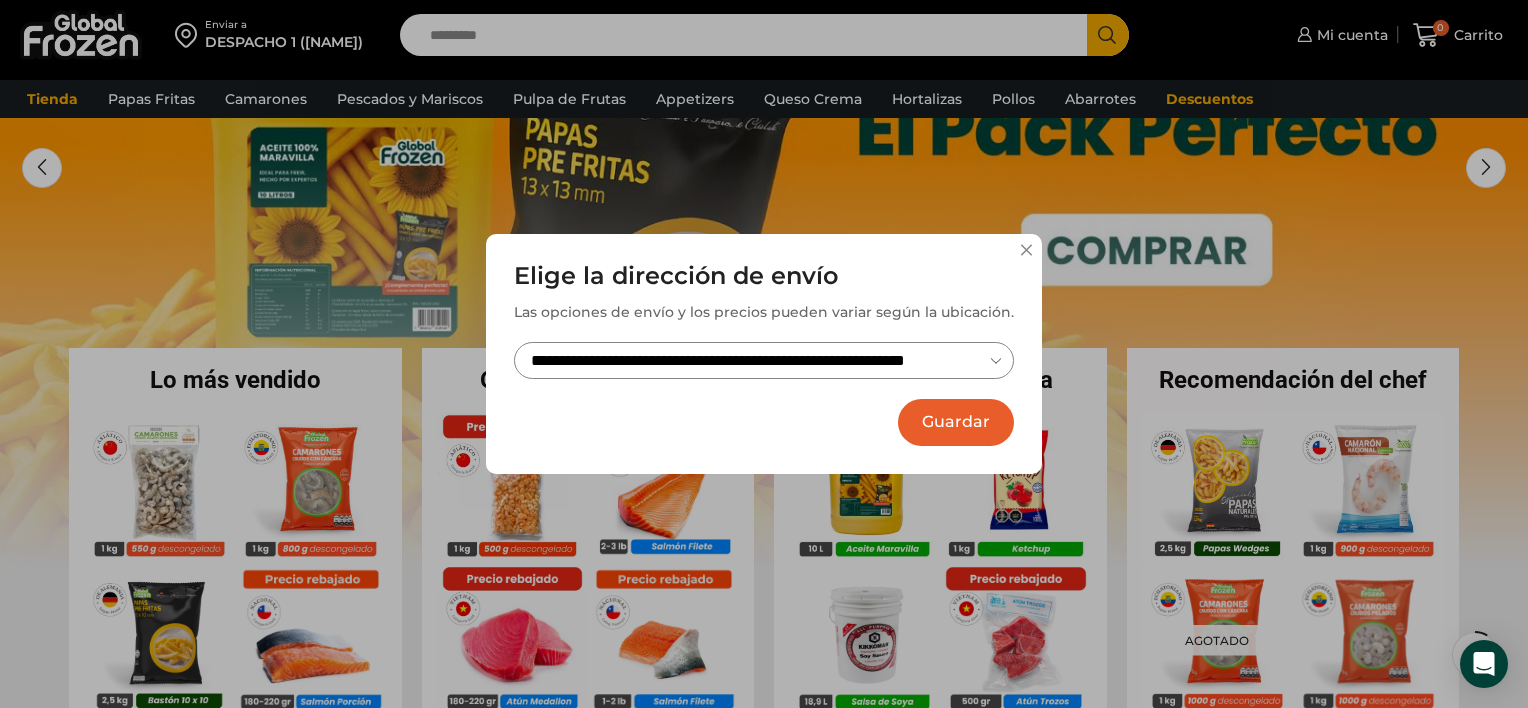 click on "**********" at bounding box center (764, 360) 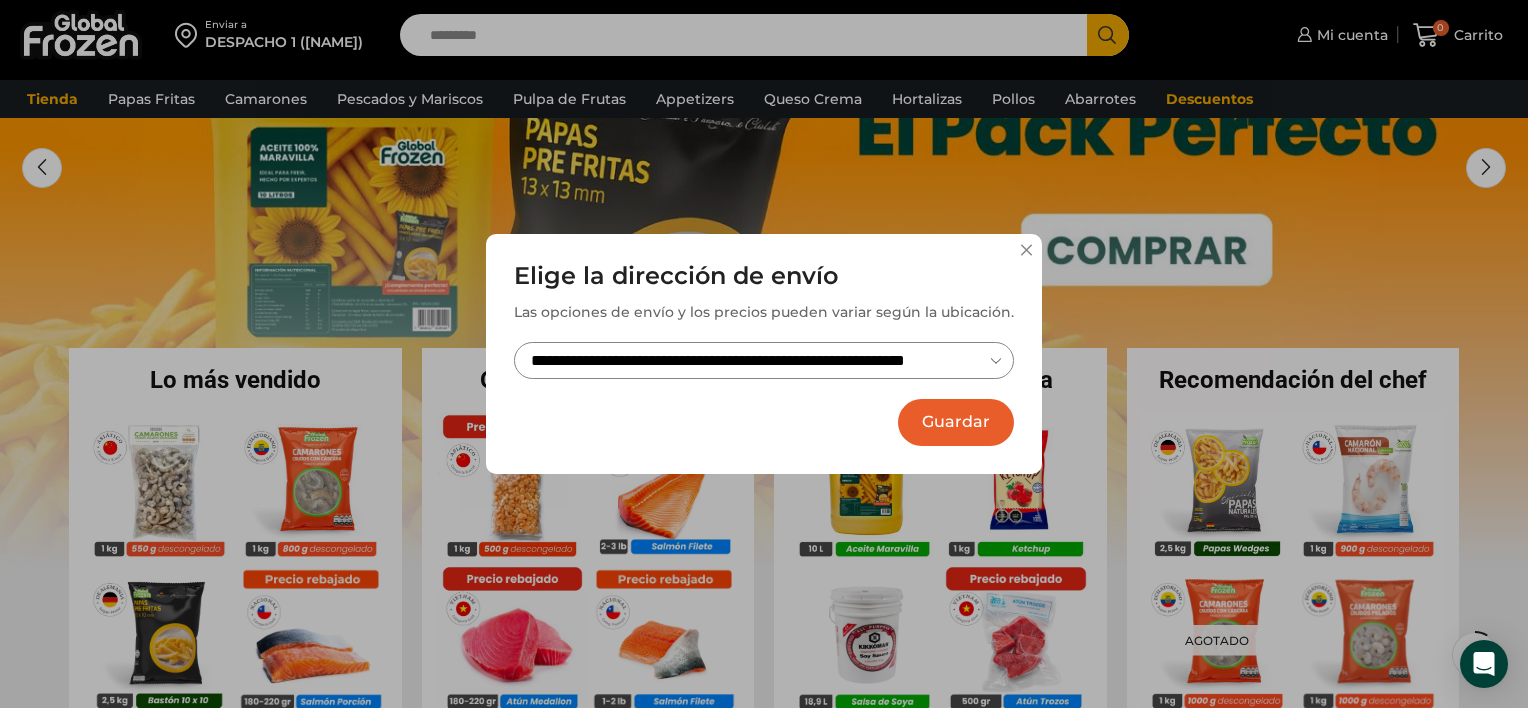 select on "**********" 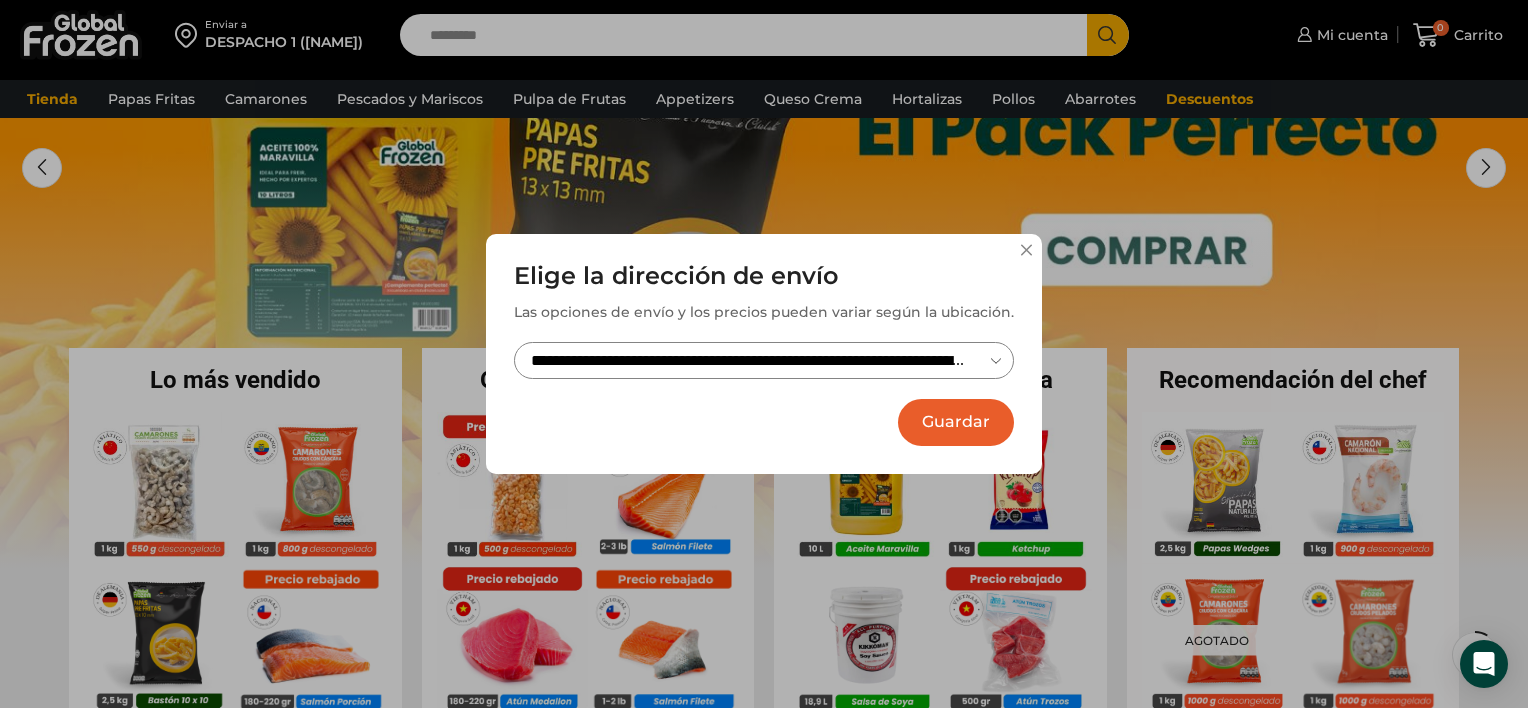click on "**********" at bounding box center (764, 360) 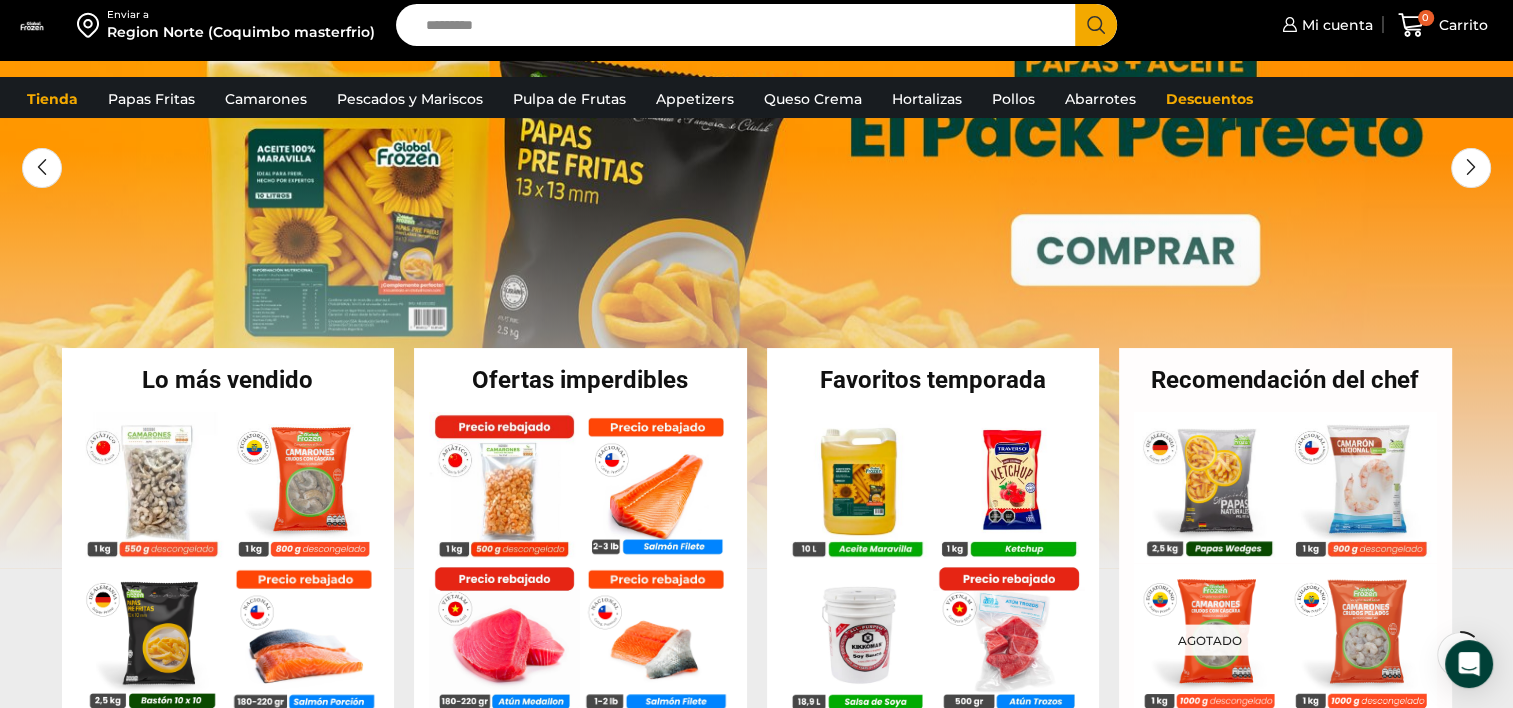 scroll, scrollTop: 300, scrollLeft: 0, axis: vertical 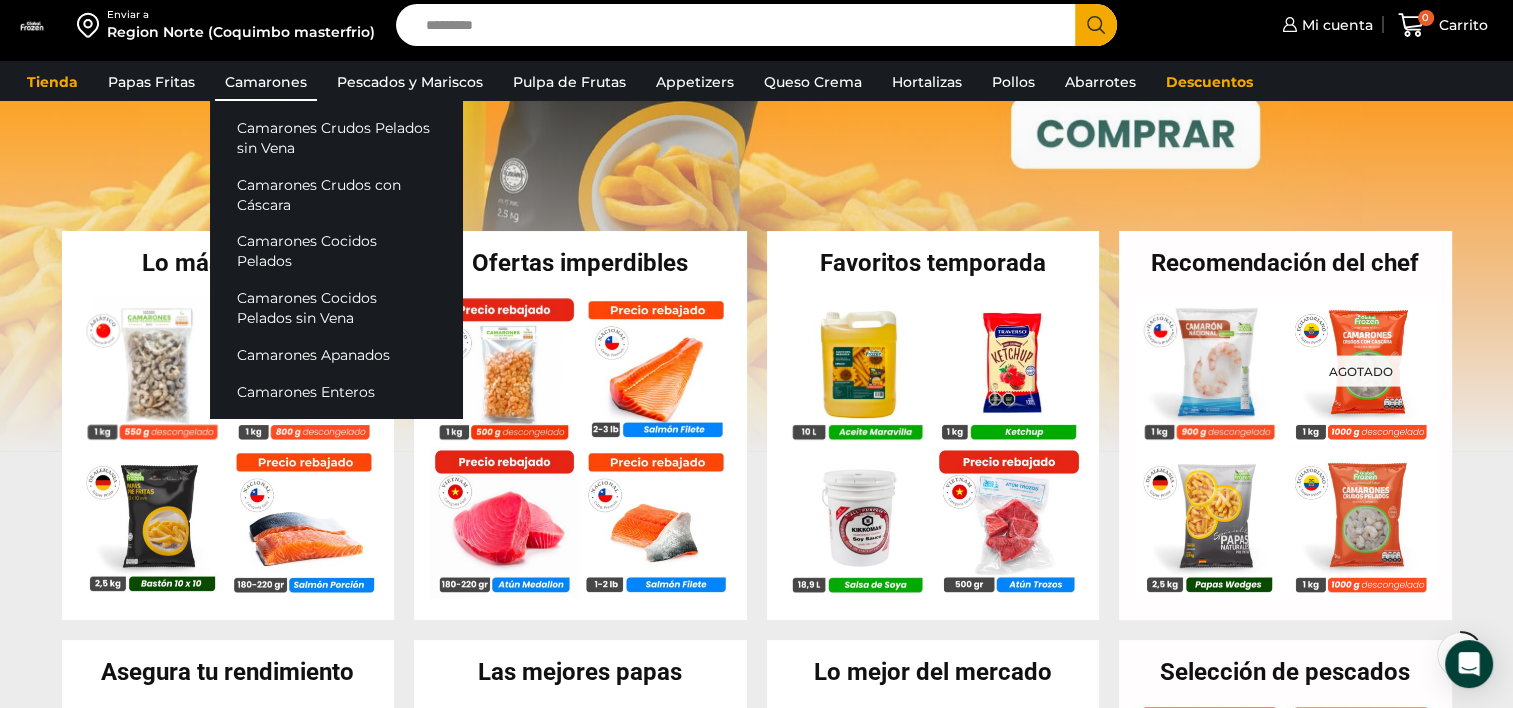 click on "Camarones" at bounding box center (266, 82) 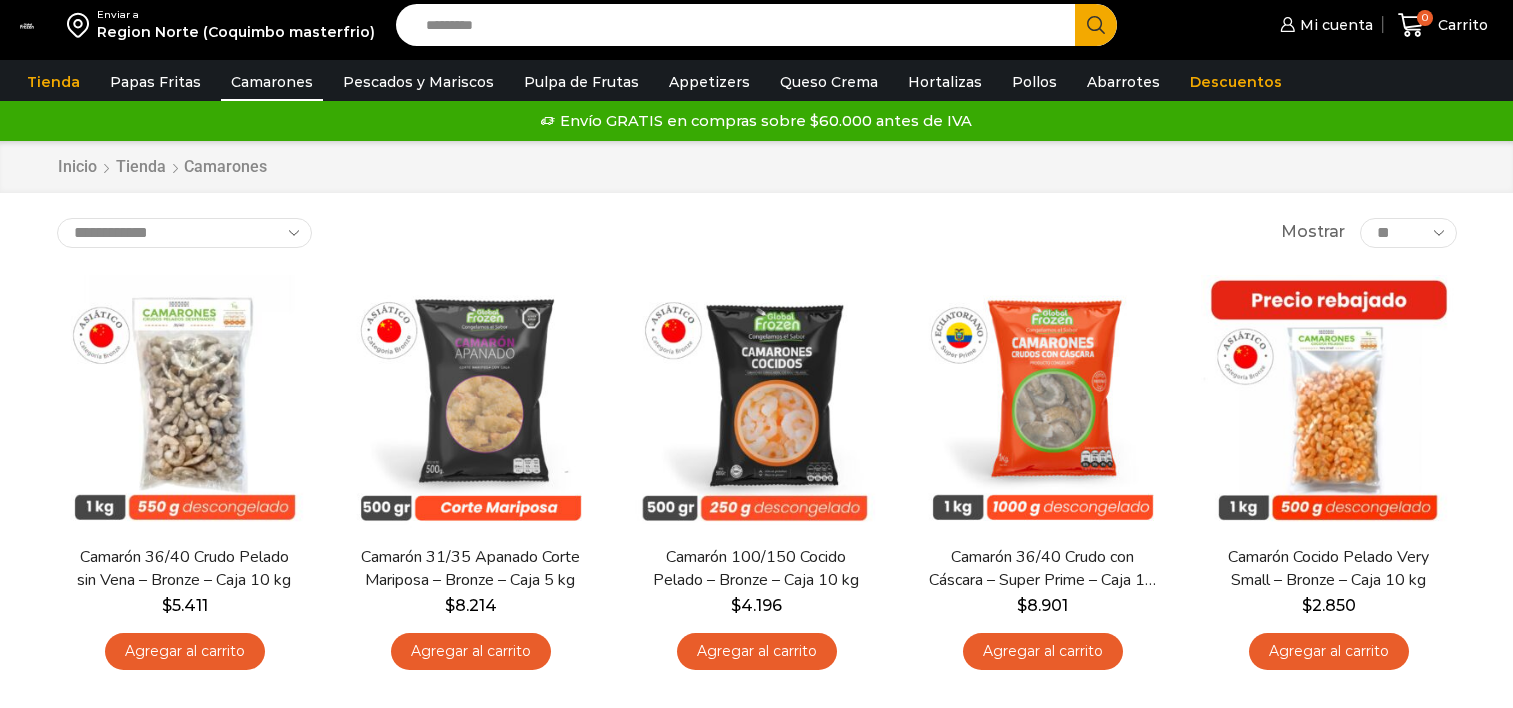 scroll, scrollTop: 0, scrollLeft: 0, axis: both 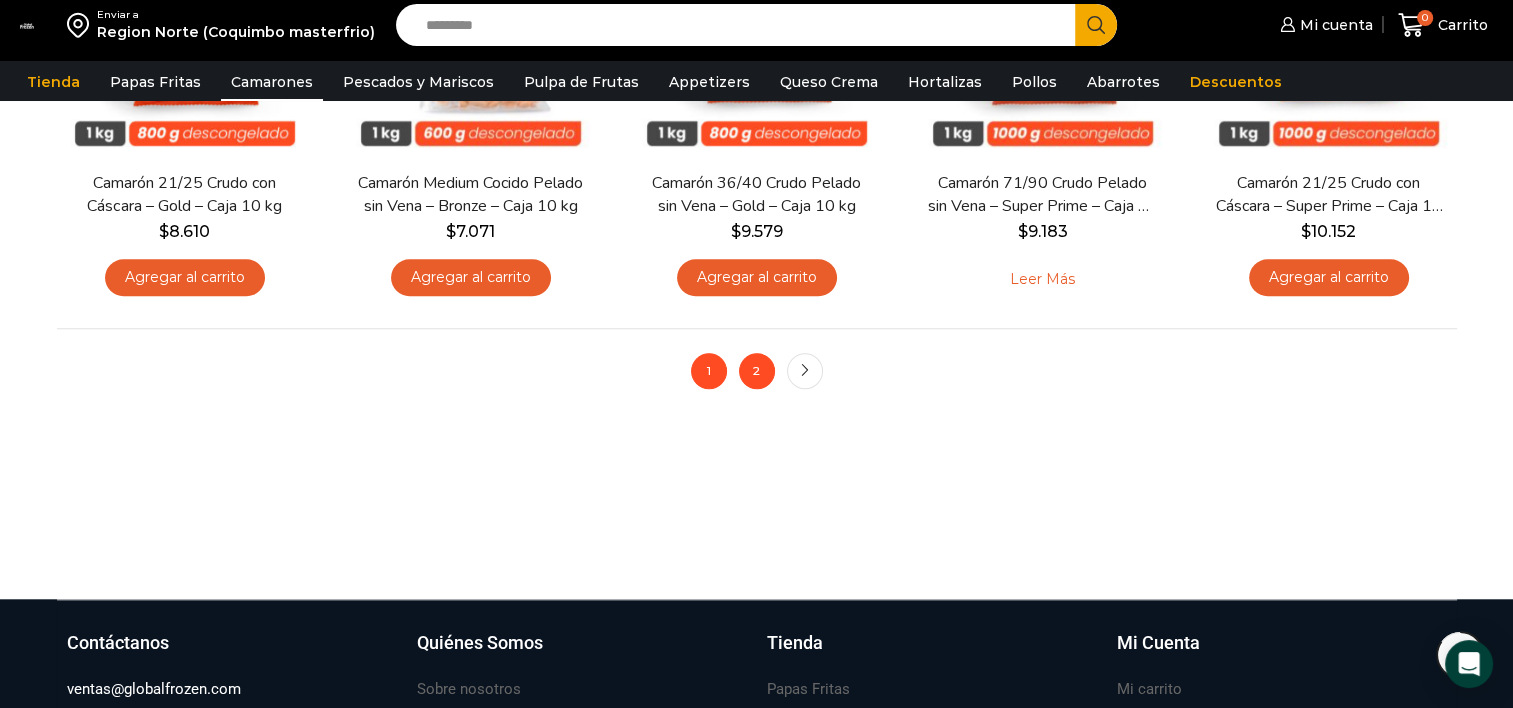 click on "2" at bounding box center [757, 371] 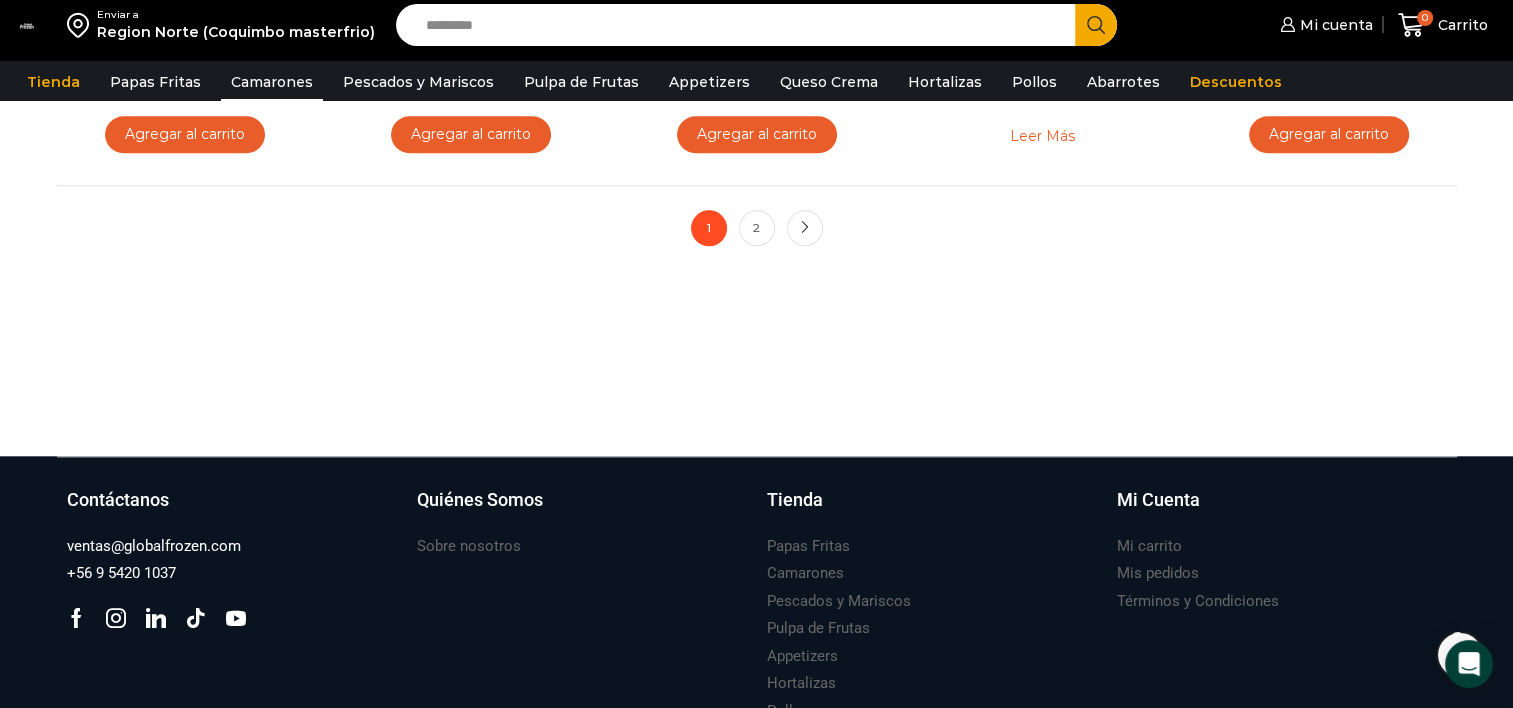 scroll, scrollTop: 1900, scrollLeft: 0, axis: vertical 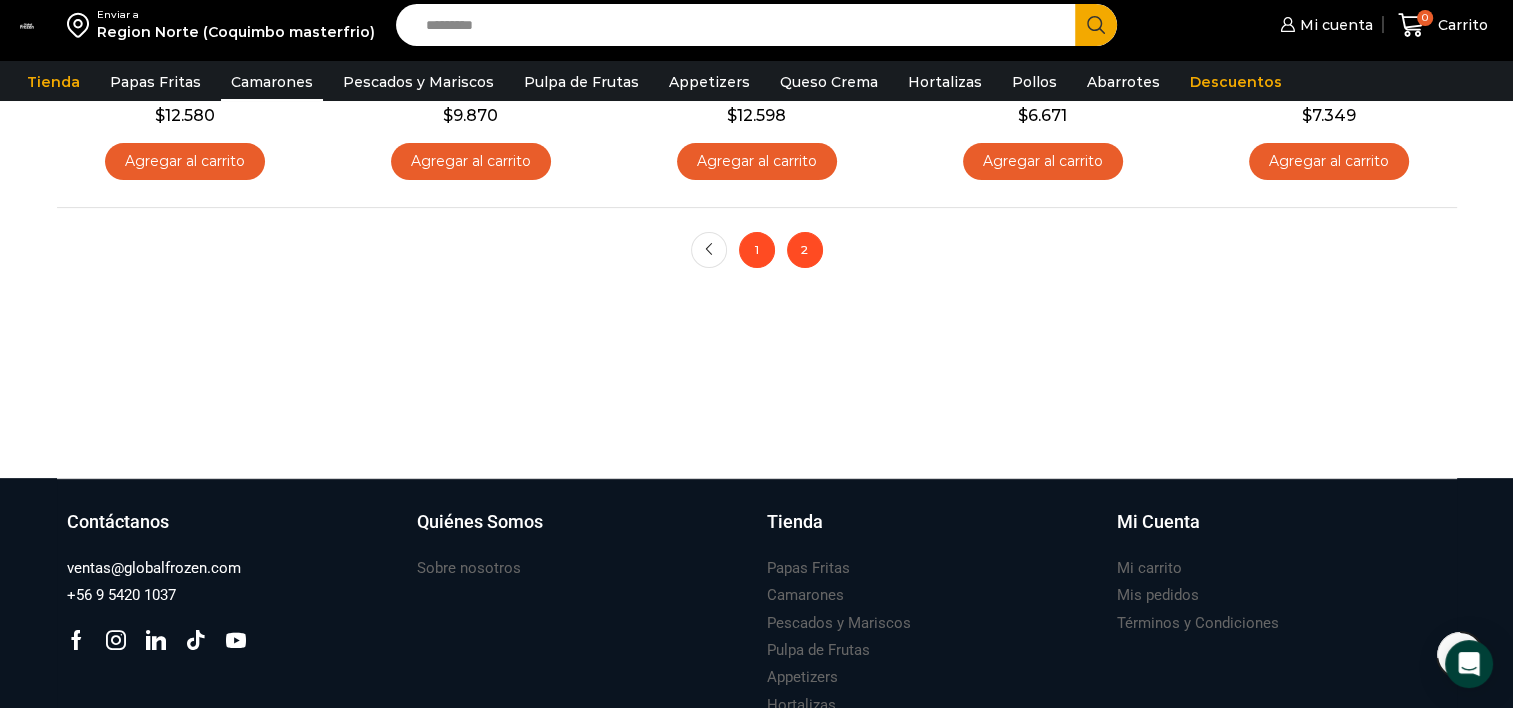 click on "1" at bounding box center (757, 250) 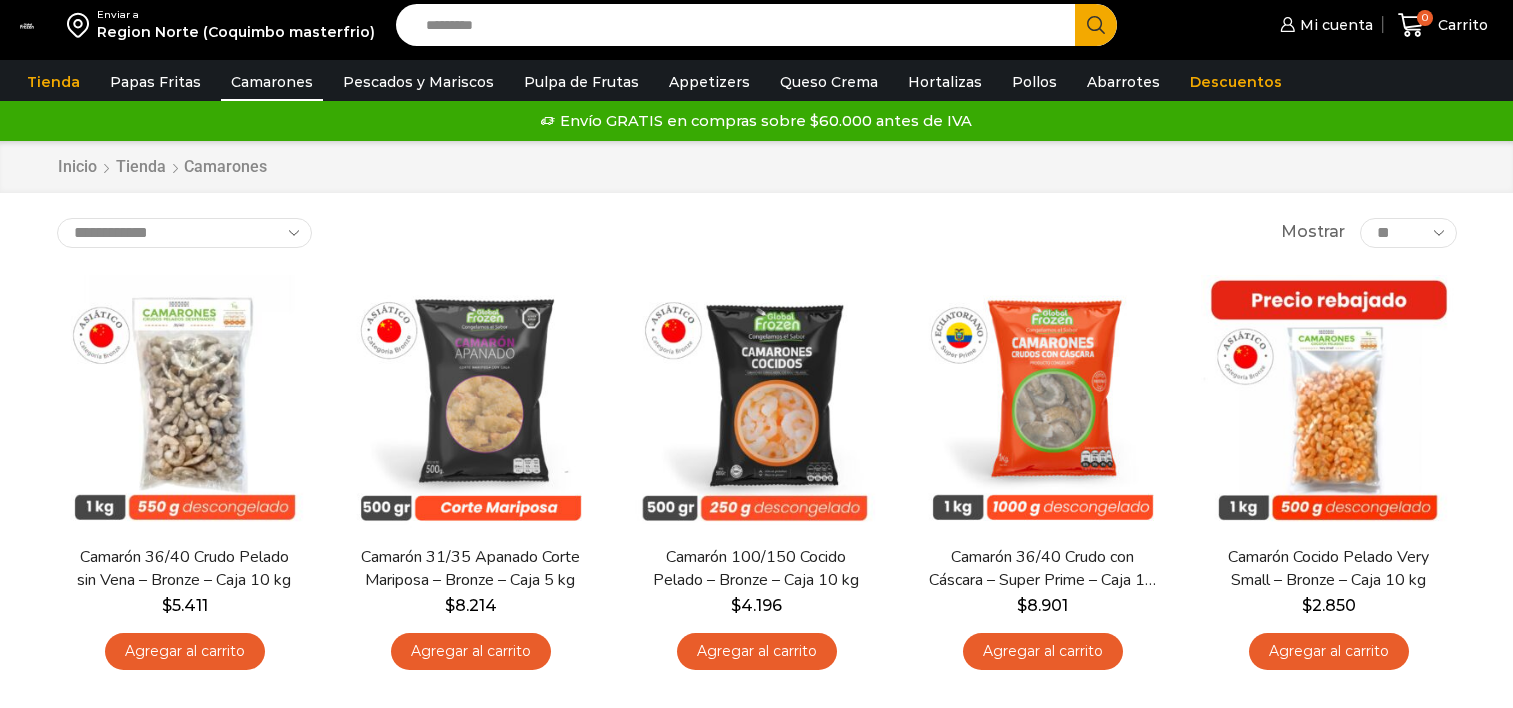 scroll, scrollTop: 0, scrollLeft: 0, axis: both 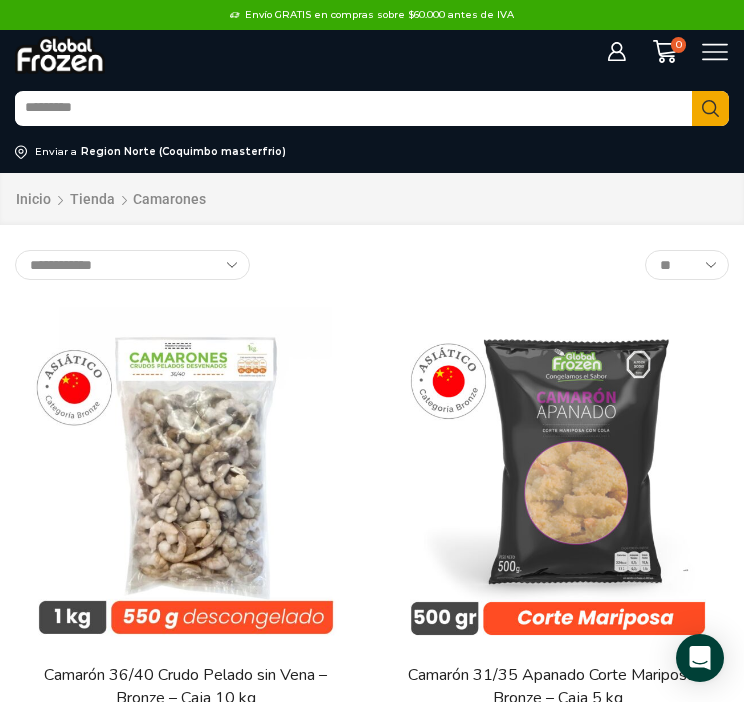 click on "Search input" at bounding box center [353, 109] 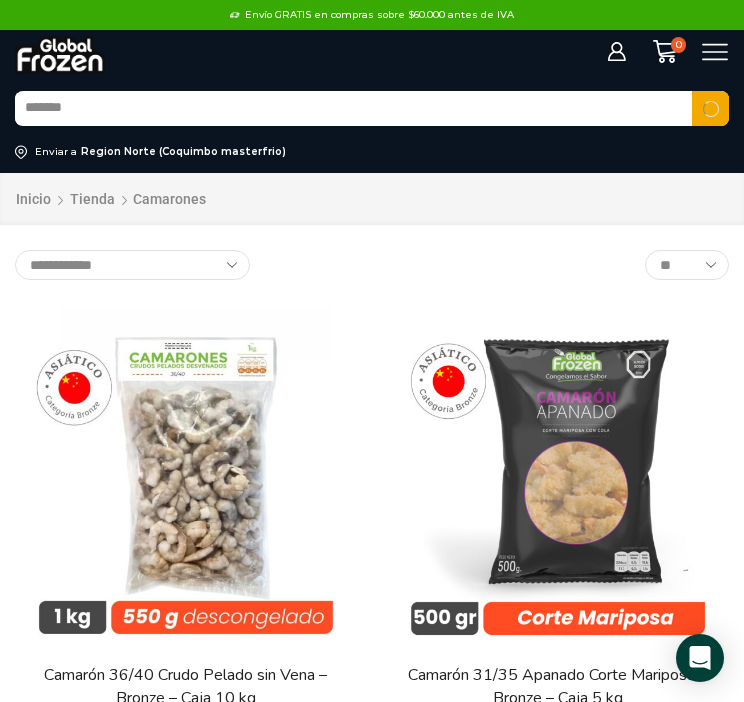 type on "*******" 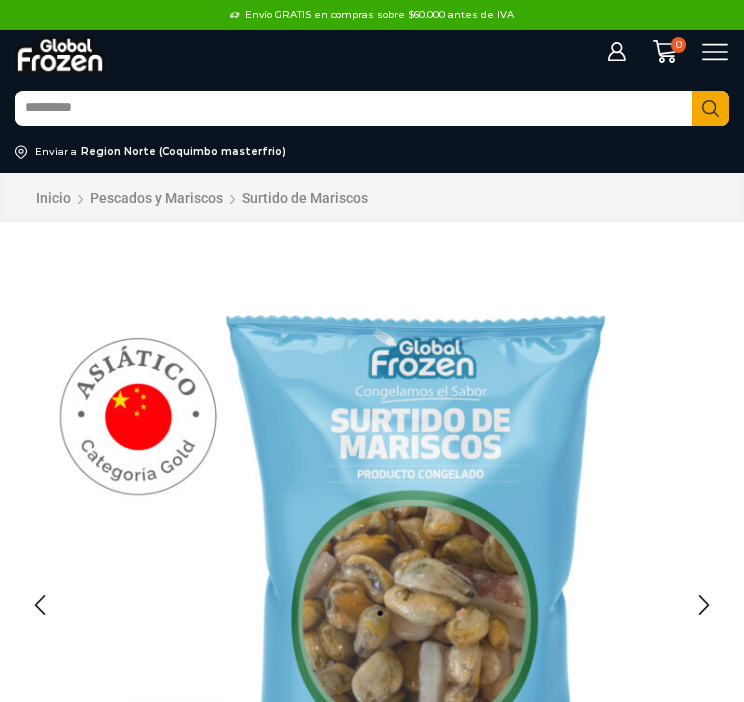 scroll, scrollTop: 0, scrollLeft: 0, axis: both 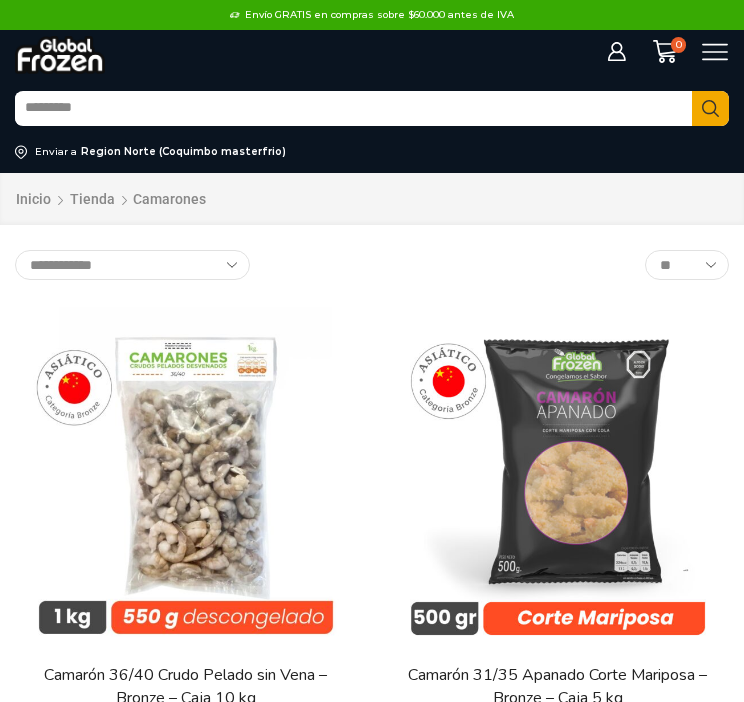 click on "Search input" at bounding box center (353, 109) 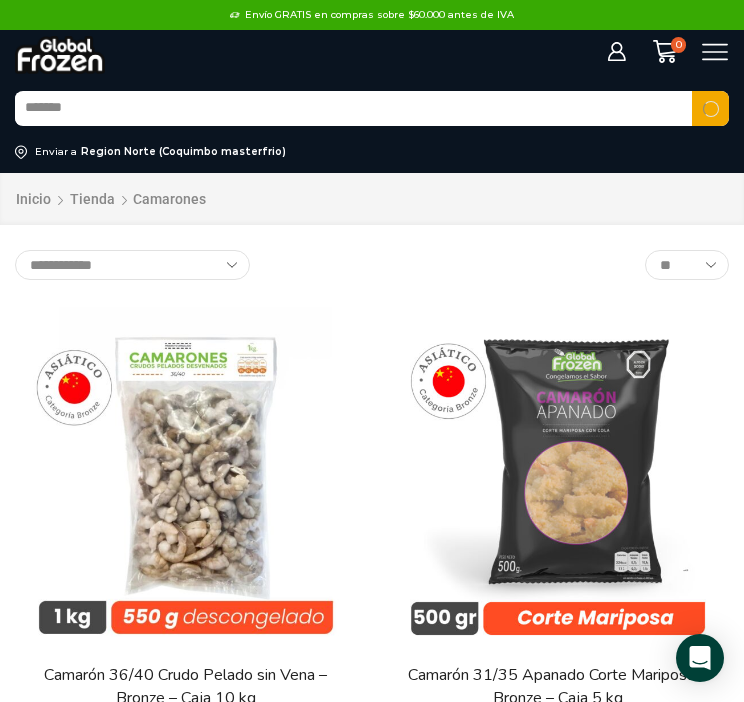 type on "*******" 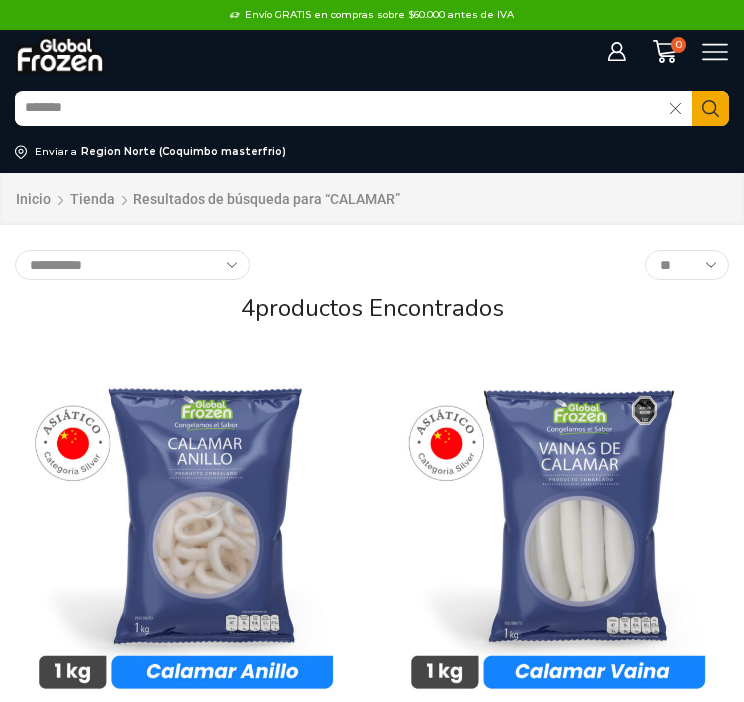 scroll, scrollTop: 0, scrollLeft: 0, axis: both 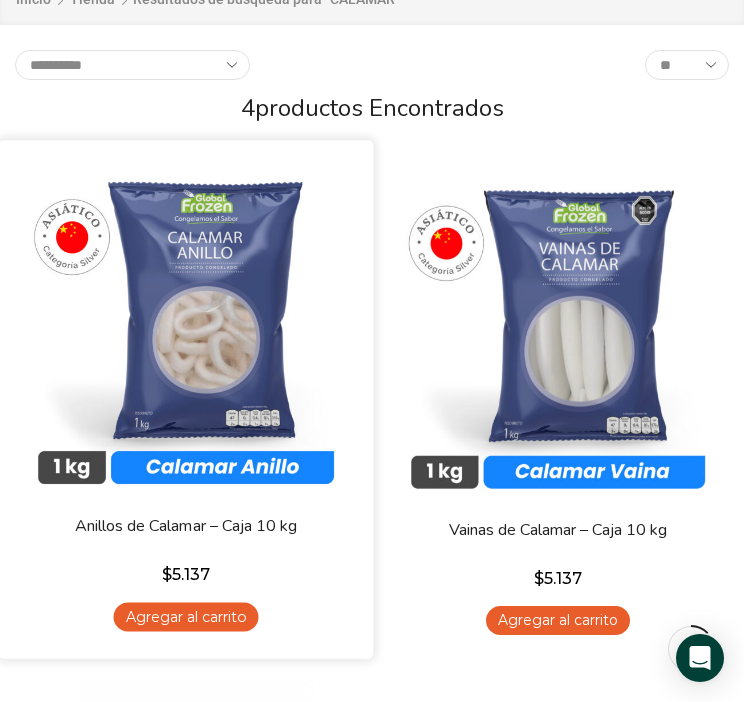 click at bounding box center [186, 327] 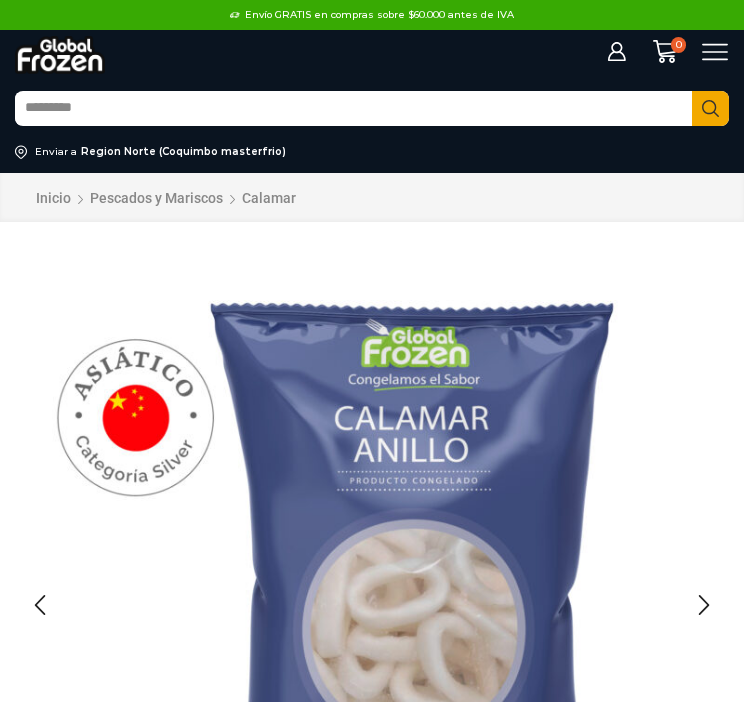 scroll, scrollTop: 0, scrollLeft: 0, axis: both 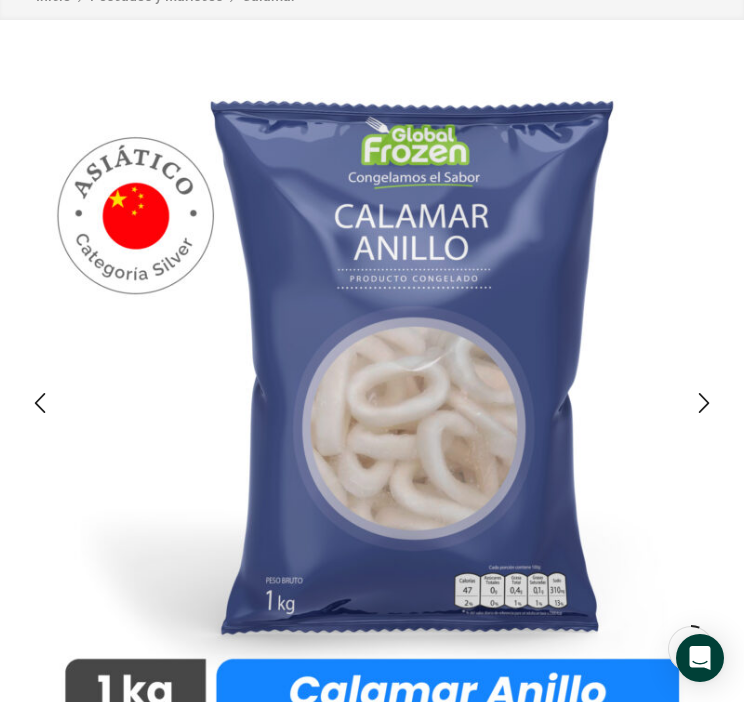 drag, startPoint x: 464, startPoint y: 386, endPoint x: 471, endPoint y: 377, distance: 11.401754 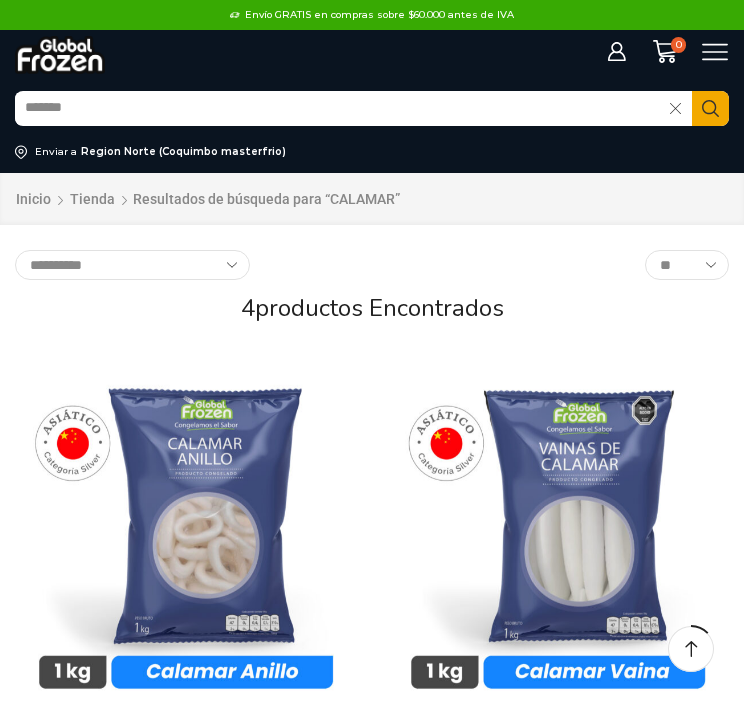 scroll, scrollTop: 200, scrollLeft: 0, axis: vertical 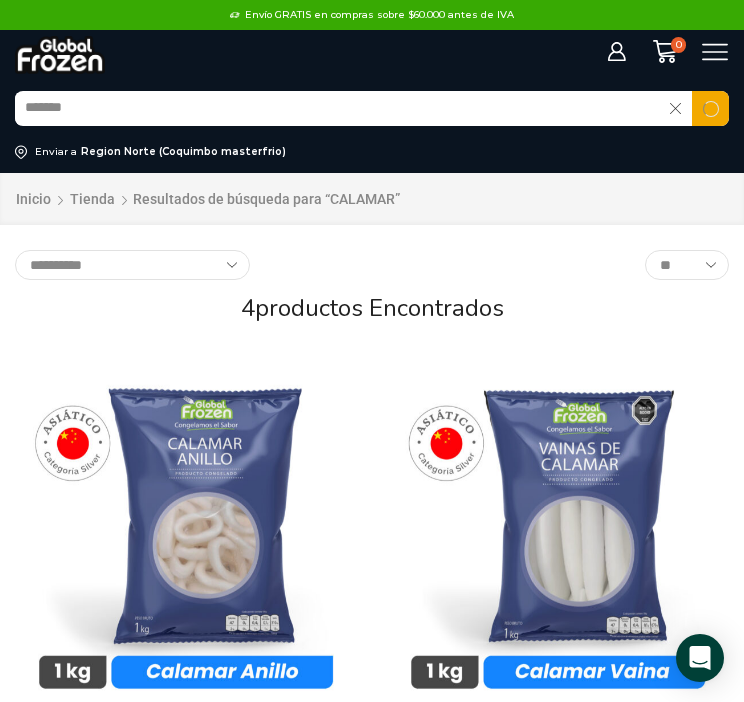 drag, startPoint x: -24, startPoint y: 102, endPoint x: -73, endPoint y: 103, distance: 49.010204 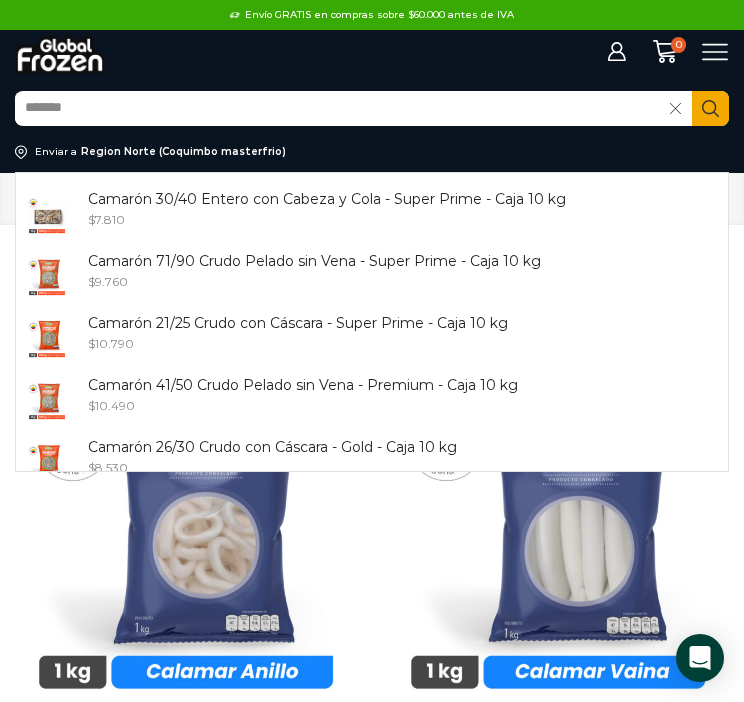 click 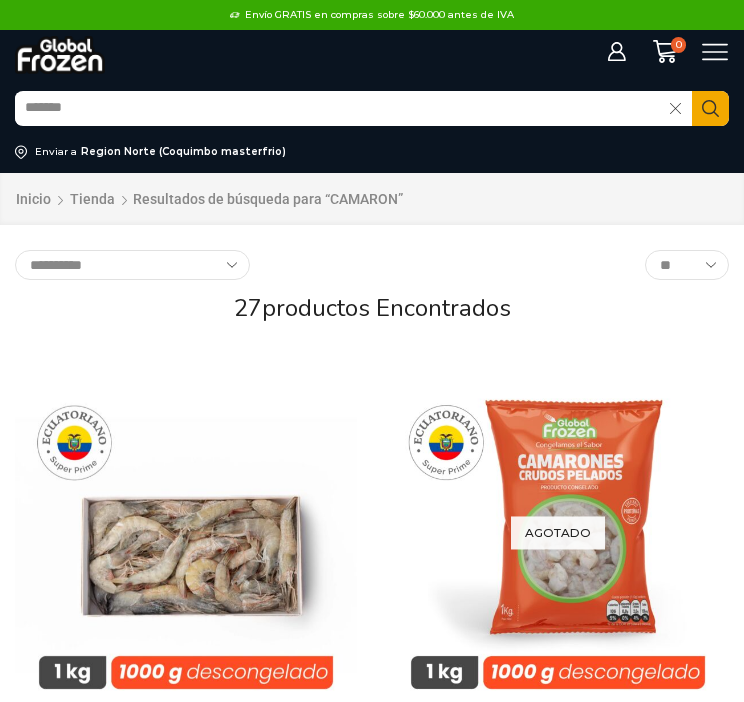 scroll, scrollTop: 0, scrollLeft: 0, axis: both 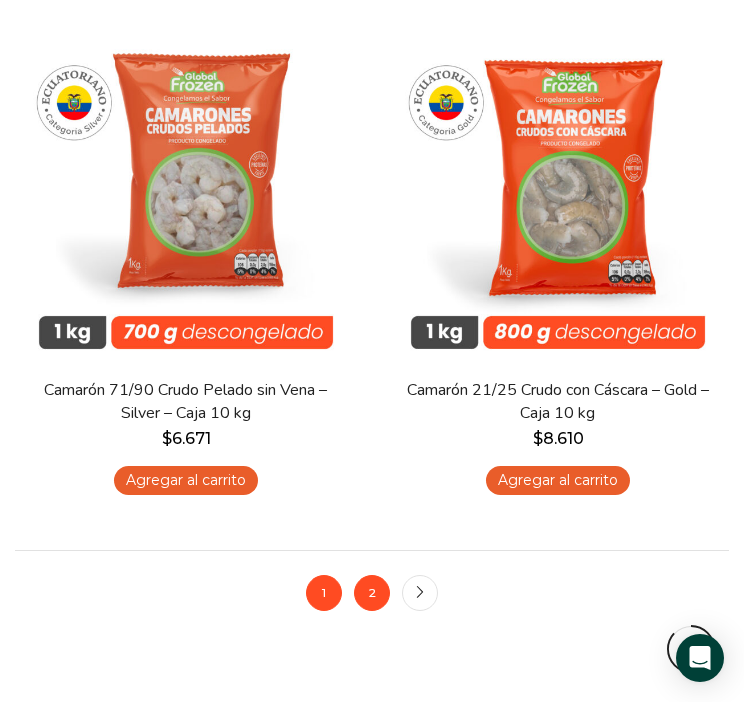 click on "2" at bounding box center (372, 593) 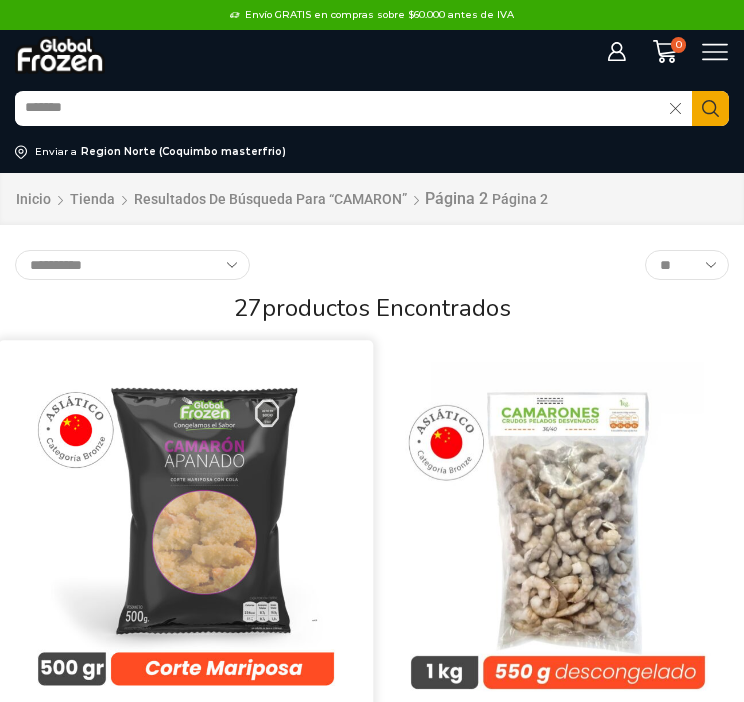 scroll, scrollTop: 0, scrollLeft: 0, axis: both 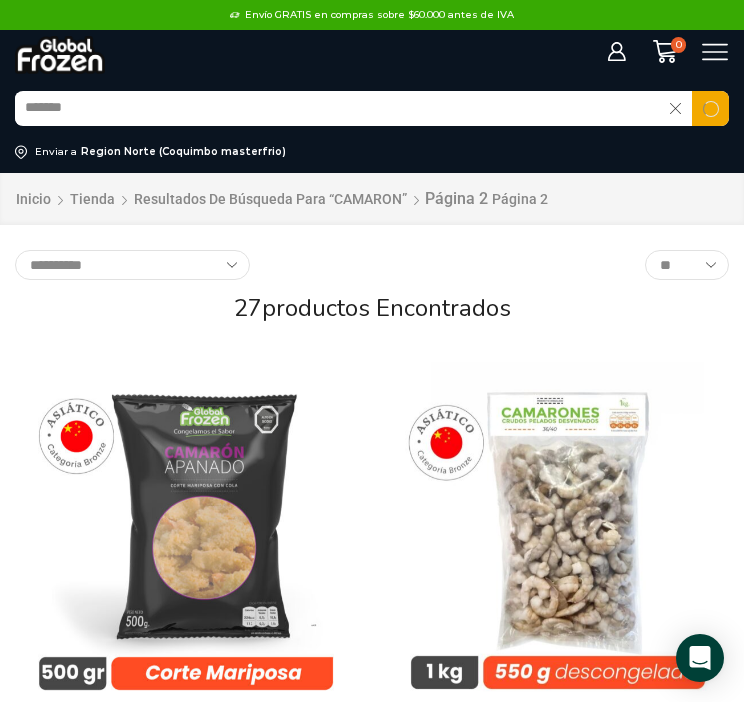 drag, startPoint x: 145, startPoint y: 109, endPoint x: 29, endPoint y: 111, distance: 116.01724 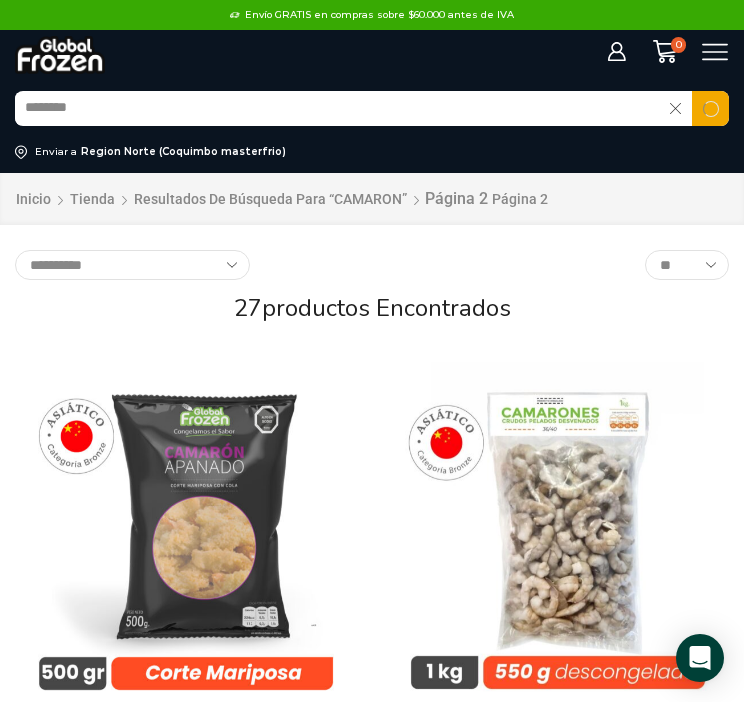 type on "********" 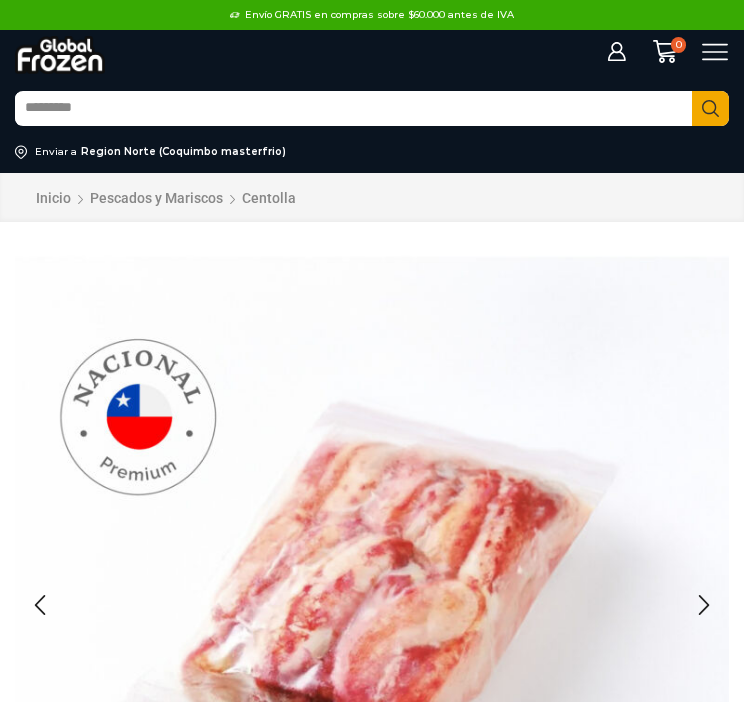 scroll, scrollTop: 0, scrollLeft: 0, axis: both 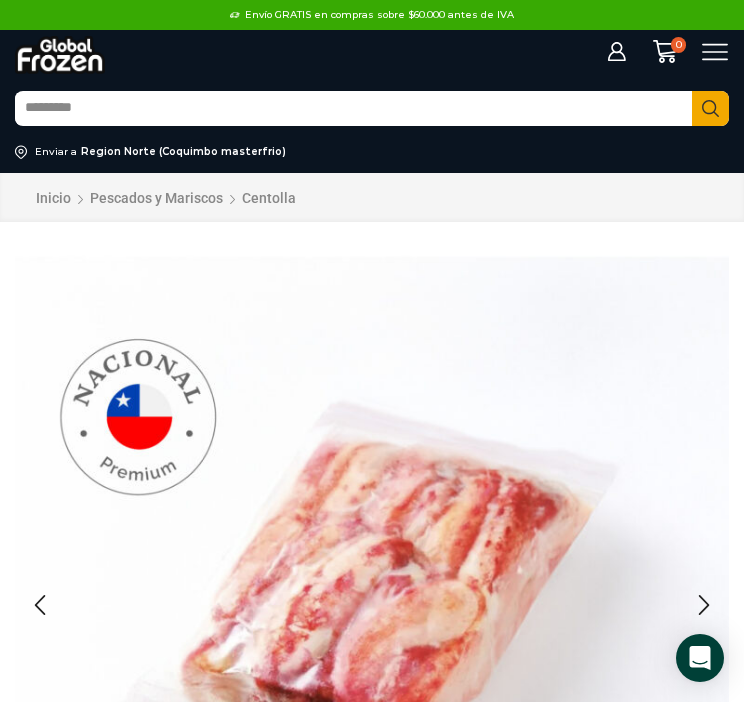 click on "Search input" at bounding box center [353, 109] 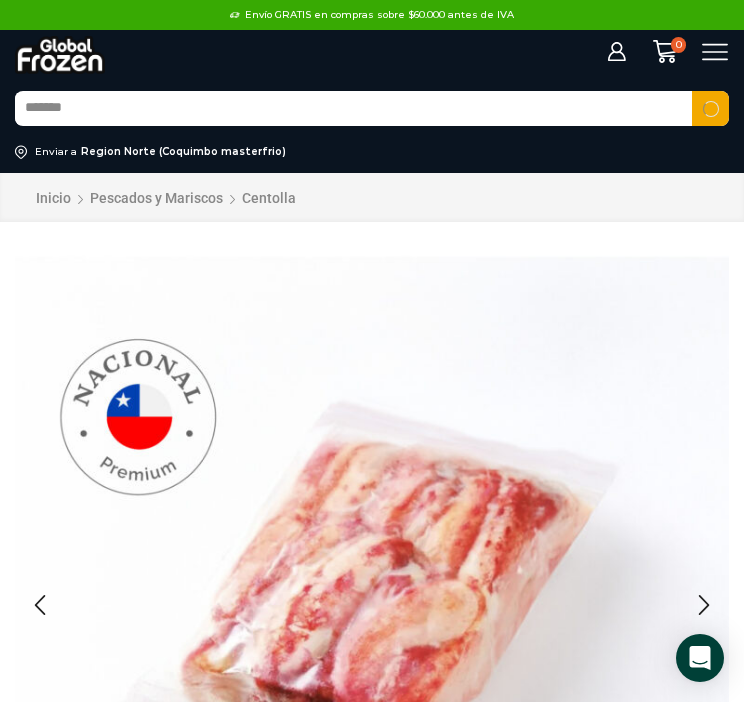 type on "*******" 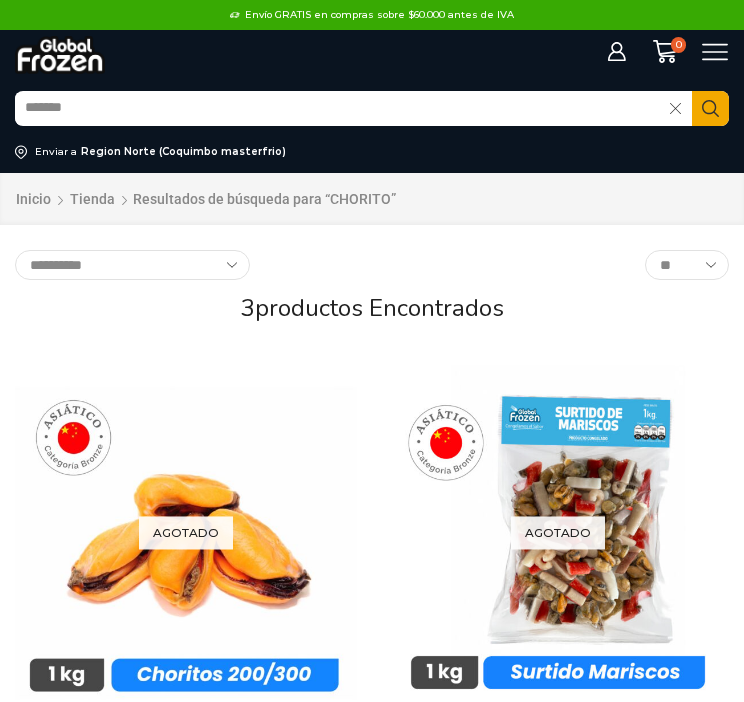 scroll, scrollTop: 0, scrollLeft: 0, axis: both 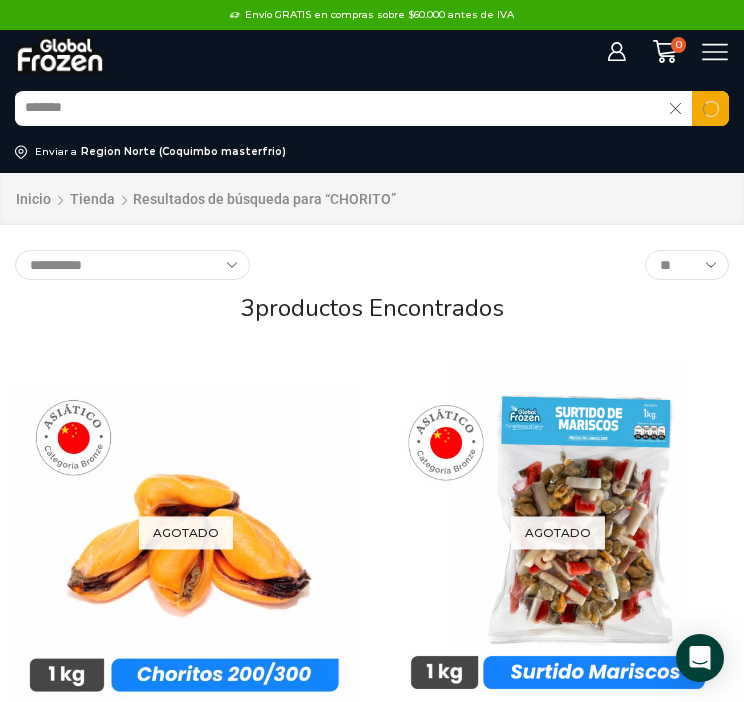 drag, startPoint x: 176, startPoint y: 105, endPoint x: -21, endPoint y: 121, distance: 197.64868 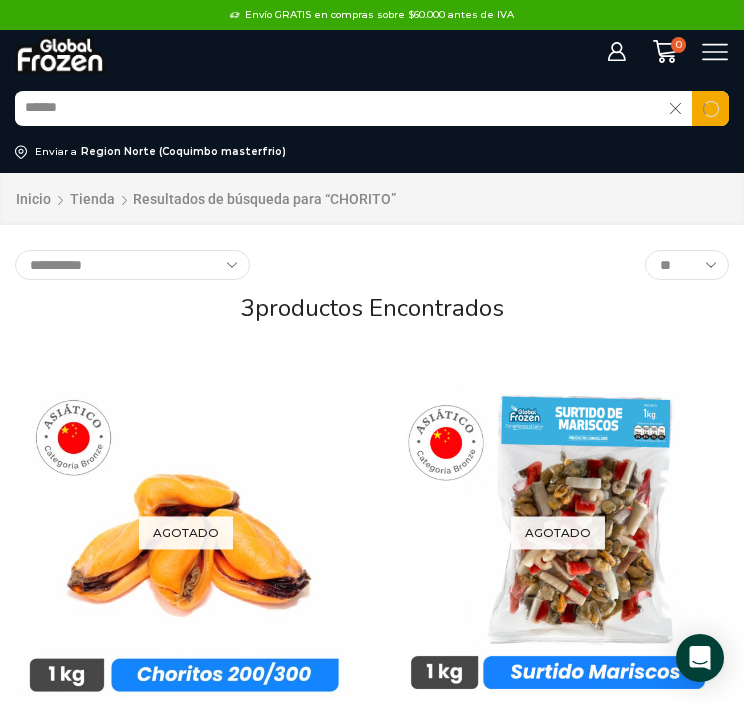 type on "******" 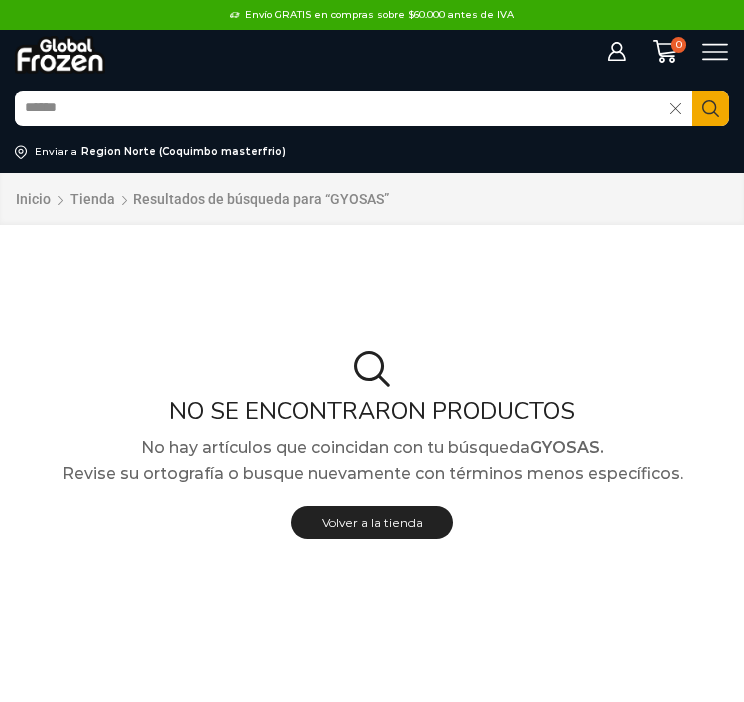 scroll, scrollTop: 0, scrollLeft: 0, axis: both 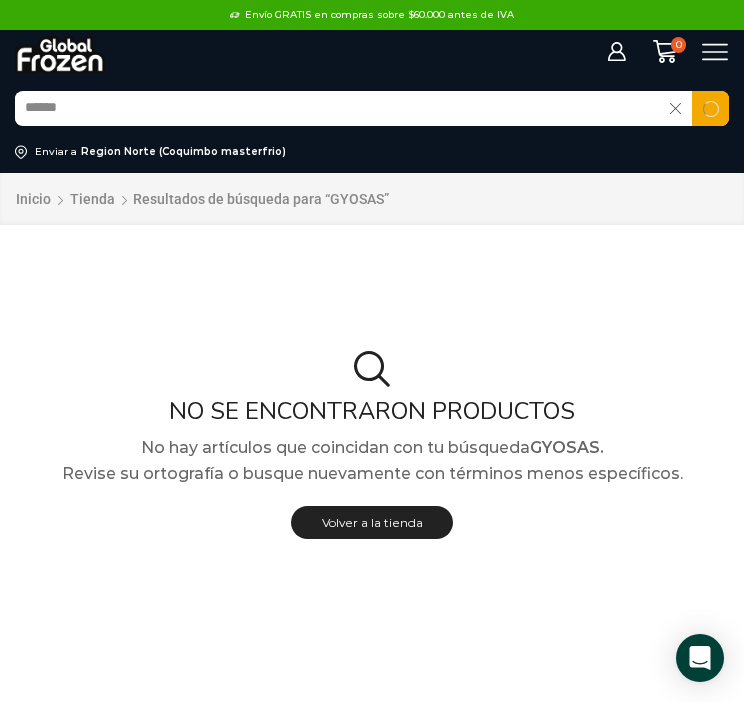 drag, startPoint x: 122, startPoint y: 113, endPoint x: 15, endPoint y: 114, distance: 107.00467 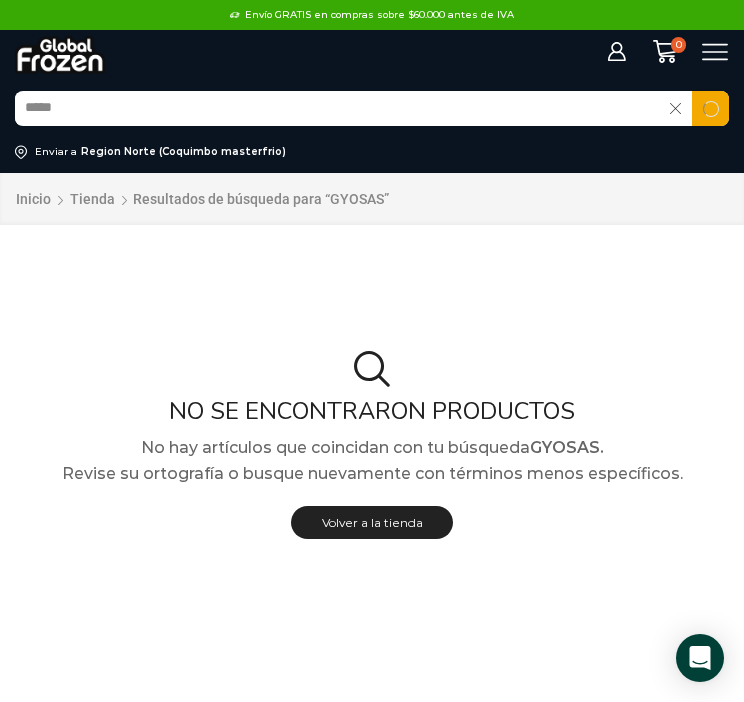 type on "*****" 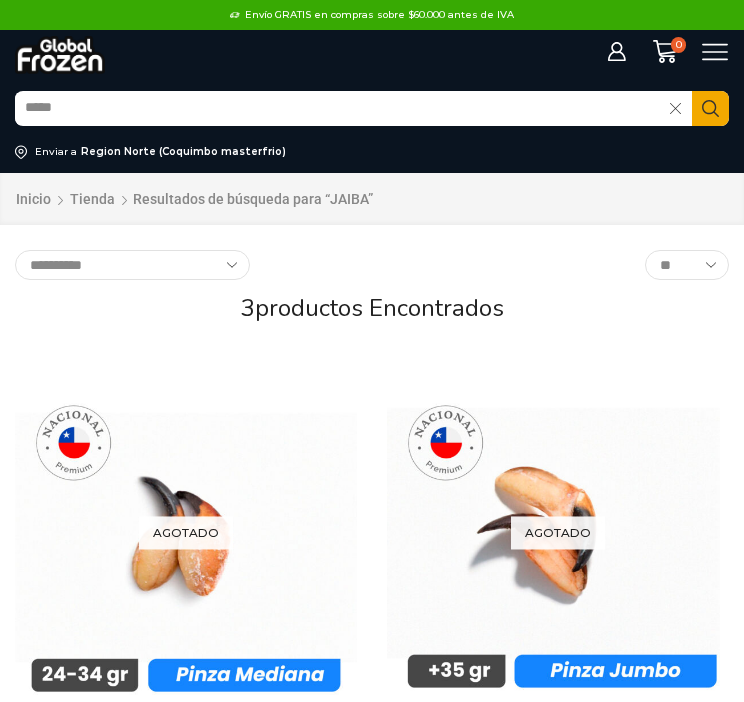 scroll, scrollTop: 0, scrollLeft: 0, axis: both 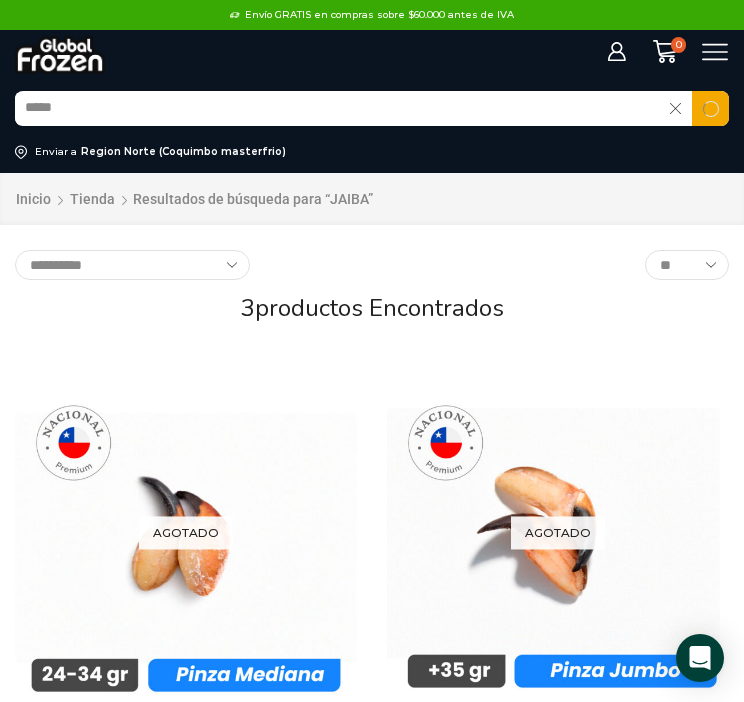 drag, startPoint x: 146, startPoint y: 116, endPoint x: -48, endPoint y: 120, distance: 194.04123 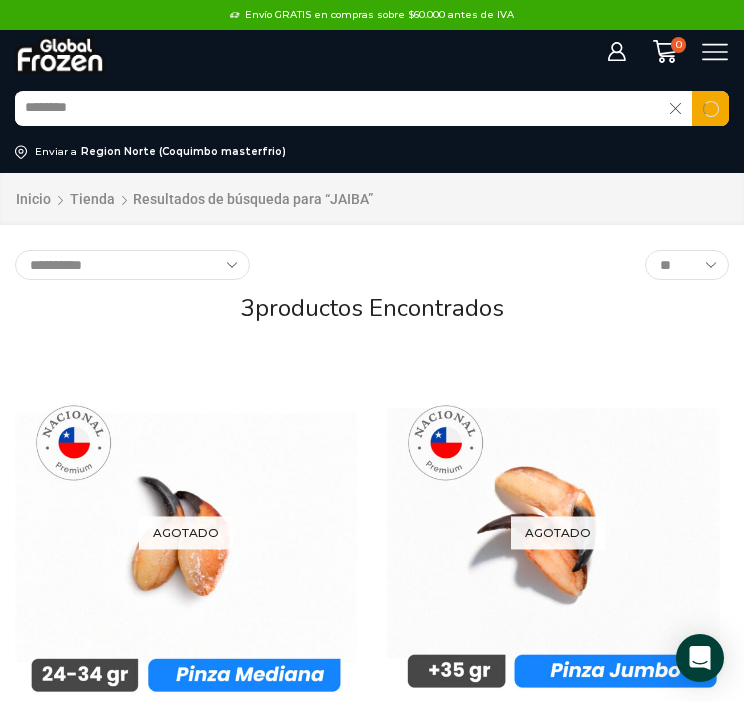 type on "********" 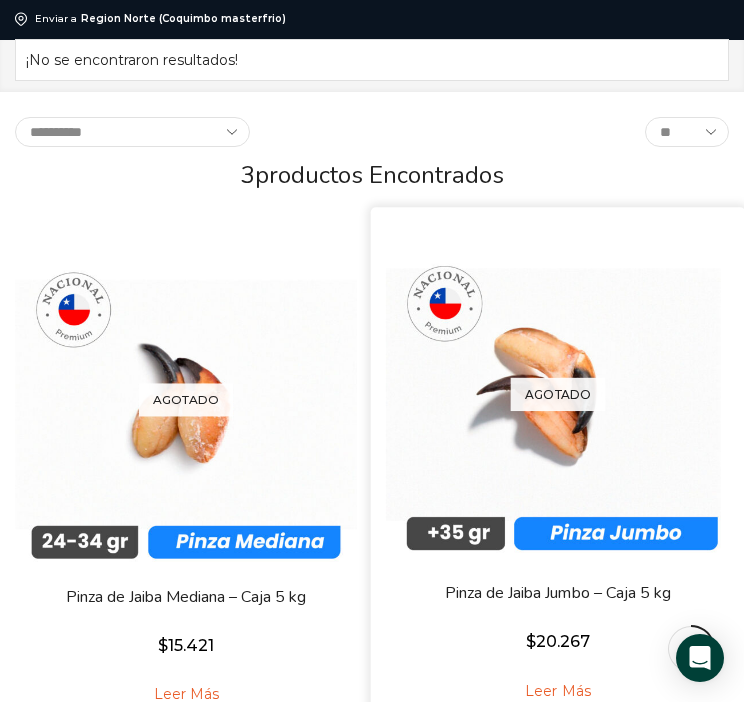 scroll, scrollTop: 300, scrollLeft: 0, axis: vertical 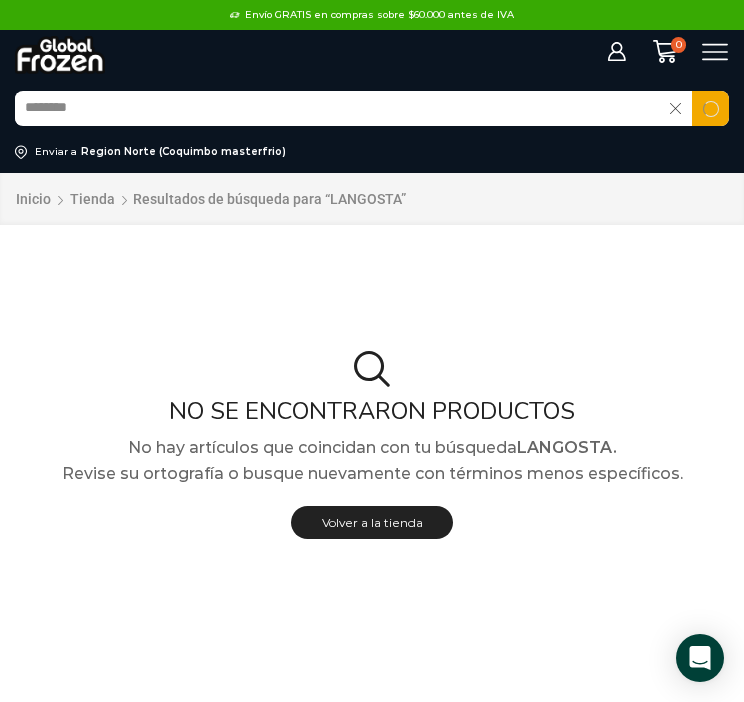 drag, startPoint x: 130, startPoint y: 105, endPoint x: -110, endPoint y: 121, distance: 240.53275 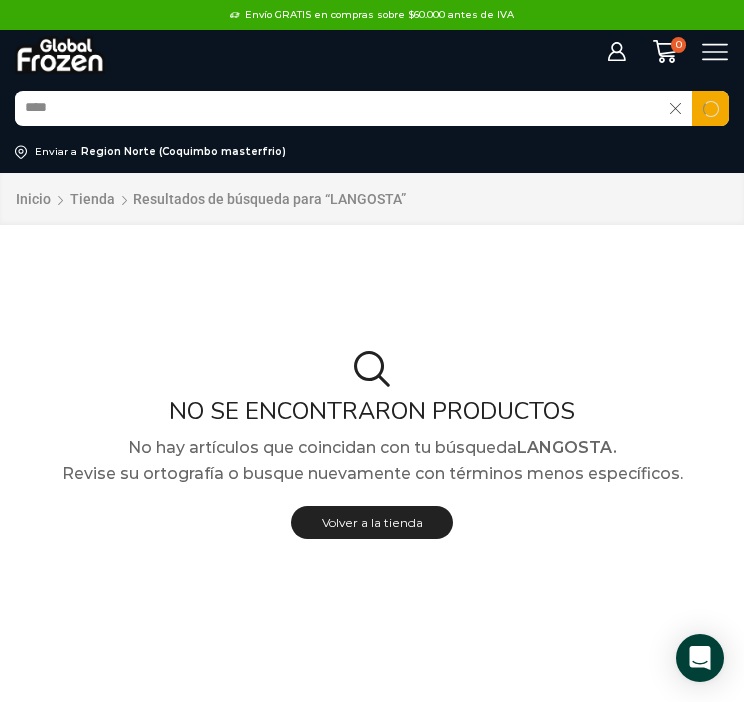type on "****" 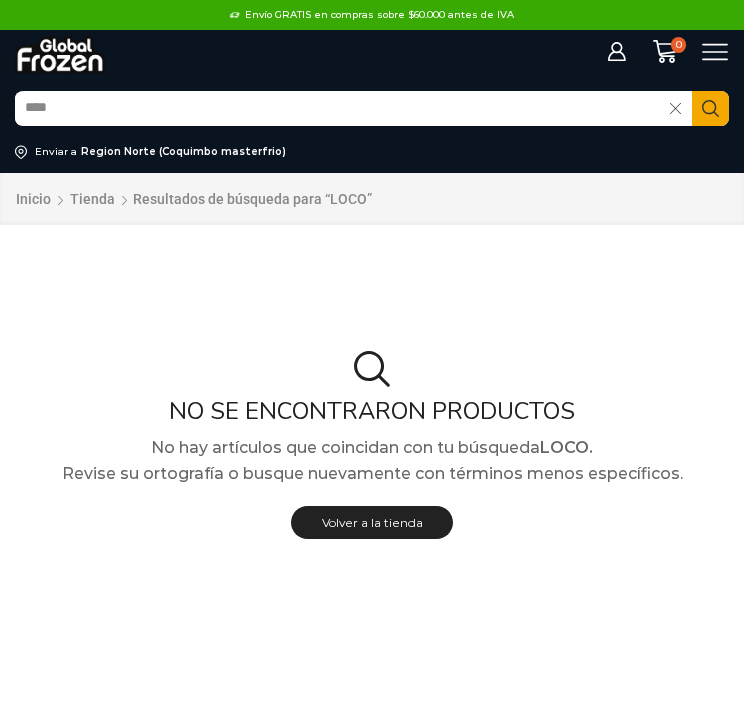 scroll, scrollTop: 0, scrollLeft: 0, axis: both 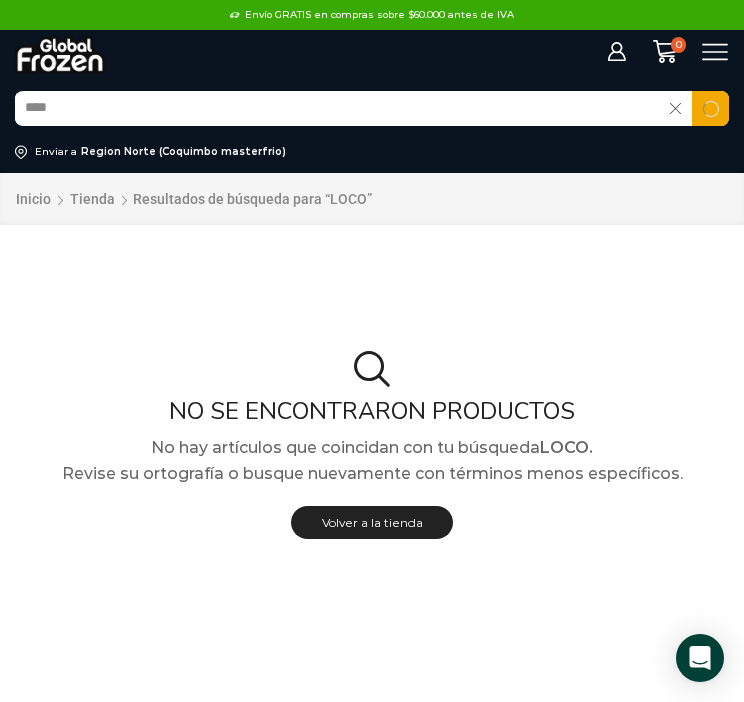 drag, startPoint x: 122, startPoint y: 115, endPoint x: -24, endPoint y: 109, distance: 146.12323 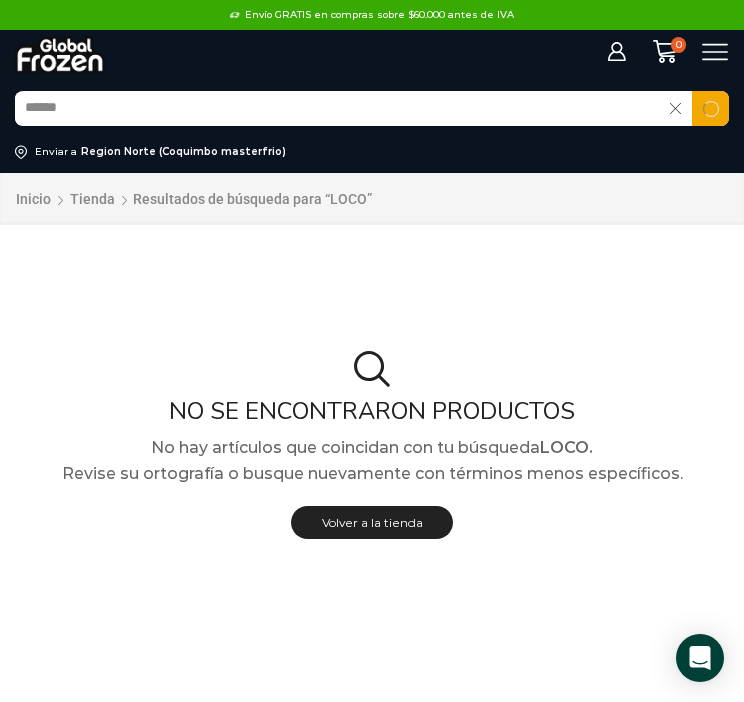 type on "******" 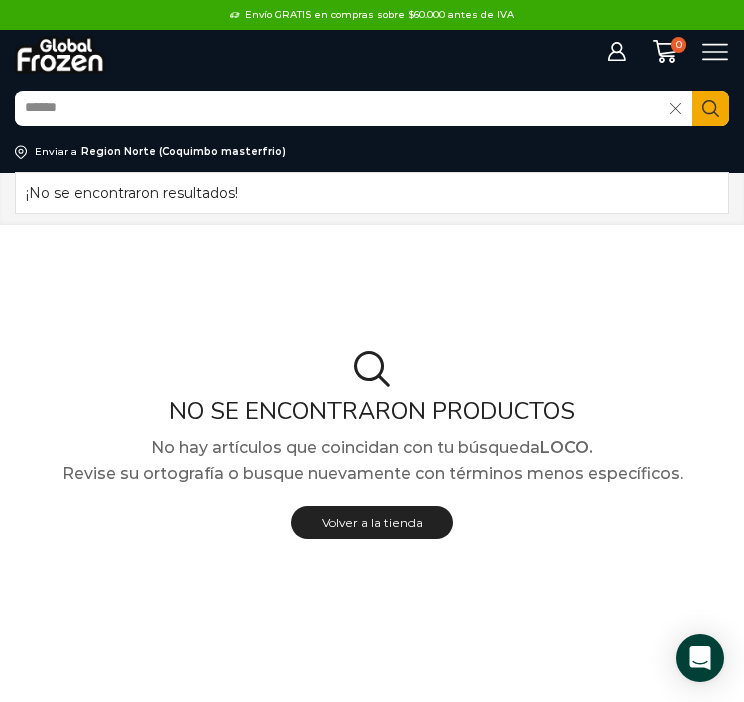 drag, startPoint x: 141, startPoint y: 120, endPoint x: -16, endPoint y: 115, distance: 157.0796 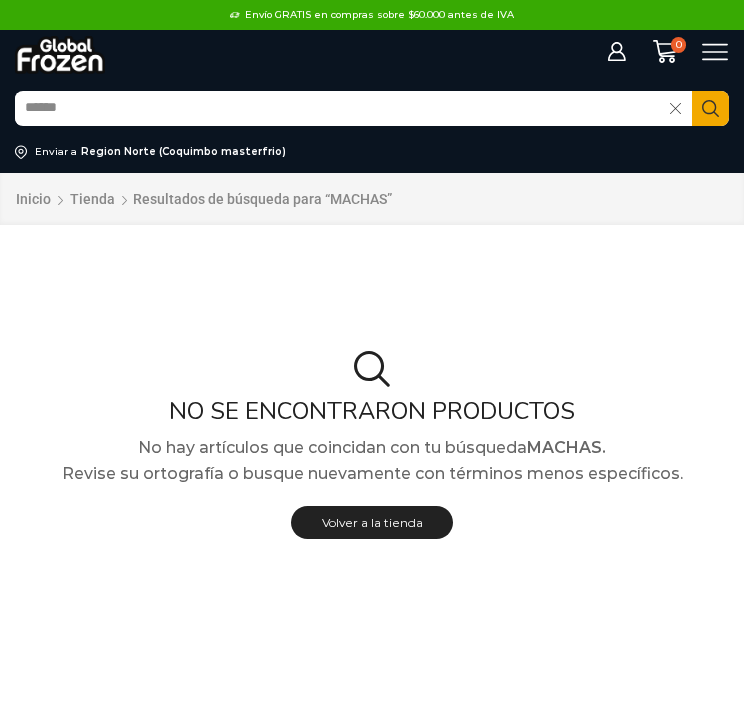 scroll, scrollTop: 0, scrollLeft: 0, axis: both 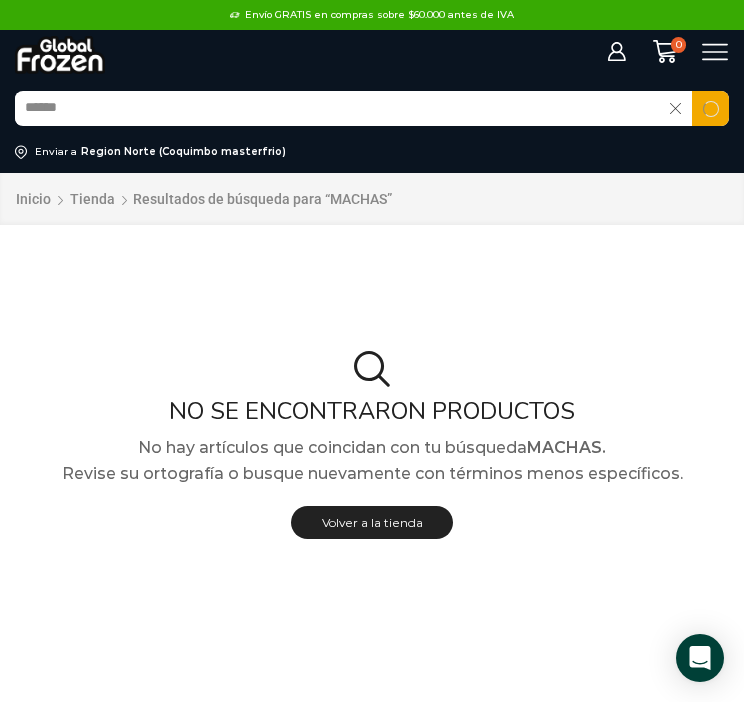 drag, startPoint x: 87, startPoint y: 110, endPoint x: -31, endPoint y: 113, distance: 118.03813 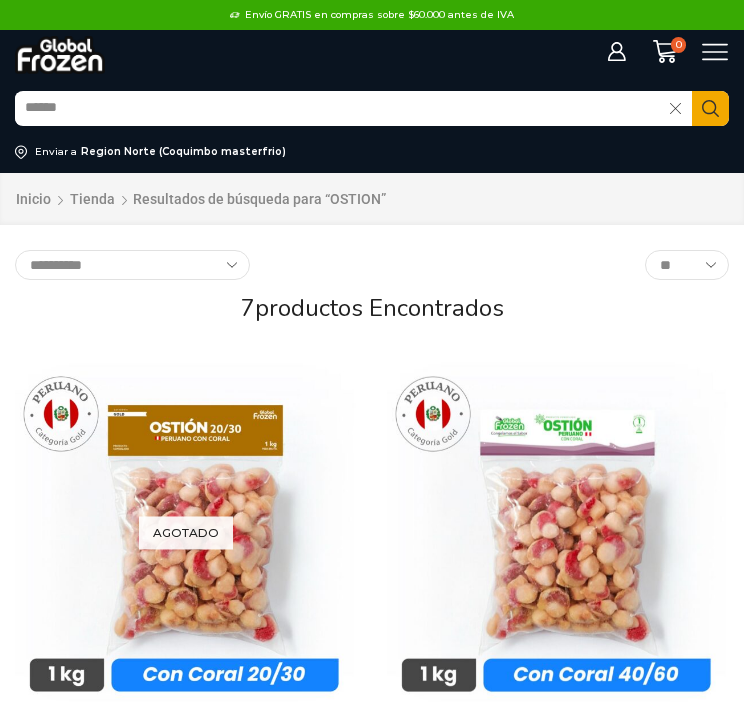 scroll, scrollTop: 0, scrollLeft: 0, axis: both 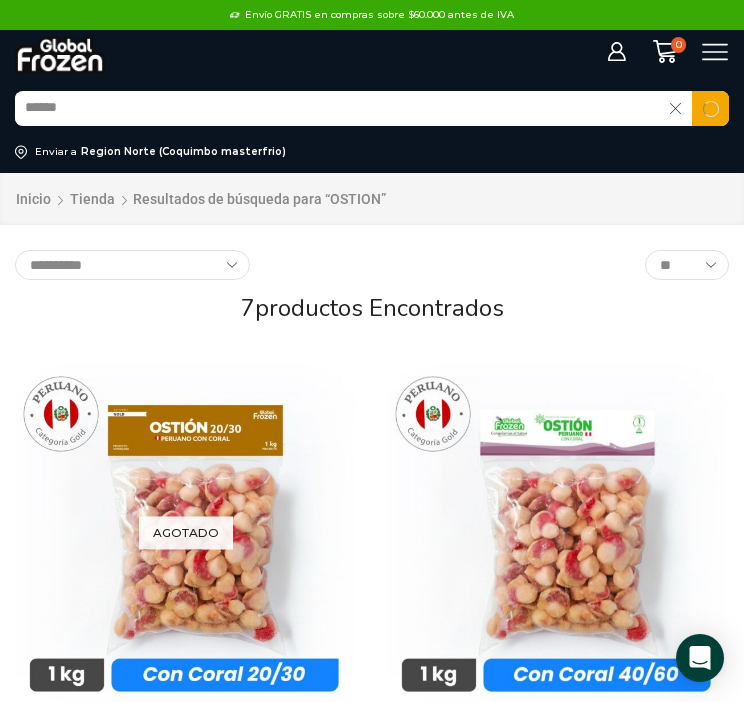 drag, startPoint x: 144, startPoint y: 109, endPoint x: -22, endPoint y: 105, distance: 166.04819 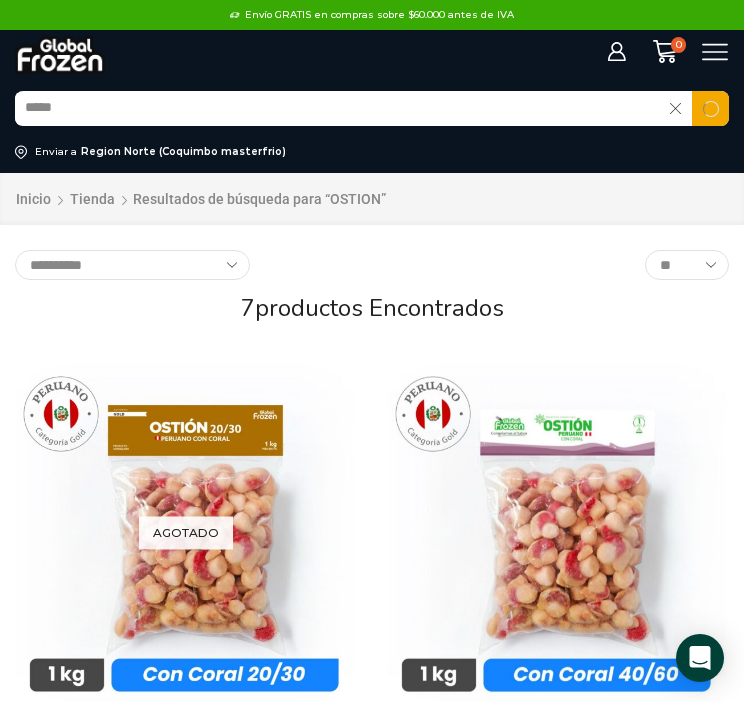 type on "*****" 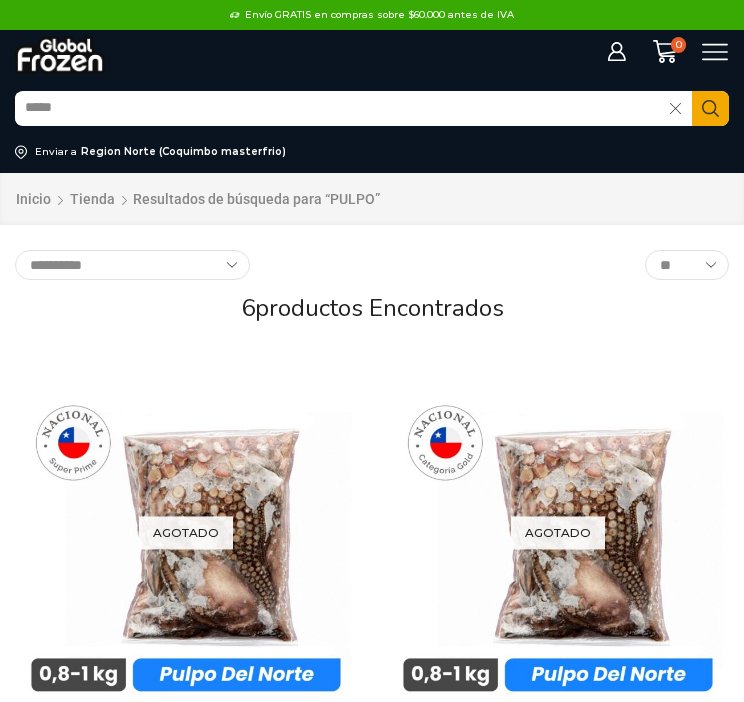 scroll, scrollTop: 0, scrollLeft: 0, axis: both 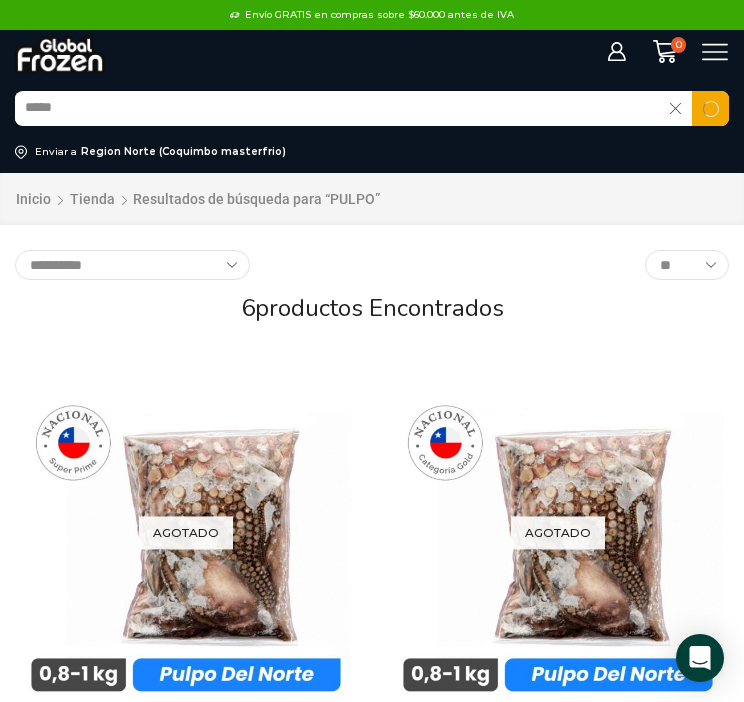 drag, startPoint x: 144, startPoint y: 111, endPoint x: -4, endPoint y: 109, distance: 148.01352 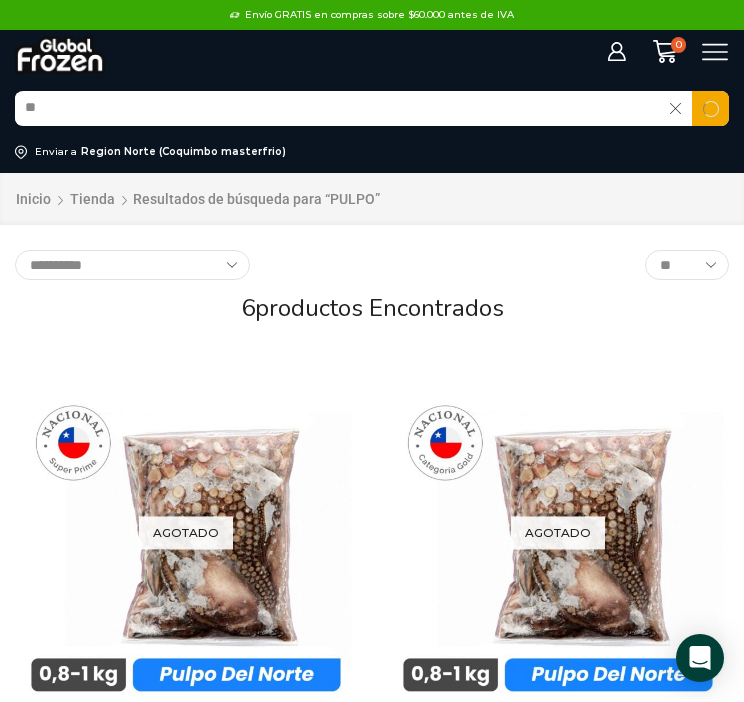 type on "*" 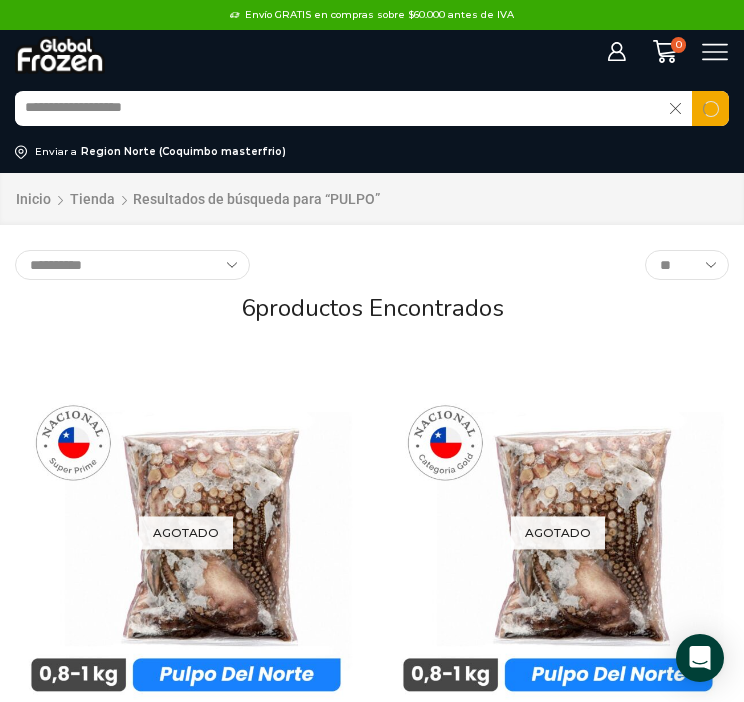 type on "**********" 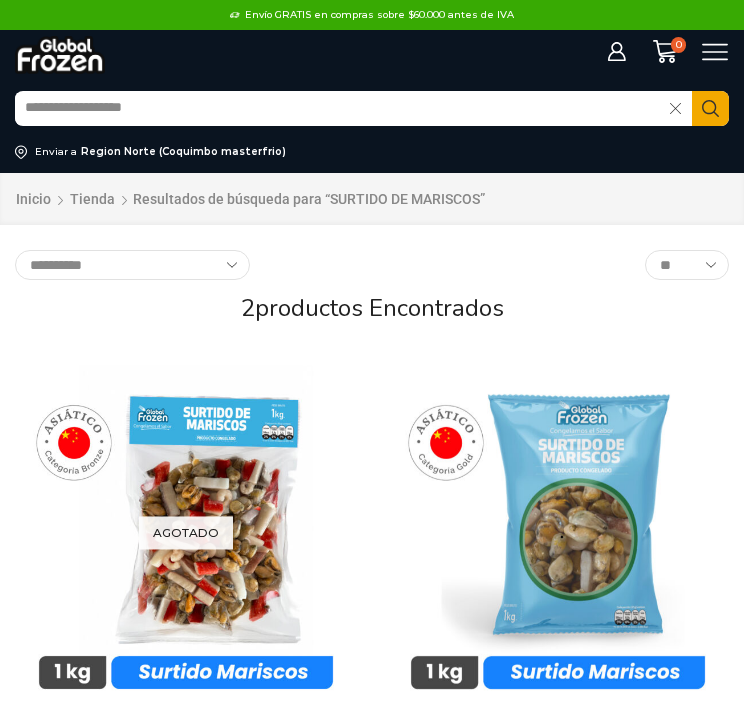 scroll, scrollTop: 0, scrollLeft: 0, axis: both 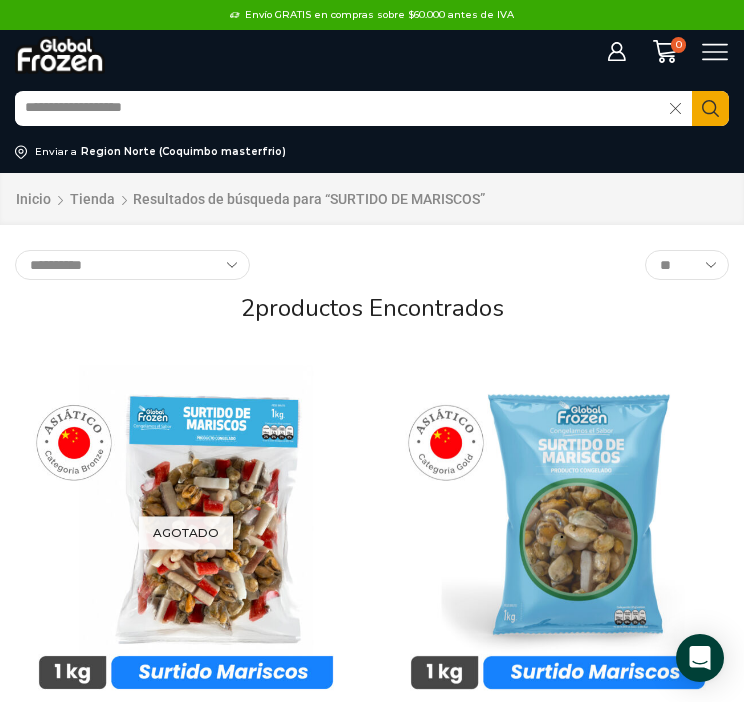 click at bounding box center [60, 54] 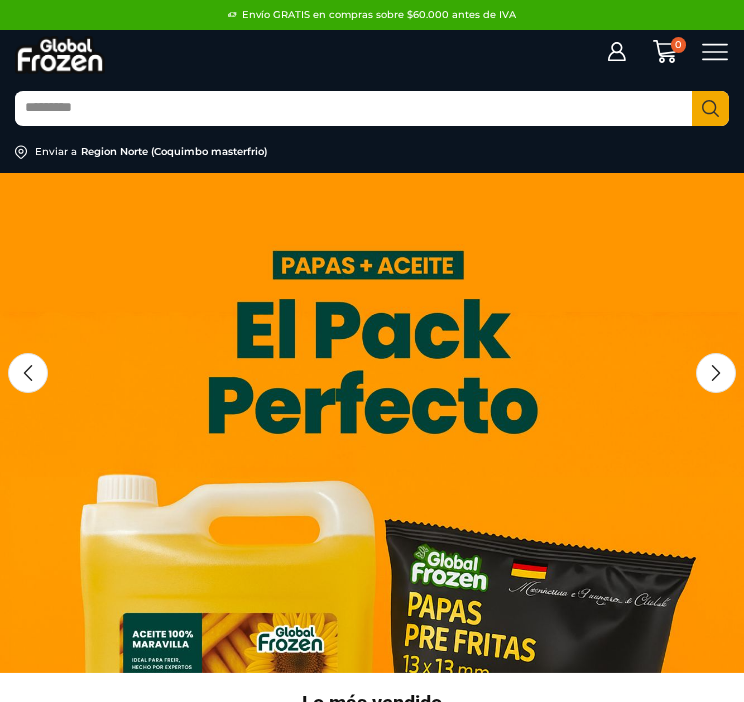scroll, scrollTop: 0, scrollLeft: 0, axis: both 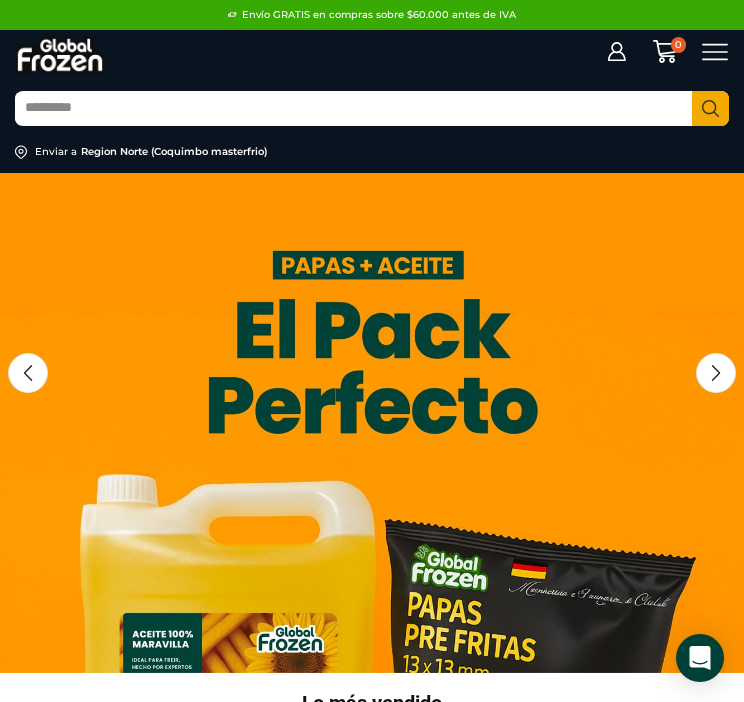 click 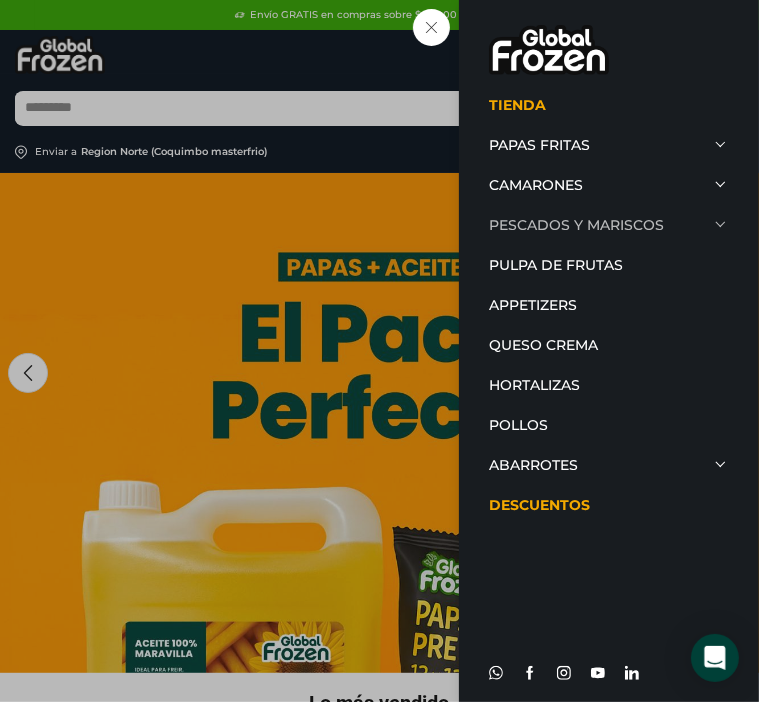 click on "Pescados y Mariscos" at bounding box center (609, 225) 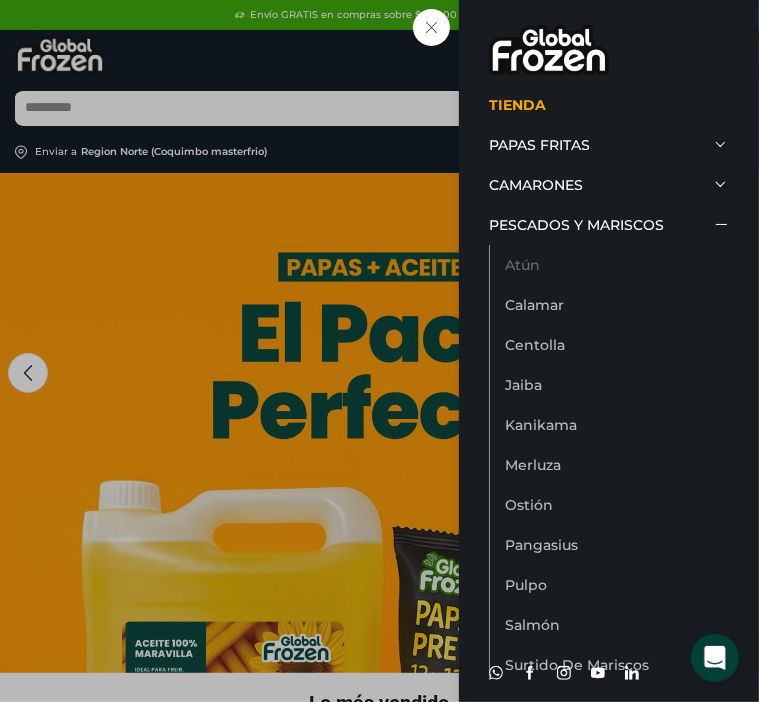 click on "Atún" at bounding box center [617, 265] 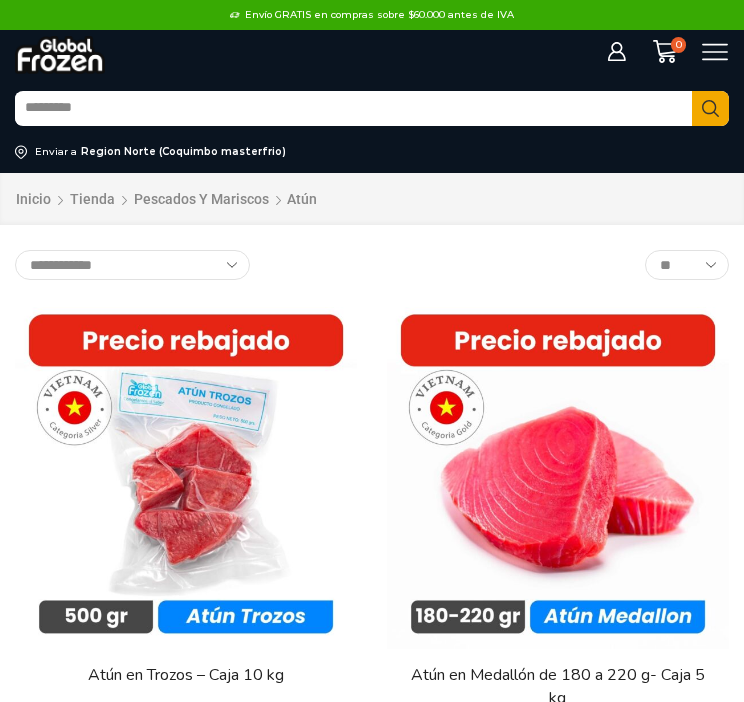 scroll, scrollTop: 0, scrollLeft: 0, axis: both 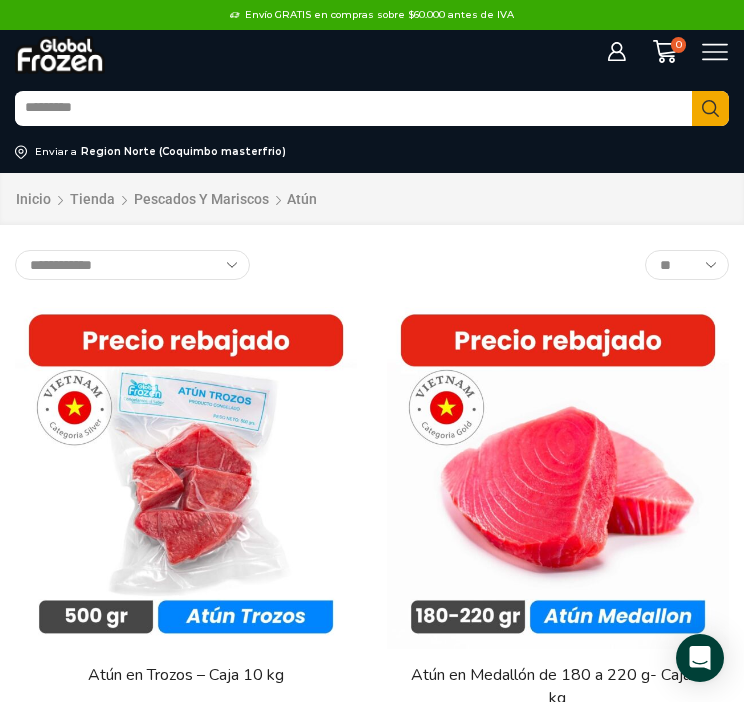 drag, startPoint x: 703, startPoint y: 55, endPoint x: 702, endPoint y: 69, distance: 14.035668 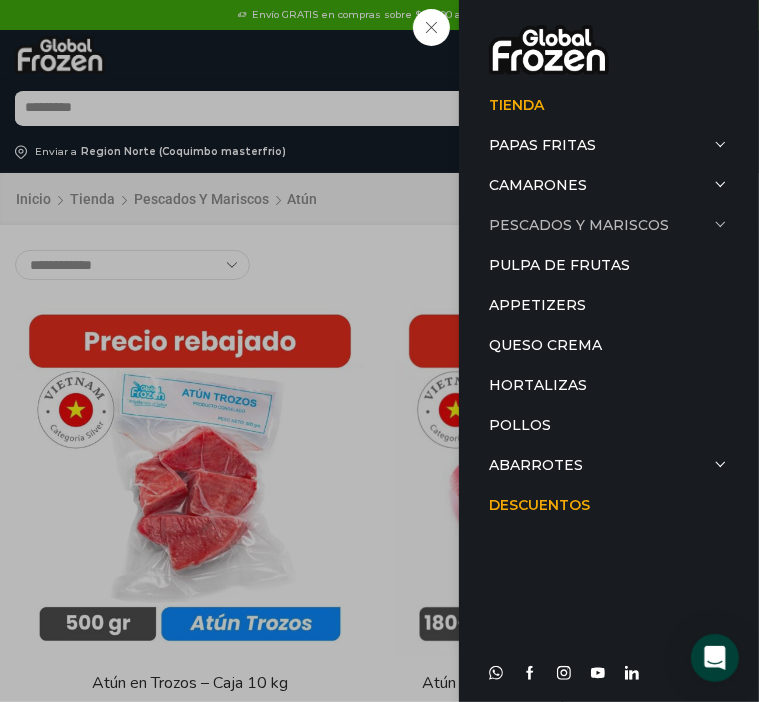 click on "Pescados y Mariscos" at bounding box center [609, 225] 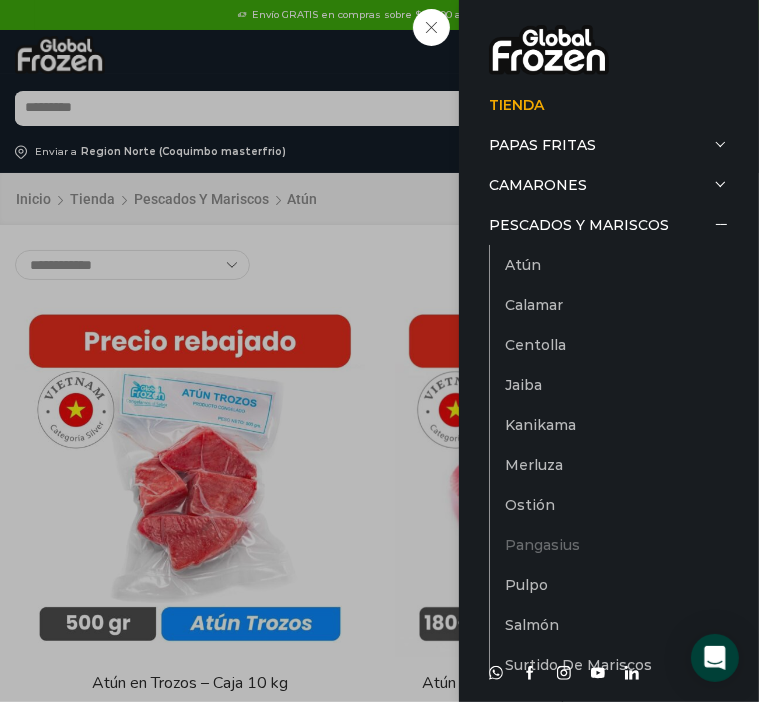 click on "Pangasius" at bounding box center [617, 545] 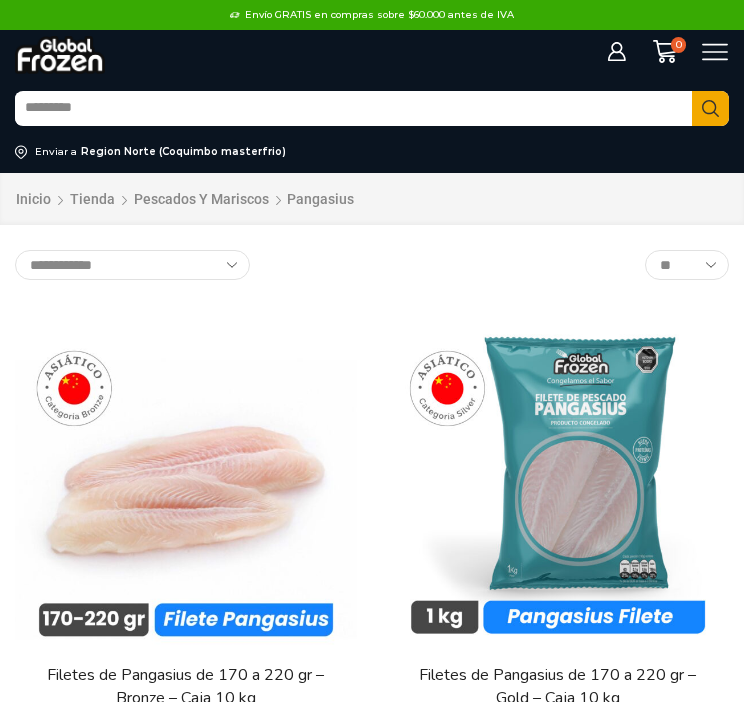 scroll, scrollTop: 0, scrollLeft: 0, axis: both 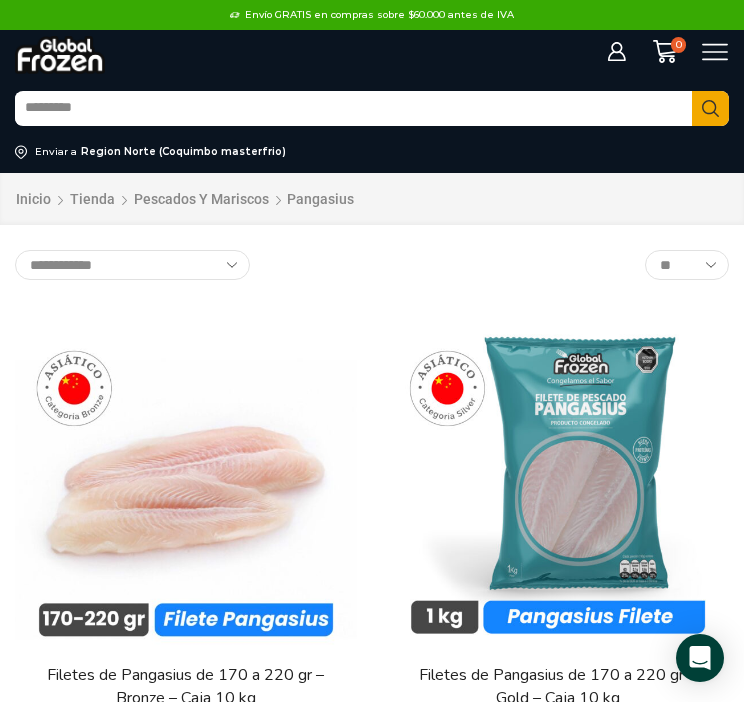 click 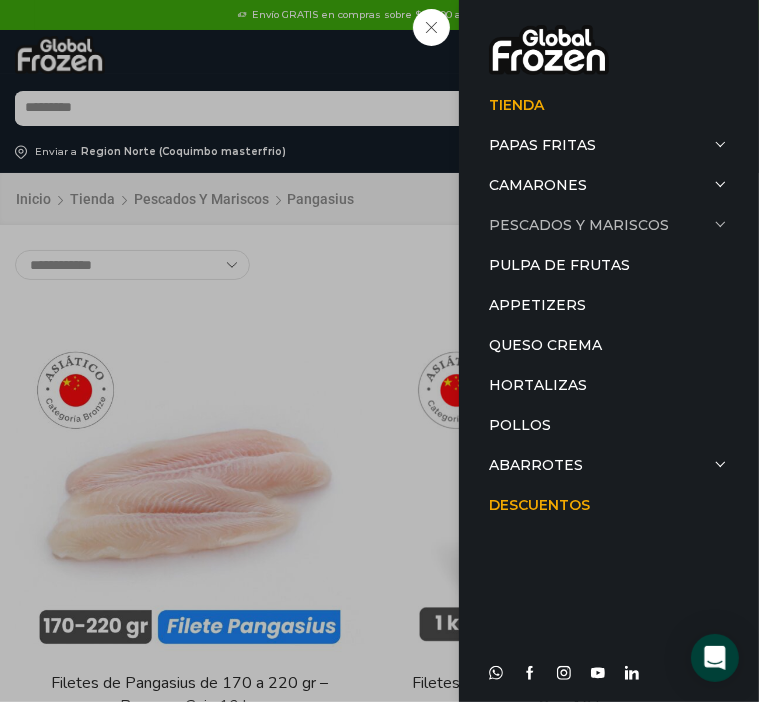 click on "Pescados y Mariscos" at bounding box center (609, 225) 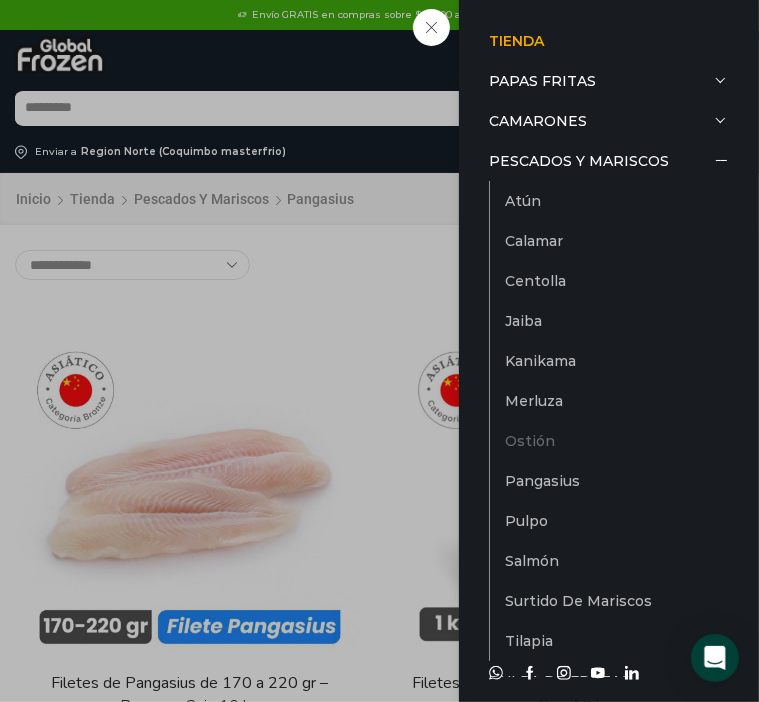 scroll, scrollTop: 100, scrollLeft: 0, axis: vertical 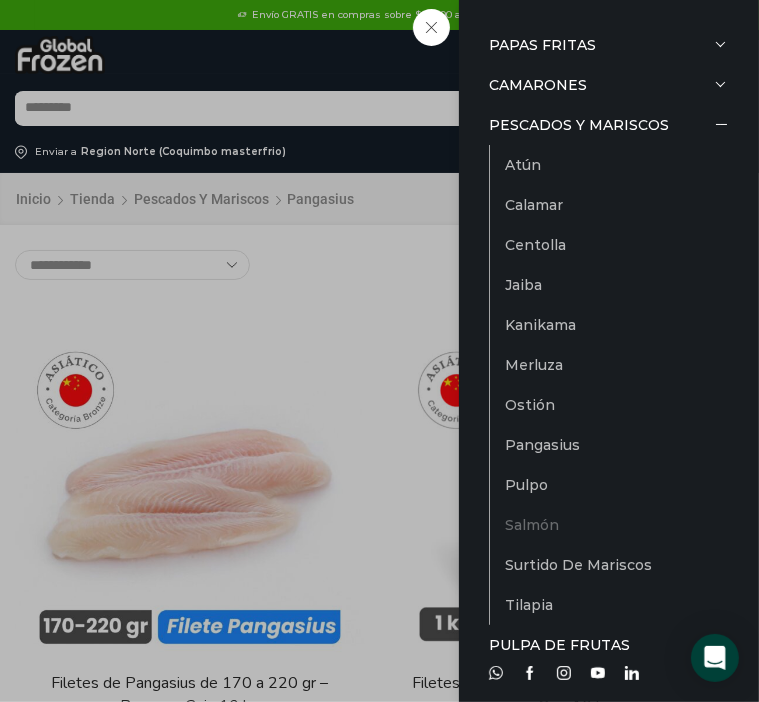click on "Salmón" at bounding box center [617, 525] 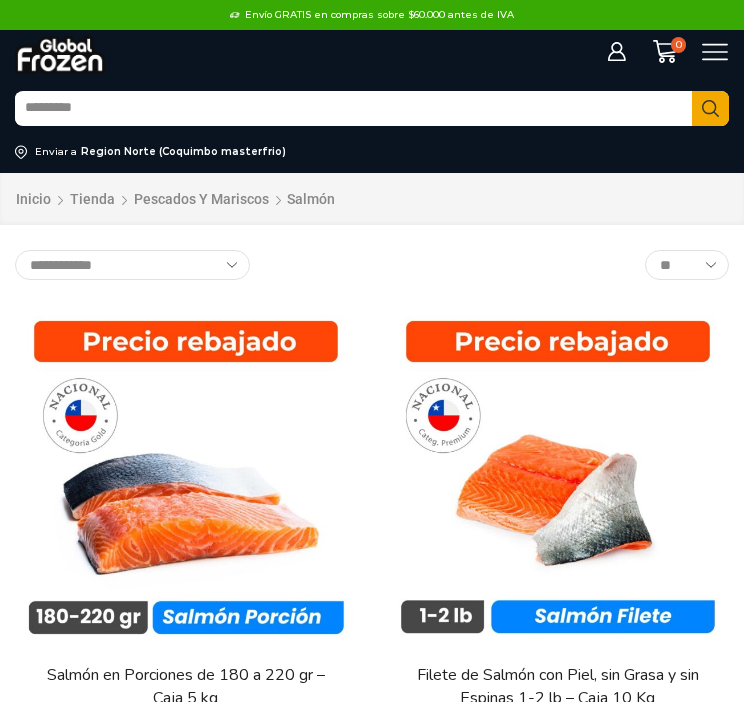 scroll, scrollTop: 0, scrollLeft: 0, axis: both 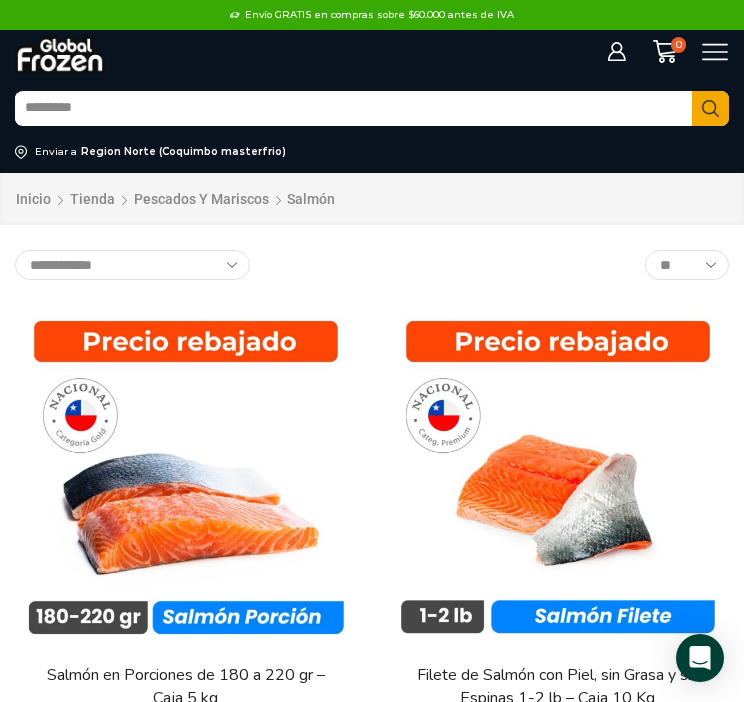 click on "Search input" at bounding box center [353, 109] 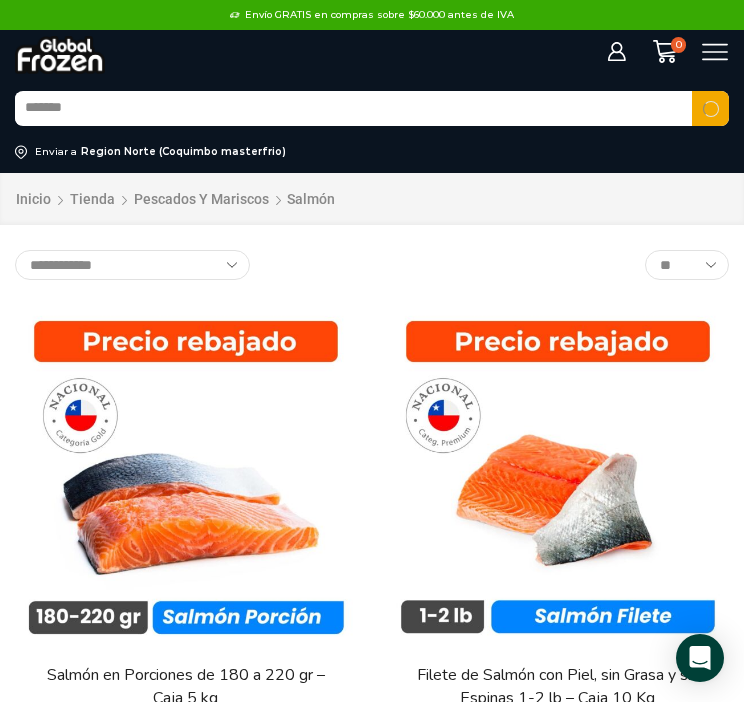 type on "*******" 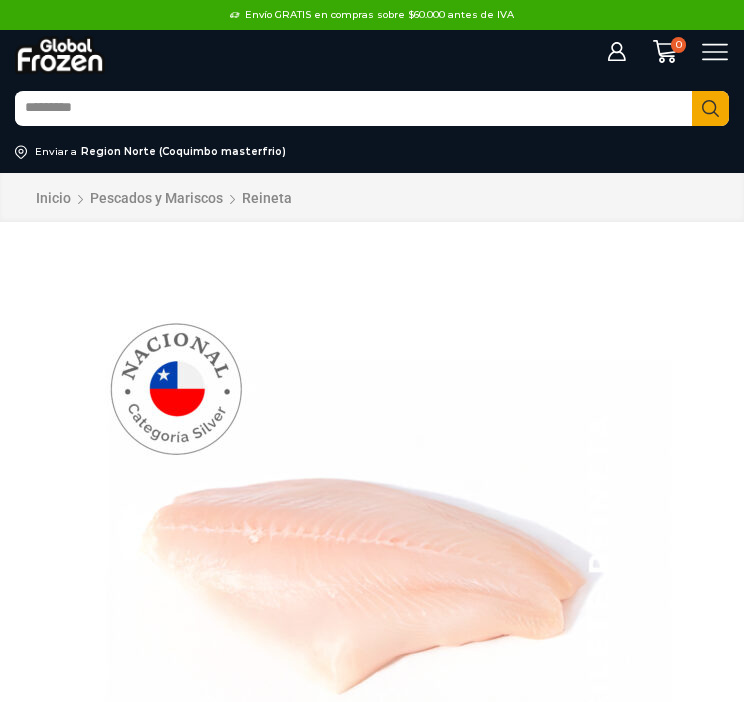 scroll, scrollTop: 0, scrollLeft: 0, axis: both 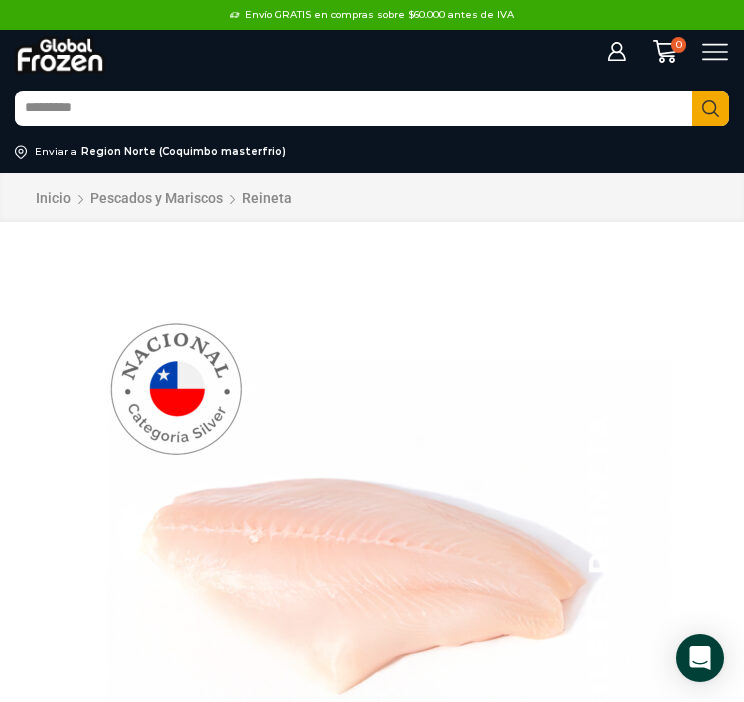 click on "Search input" at bounding box center [353, 109] 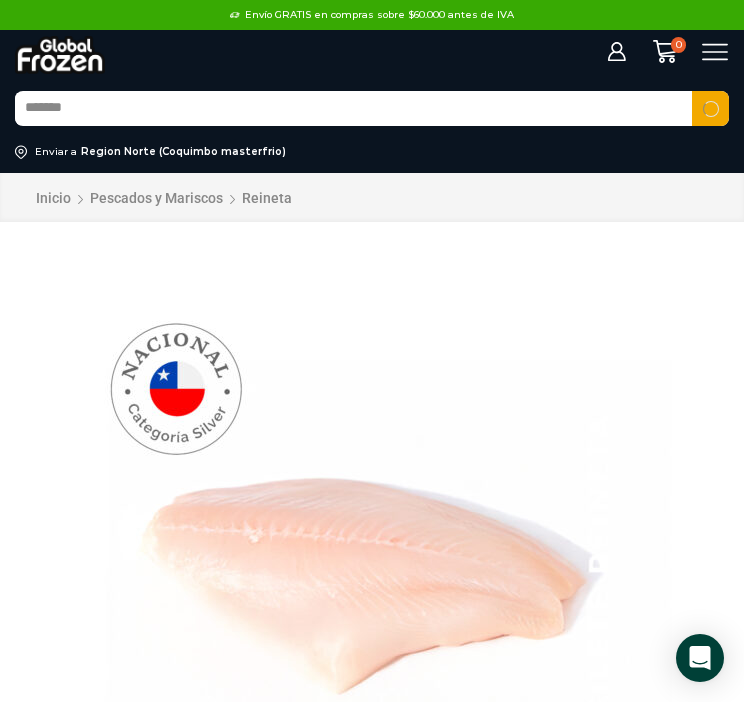 type on "*******" 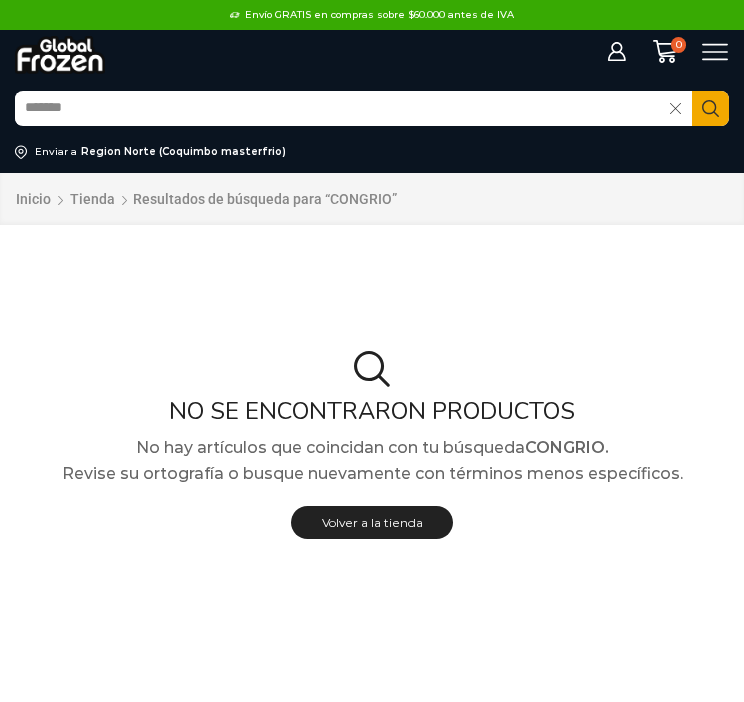 scroll, scrollTop: 0, scrollLeft: 0, axis: both 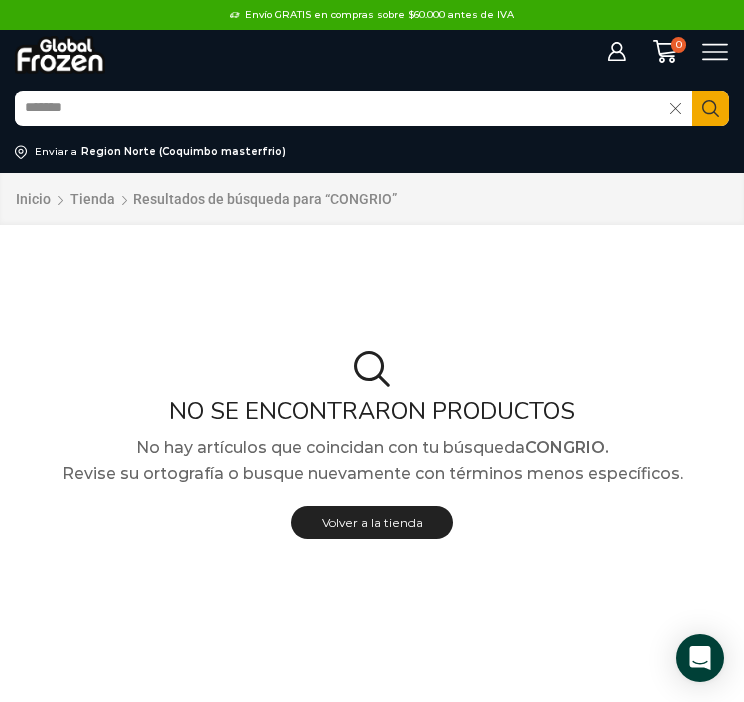 click 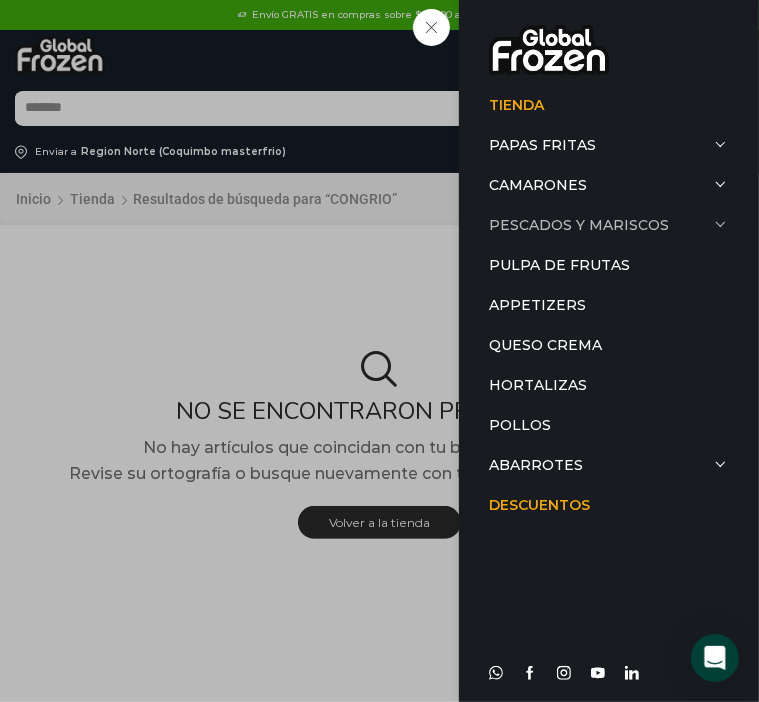 click on "Pescados y Mariscos" at bounding box center [609, 225] 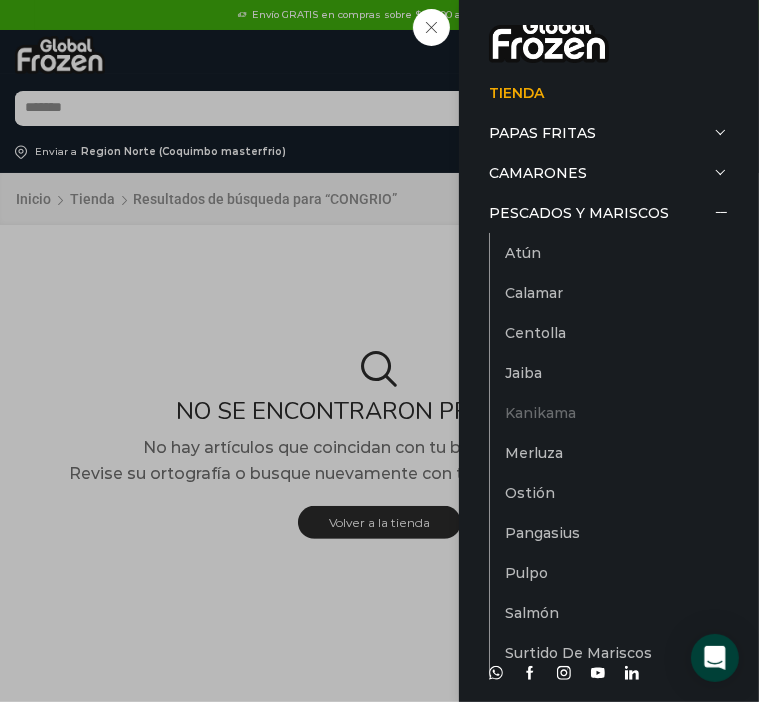 scroll, scrollTop: 0, scrollLeft: 0, axis: both 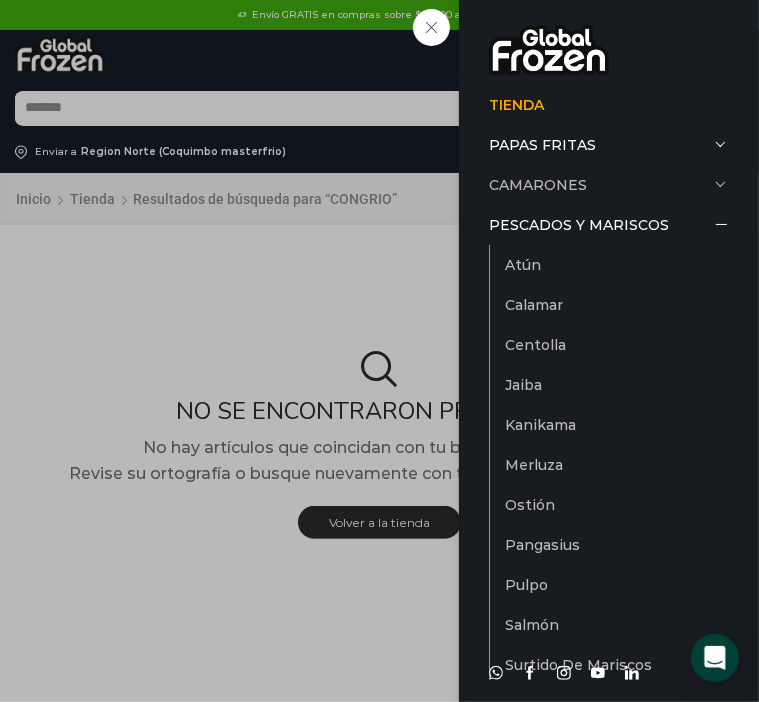 click on "Camarones" at bounding box center (609, 185) 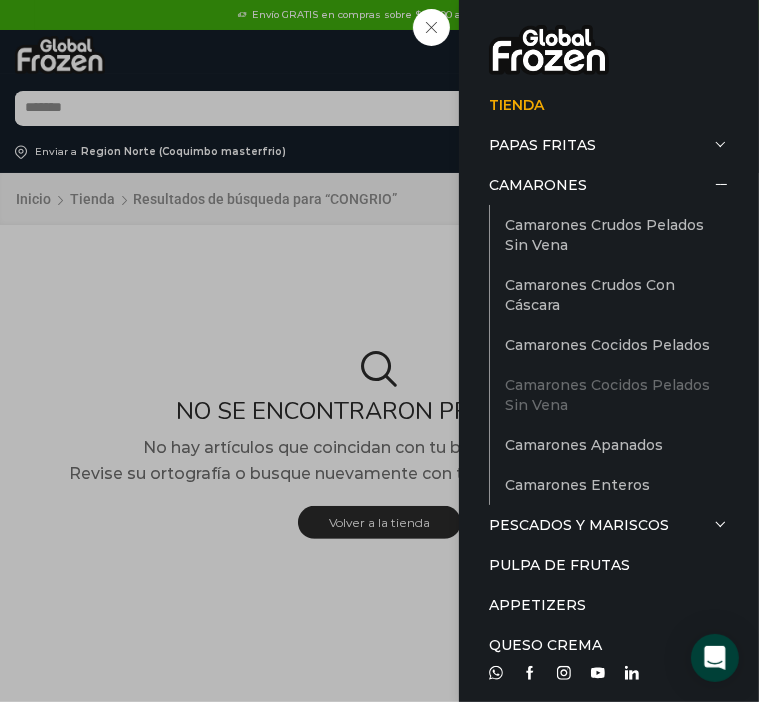 scroll, scrollTop: 157, scrollLeft: 0, axis: vertical 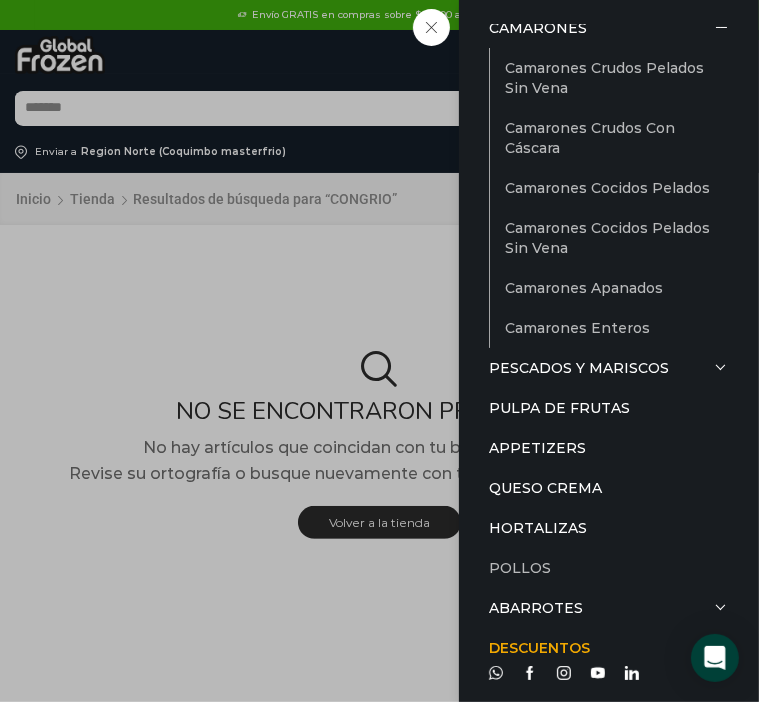click on "Pollos" at bounding box center [609, 568] 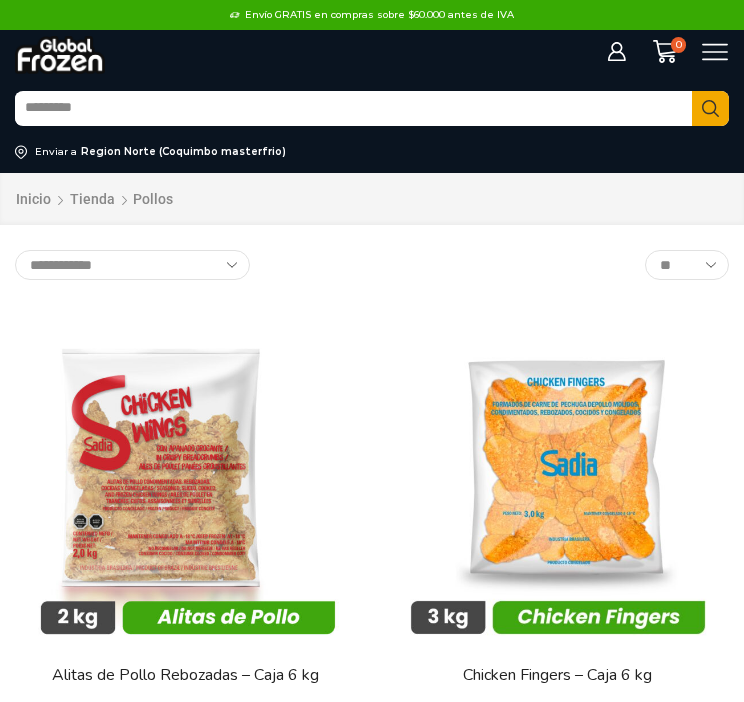 scroll, scrollTop: 0, scrollLeft: 0, axis: both 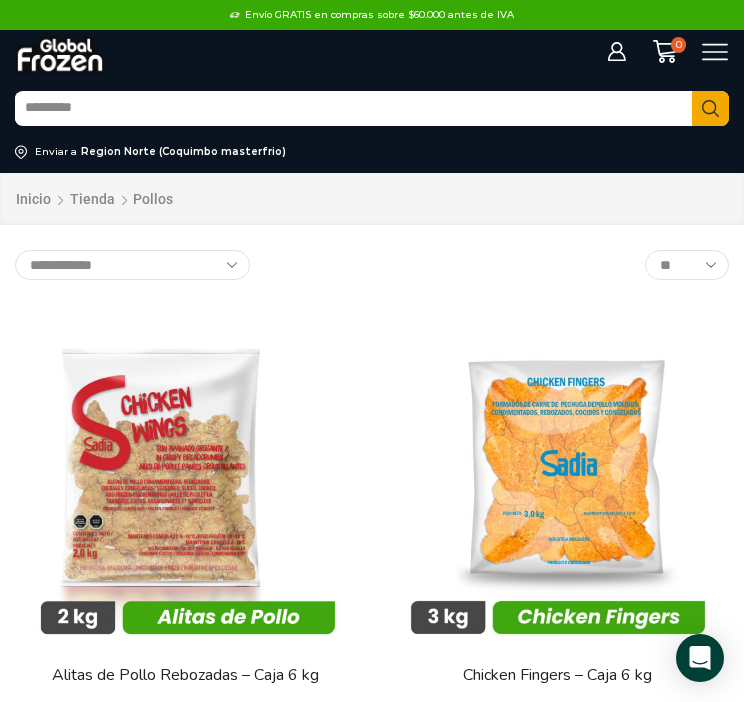 click 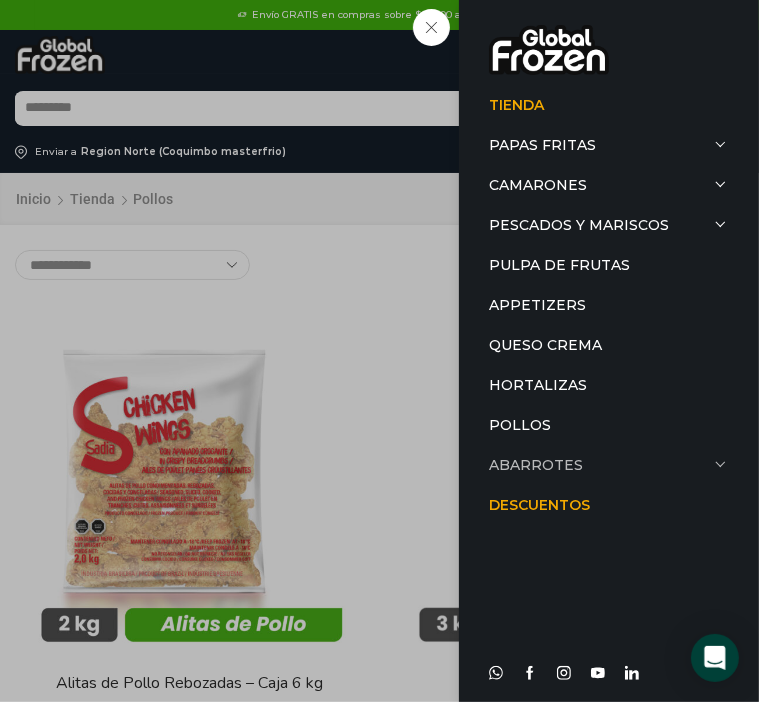 click on "Abarrotes" at bounding box center [609, 465] 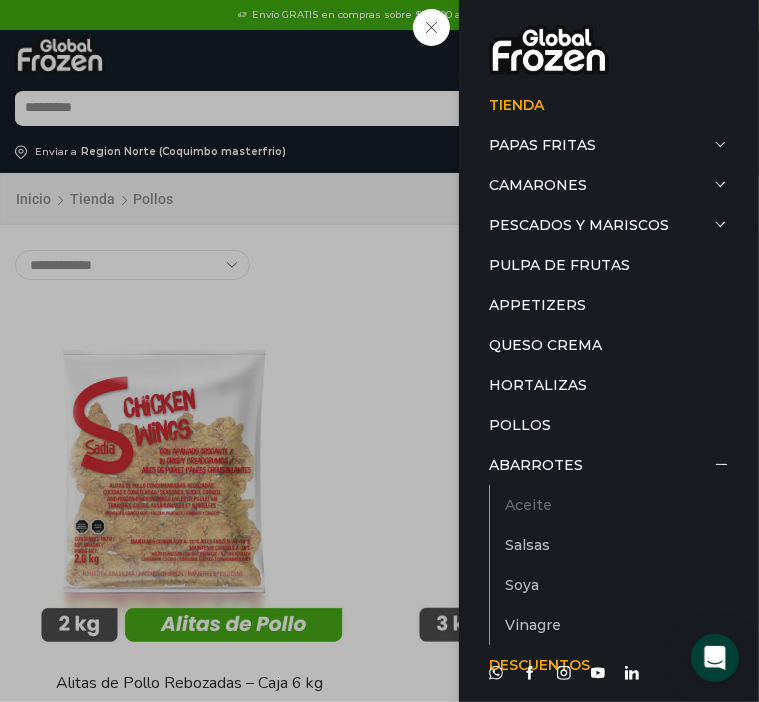 click on "Aceite" at bounding box center [617, 505] 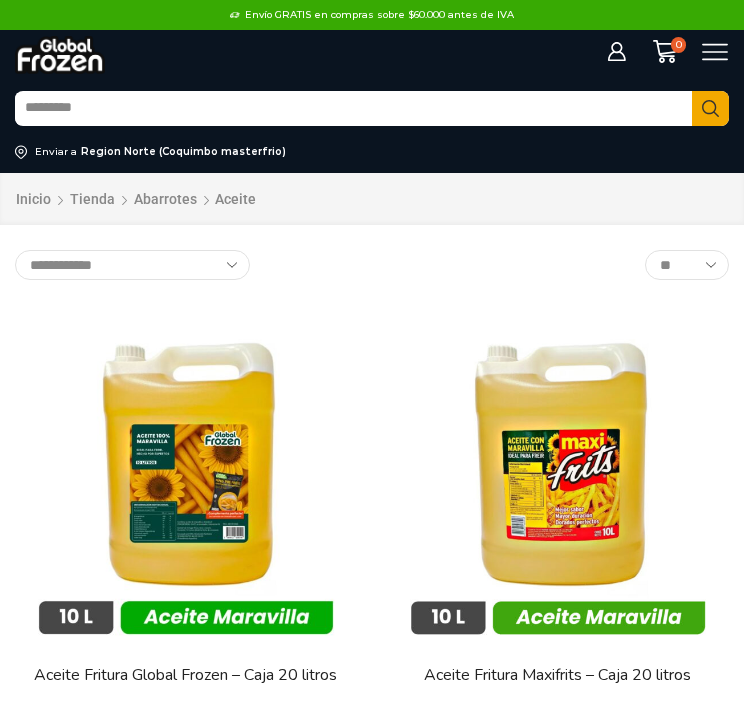 scroll, scrollTop: 0, scrollLeft: 0, axis: both 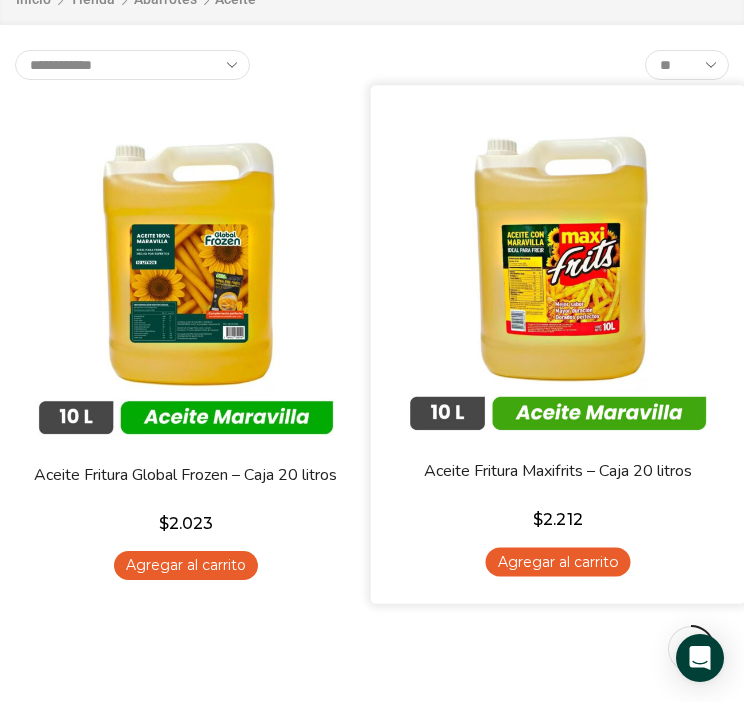 click at bounding box center [558, 272] 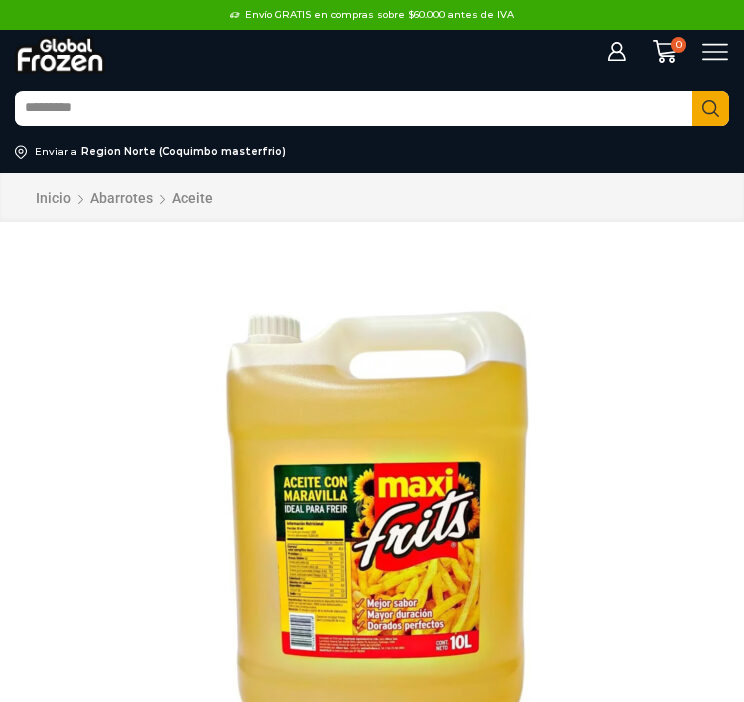 scroll, scrollTop: 0, scrollLeft: 0, axis: both 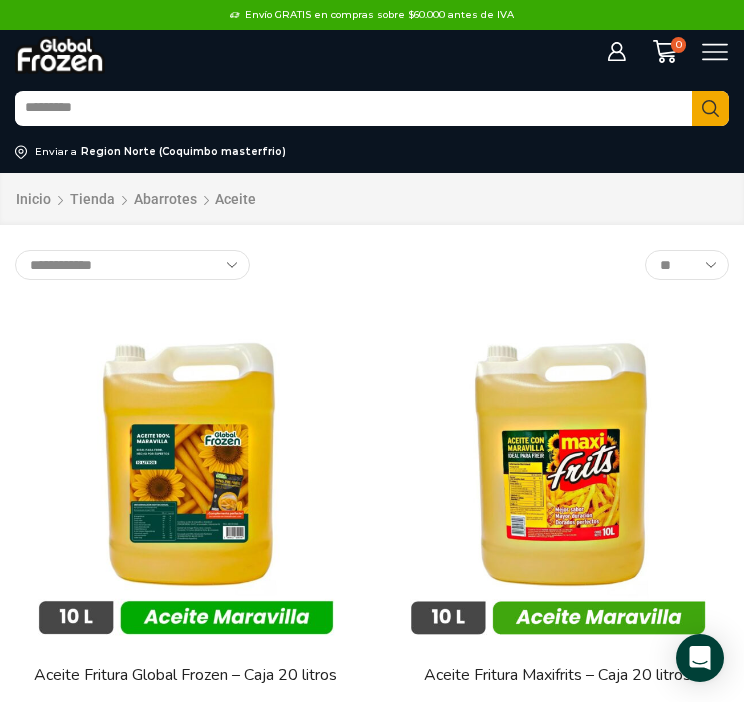 click on "Mi cuenta
Mi cuenta
Mi perfil
Pedidos
Descargas
Estado de Cuenta
Coupons" at bounding box center [372, 52] 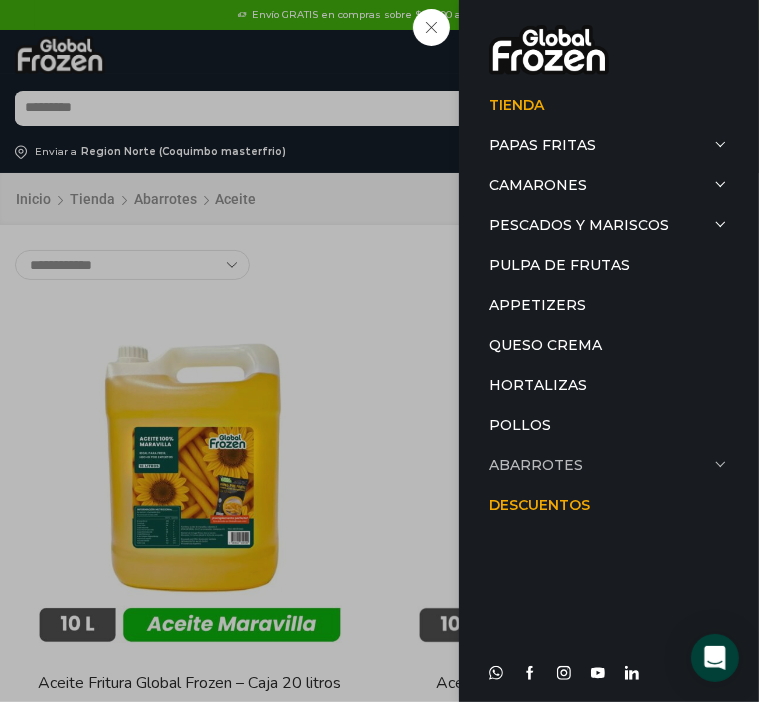 click on "Abarrotes" at bounding box center [609, 465] 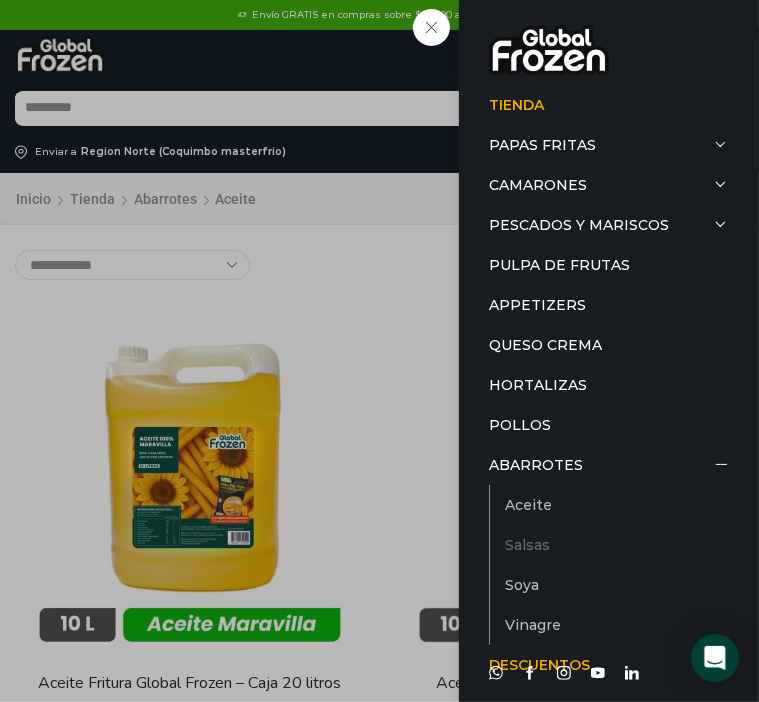 scroll, scrollTop: 17, scrollLeft: 0, axis: vertical 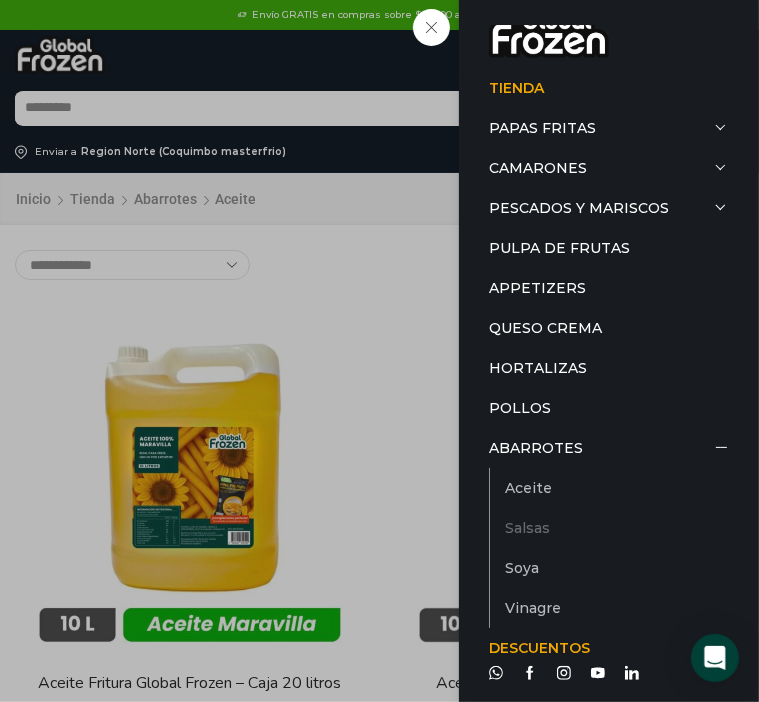 click on "Salsas" at bounding box center (617, 528) 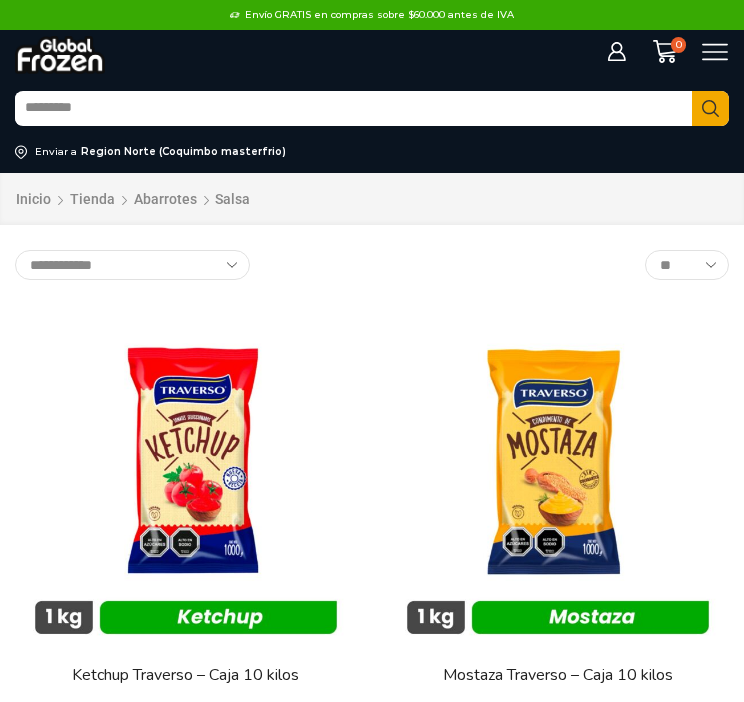 scroll, scrollTop: 0, scrollLeft: 0, axis: both 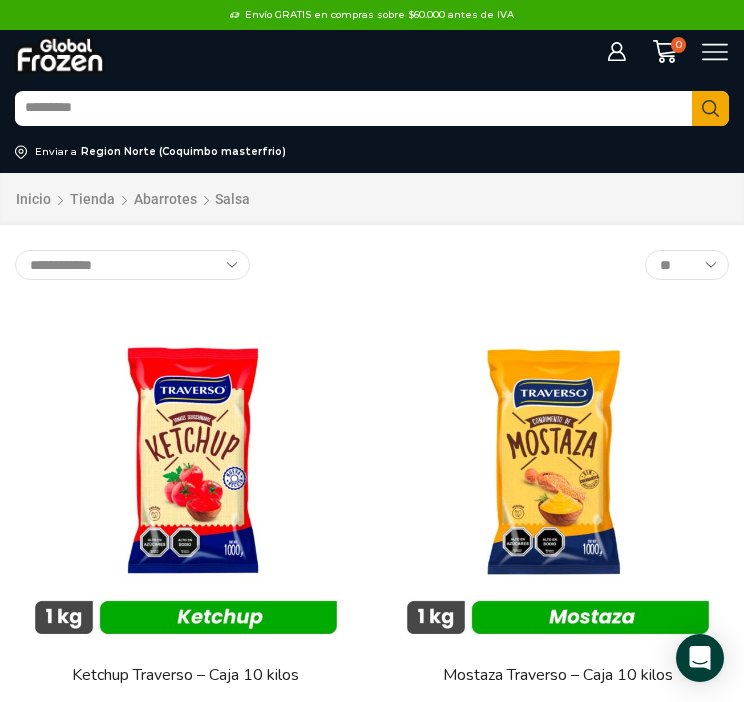 click on "Mi cuenta
Mi cuenta
Mi perfil
Pedidos
Descargas
Estado de Cuenta
Coupons
Dirección
Cerrar sesión $" at bounding box center (682, 52) 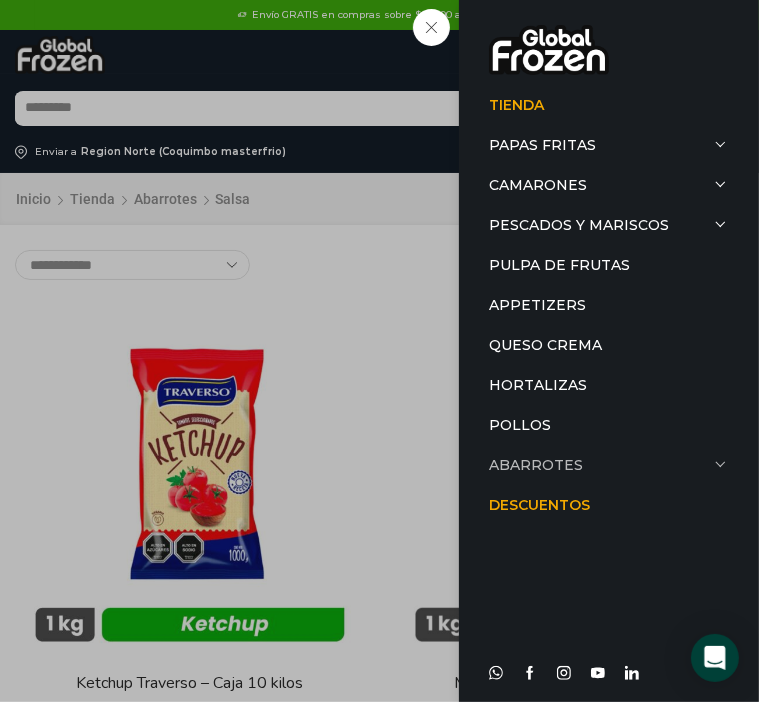 click on "Abarrotes" at bounding box center [609, 465] 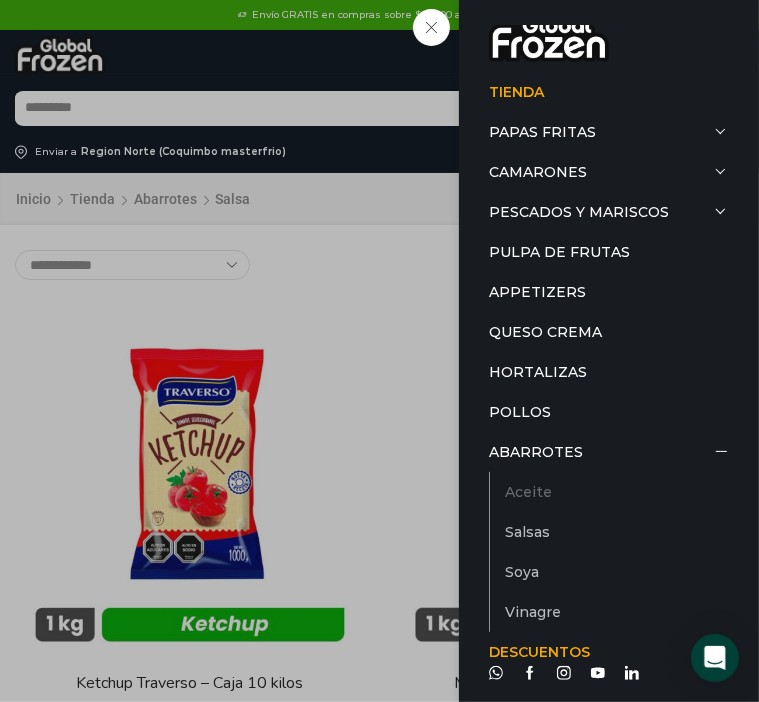 scroll, scrollTop: 17, scrollLeft: 0, axis: vertical 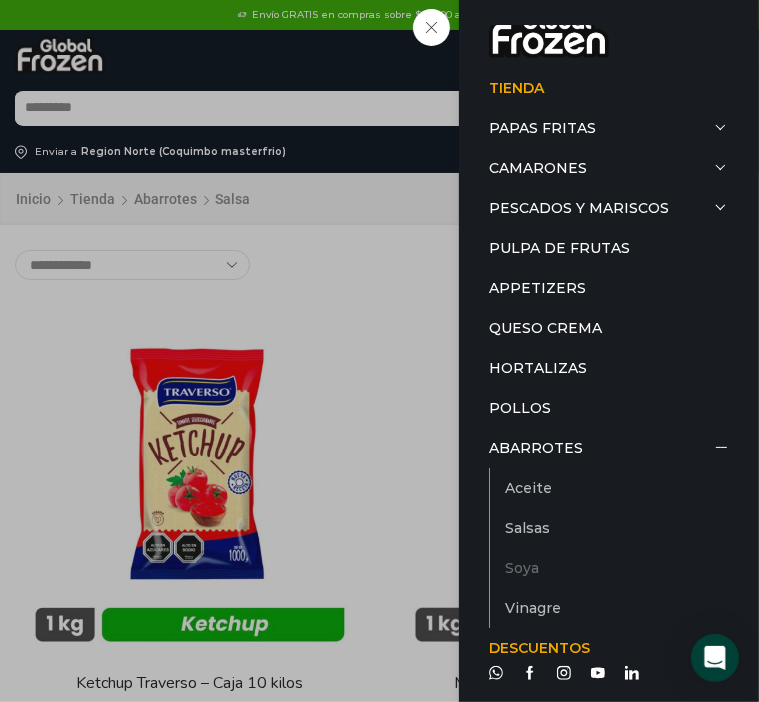 click on "Soya" at bounding box center (617, 568) 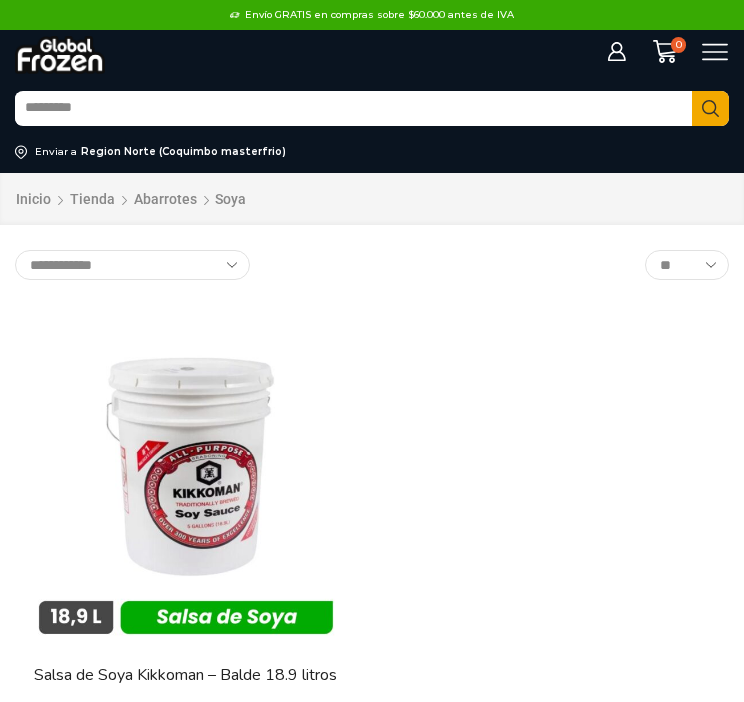 scroll, scrollTop: 0, scrollLeft: 0, axis: both 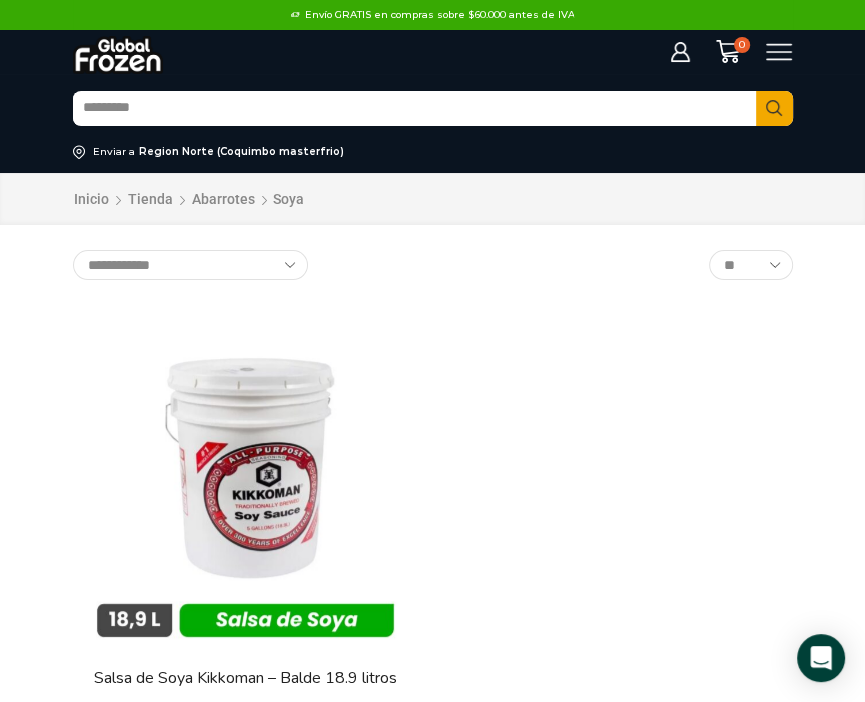 click 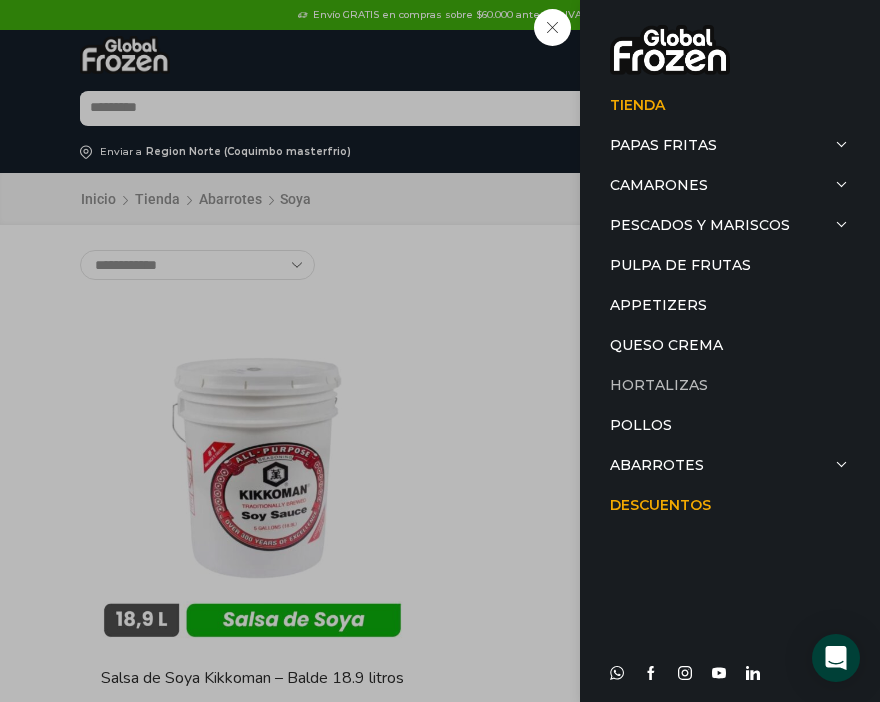 click on "Hortalizas" at bounding box center [730, 385] 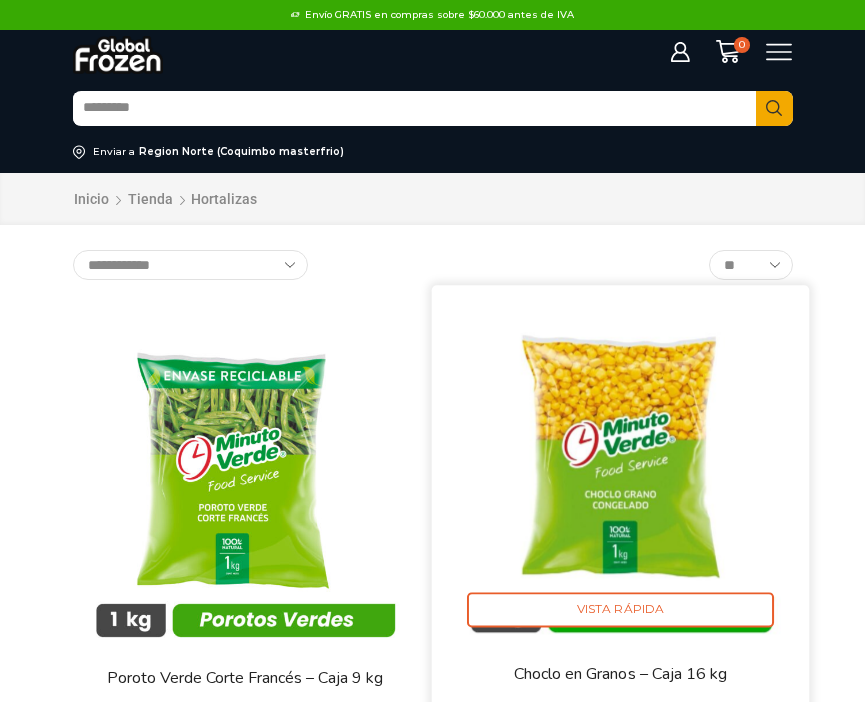 scroll, scrollTop: 0, scrollLeft: 0, axis: both 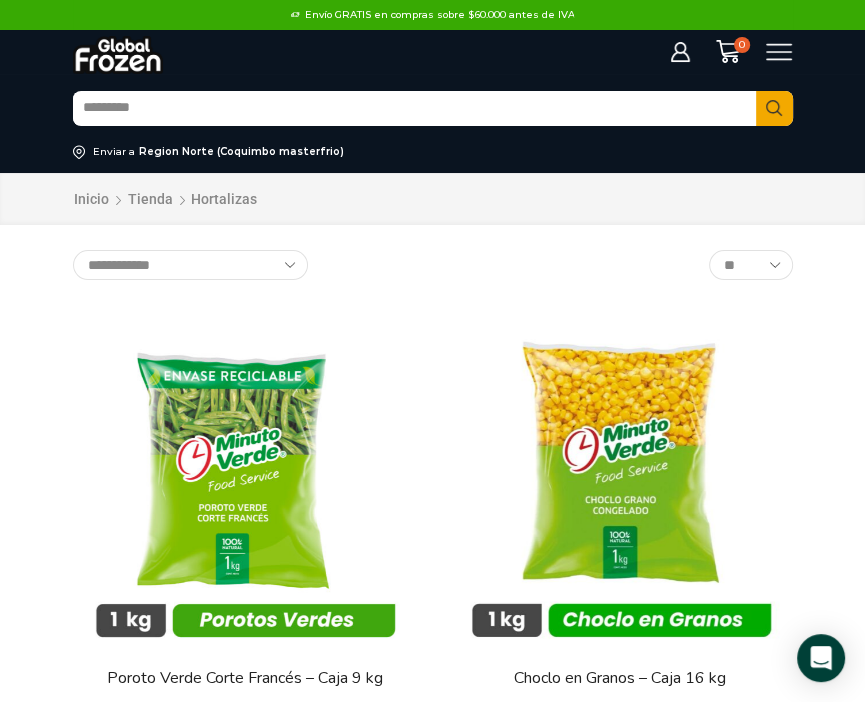 click 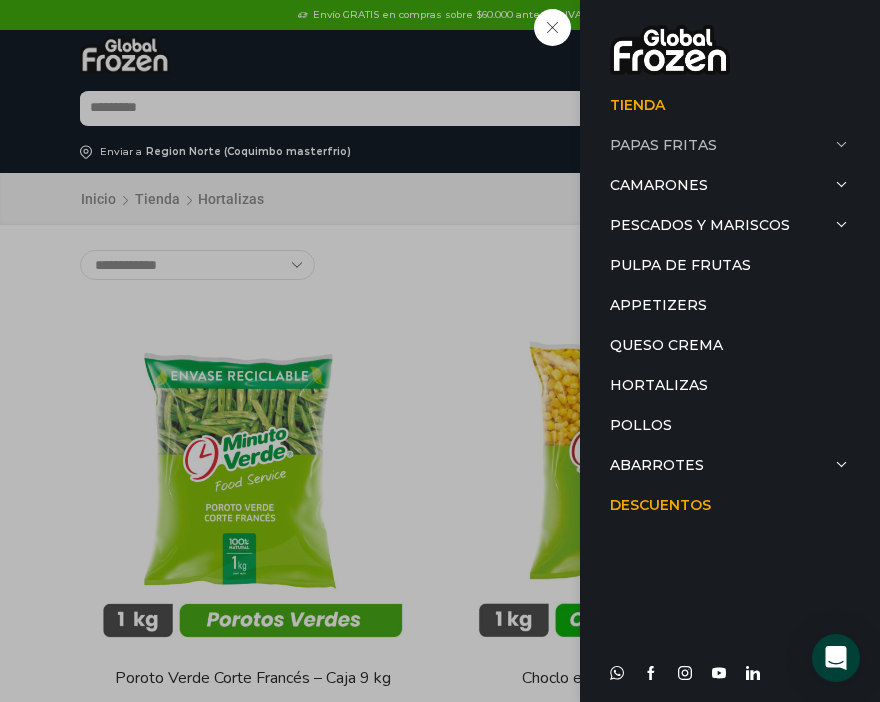 click on "Papas Fritas" at bounding box center [730, 145] 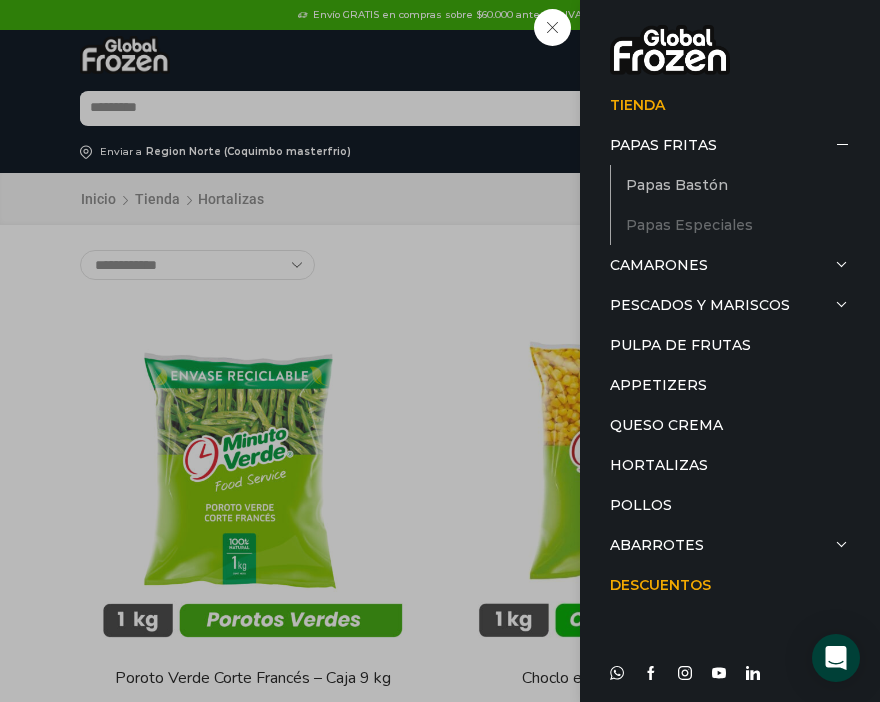 click on "Papas Especiales" at bounding box center (738, 225) 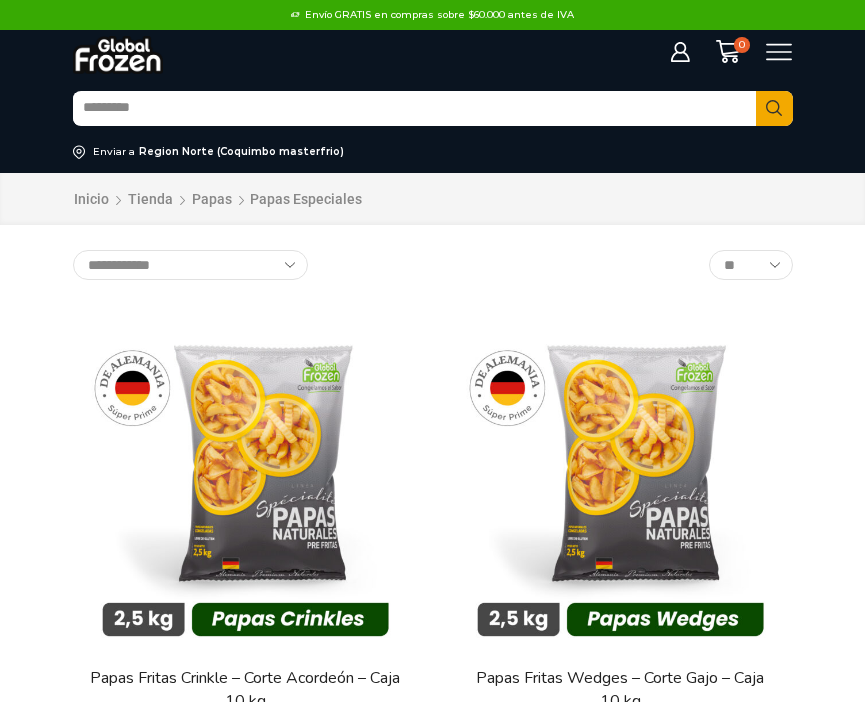 scroll, scrollTop: 0, scrollLeft: 0, axis: both 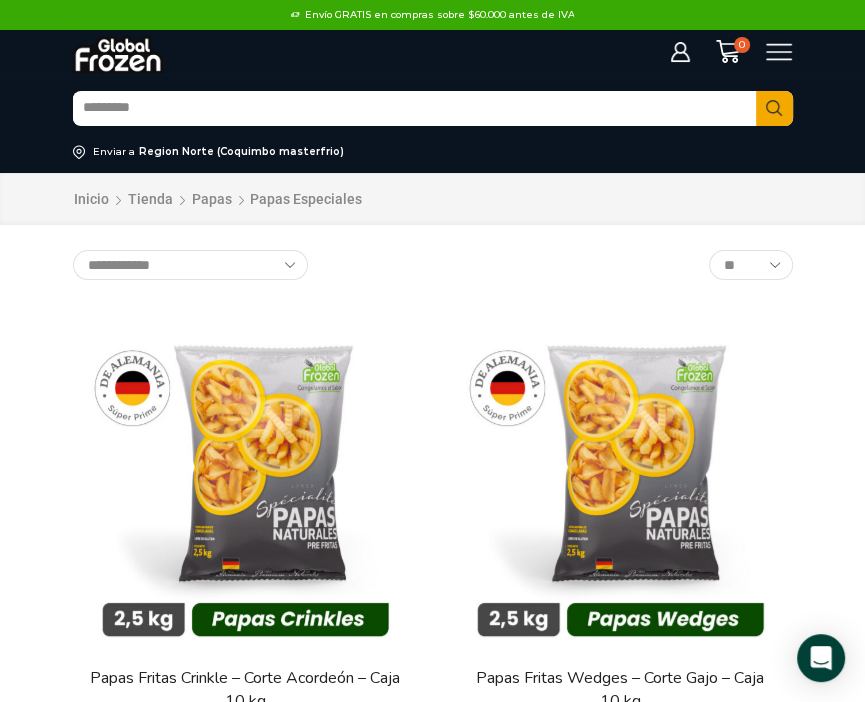 click 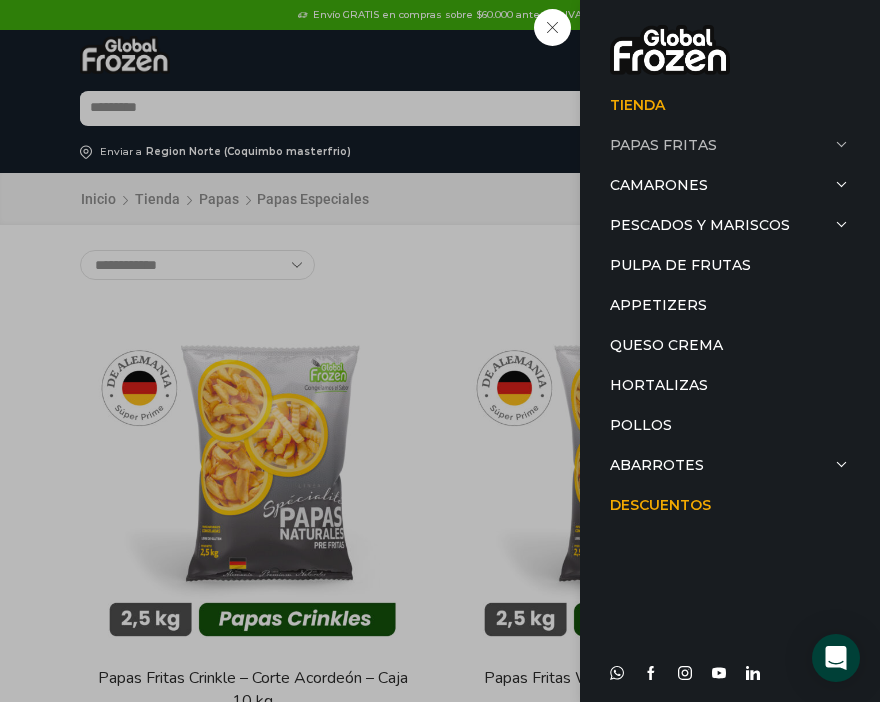 click on "Papas Fritas" at bounding box center [730, 145] 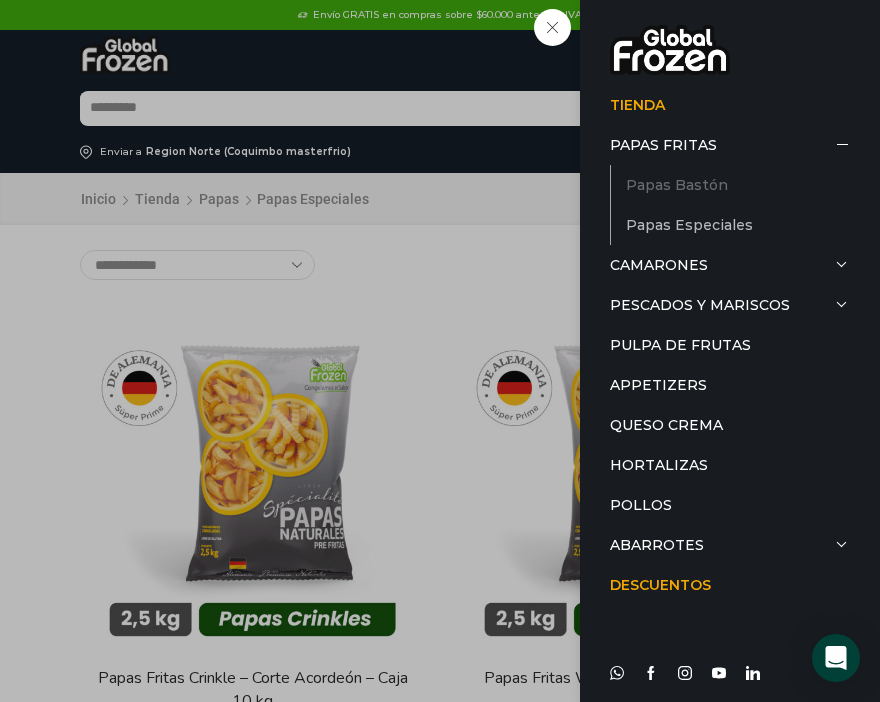 click on "Papas Bastón" at bounding box center [738, 185] 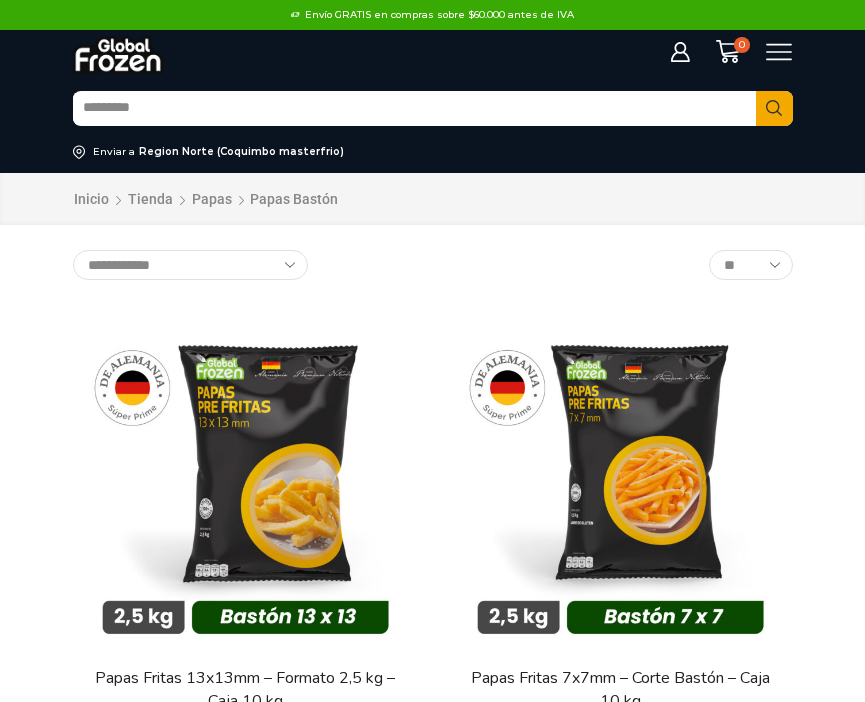 scroll, scrollTop: 0, scrollLeft: 0, axis: both 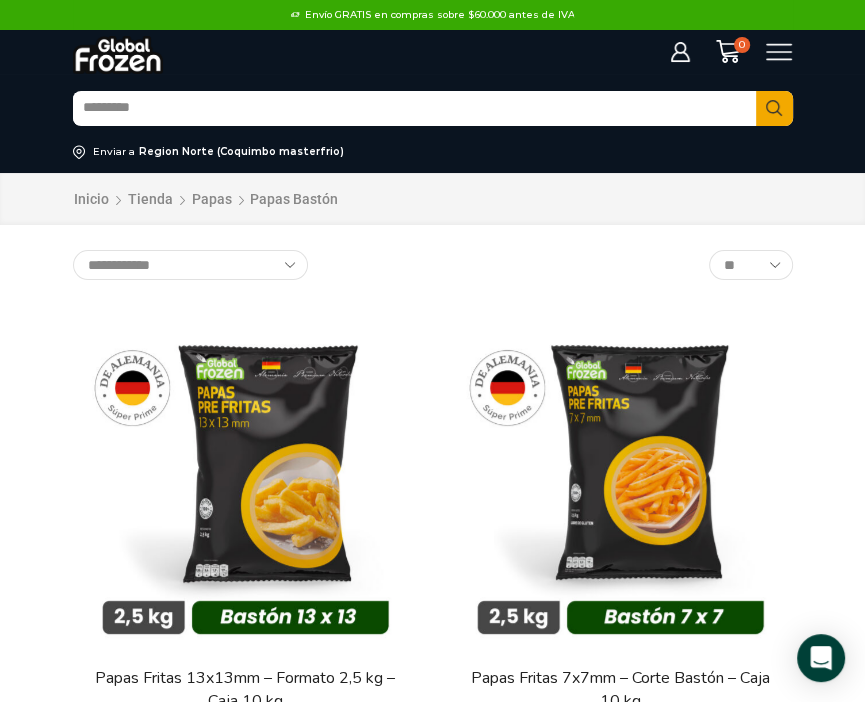 click 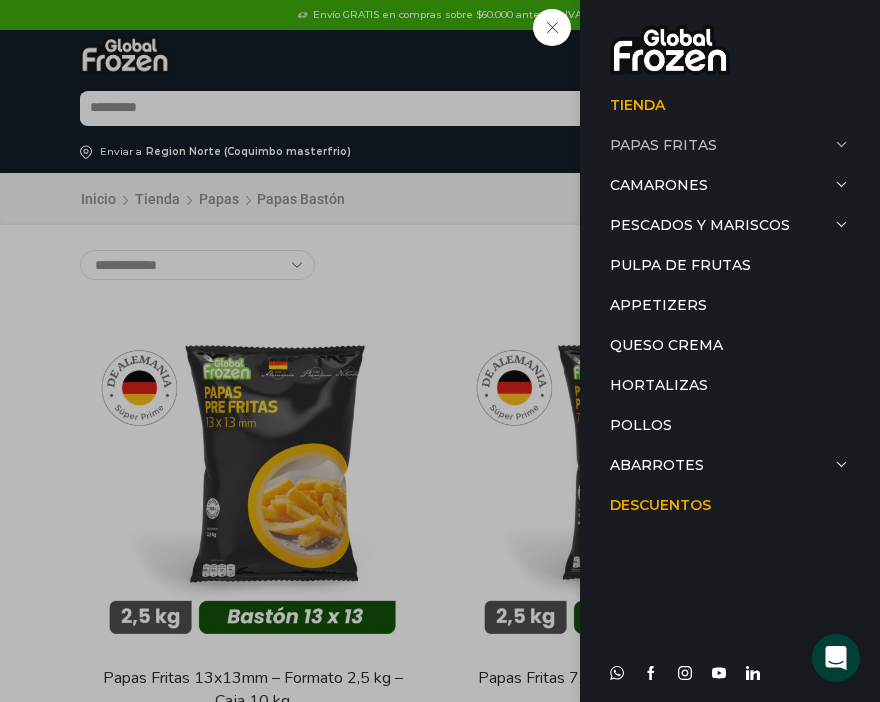click on "Papas Fritas" at bounding box center (730, 145) 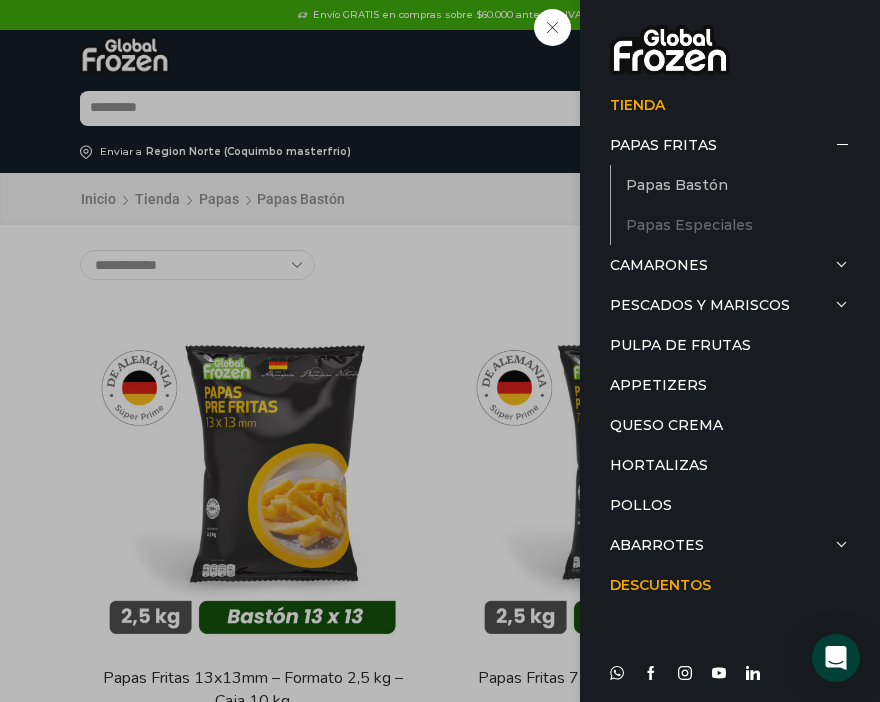 click on "Papas Especiales" at bounding box center (738, 225) 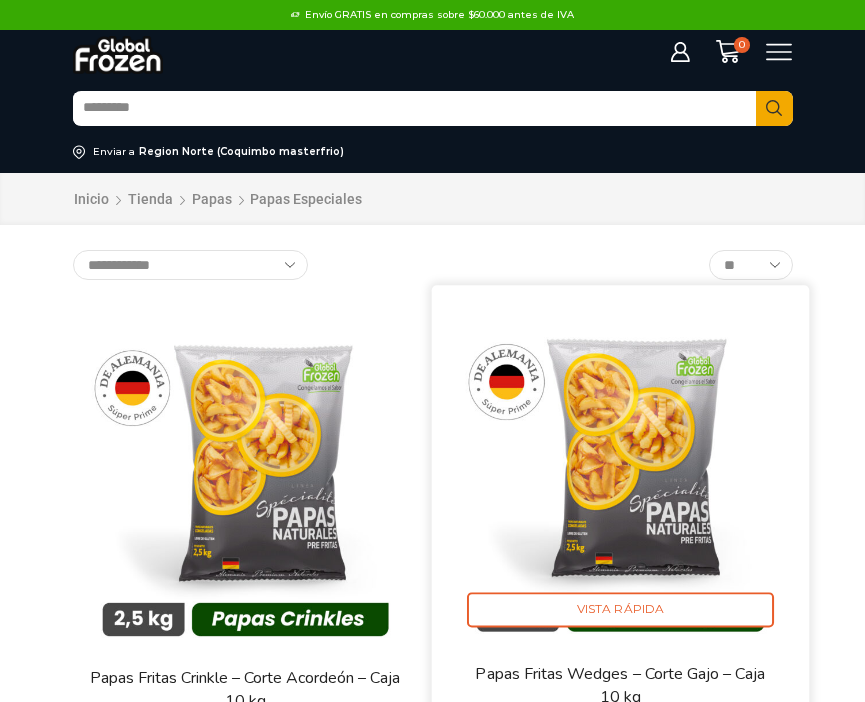 scroll, scrollTop: 0, scrollLeft: 0, axis: both 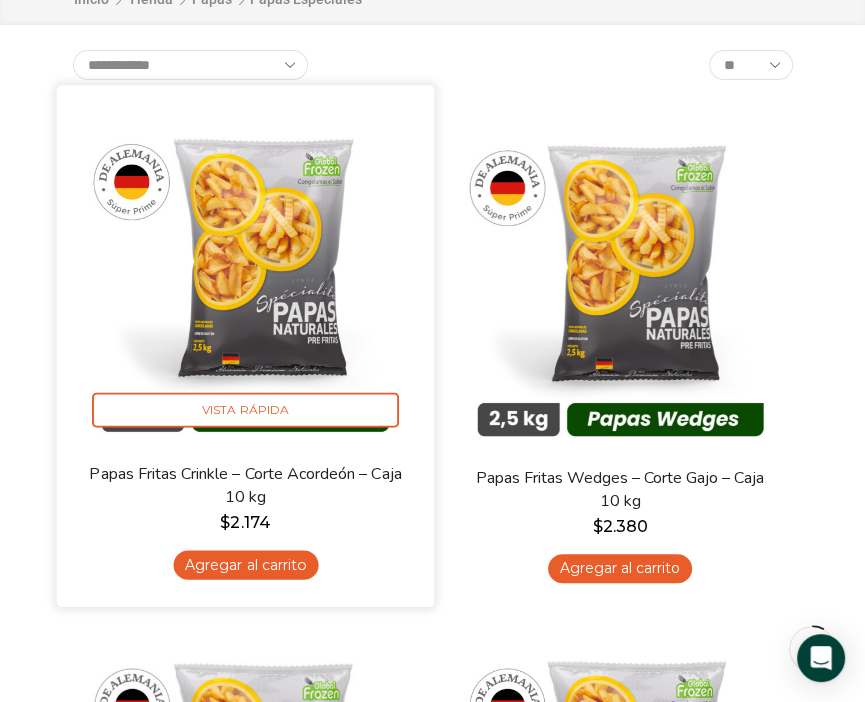 click at bounding box center (244, 273) 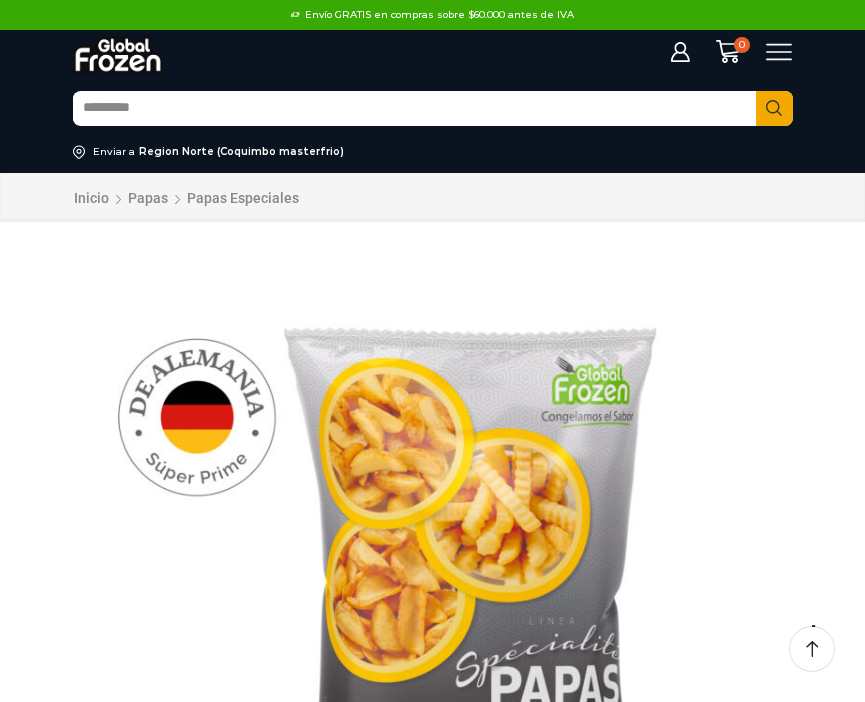 scroll, scrollTop: 500, scrollLeft: 0, axis: vertical 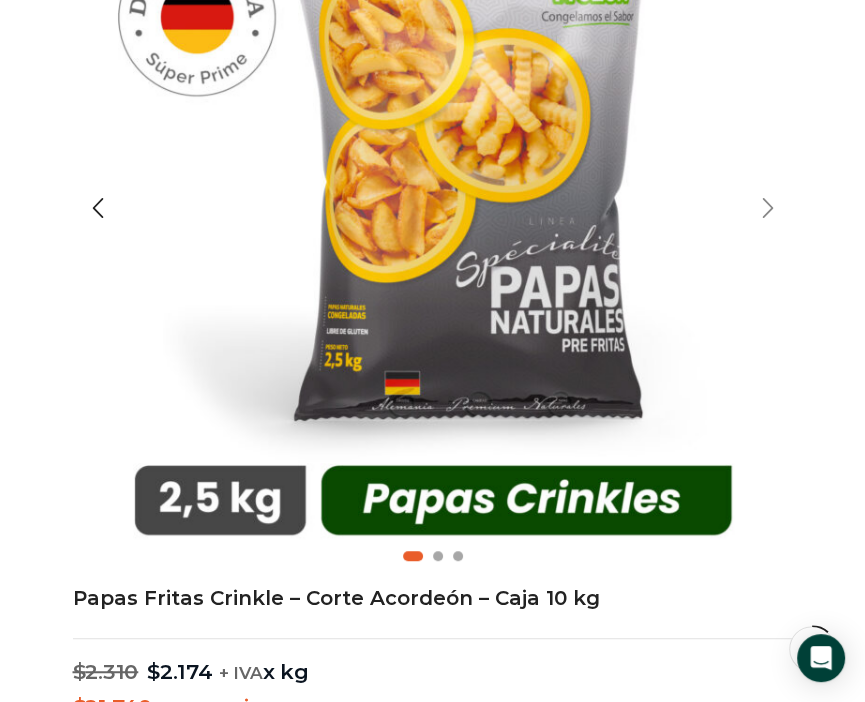 click at bounding box center (768, 208) 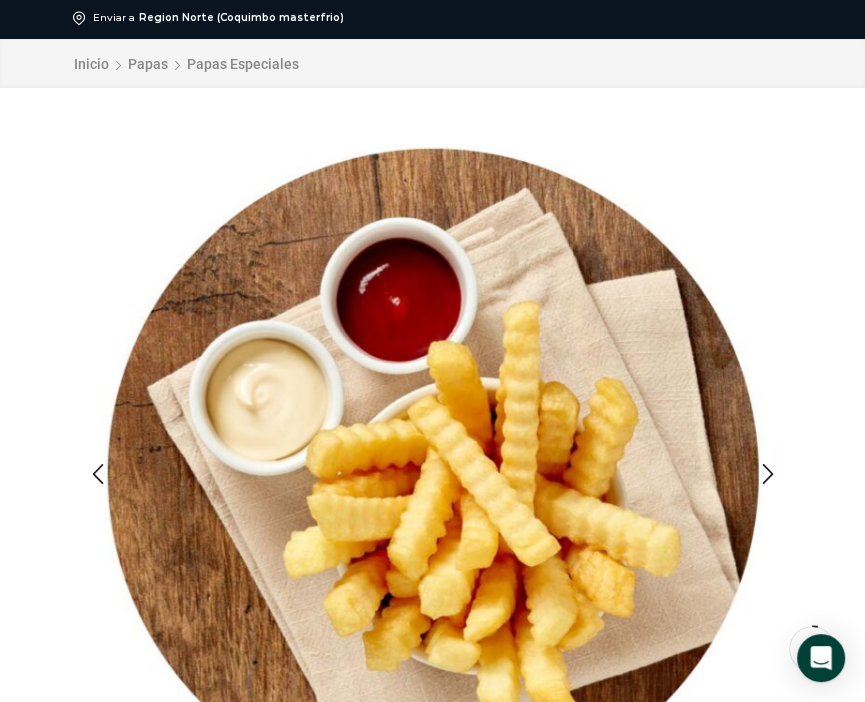 scroll, scrollTop: 300, scrollLeft: 0, axis: vertical 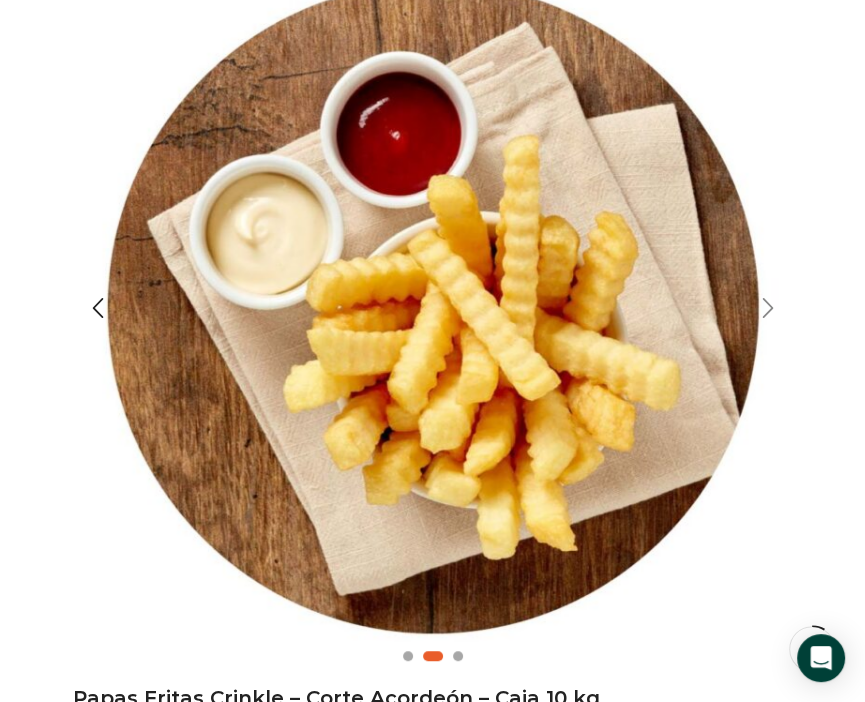 click at bounding box center [768, 308] 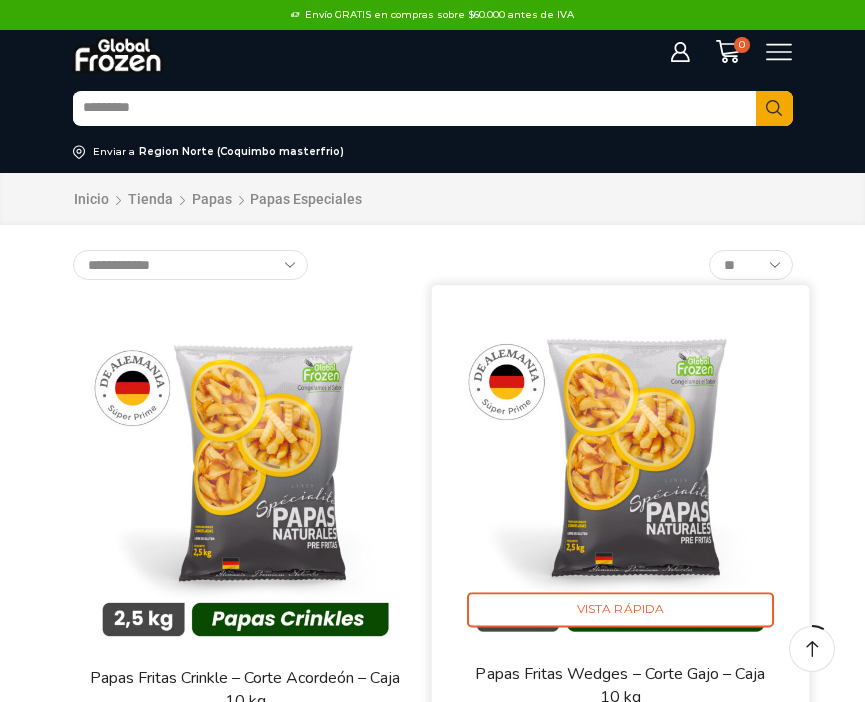 scroll, scrollTop: 200, scrollLeft: 0, axis: vertical 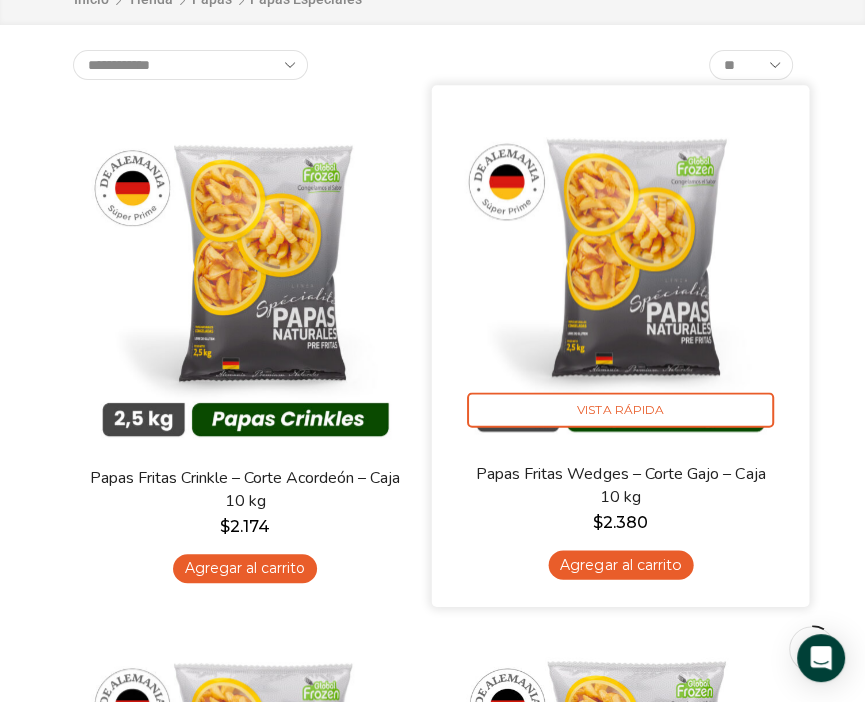 click at bounding box center (619, 273) 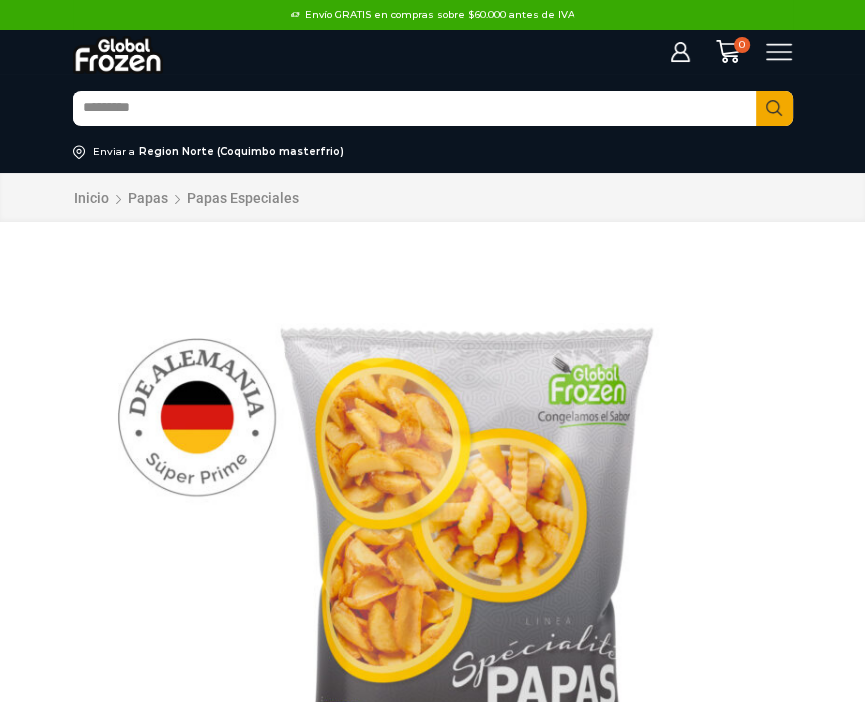 scroll, scrollTop: 0, scrollLeft: 0, axis: both 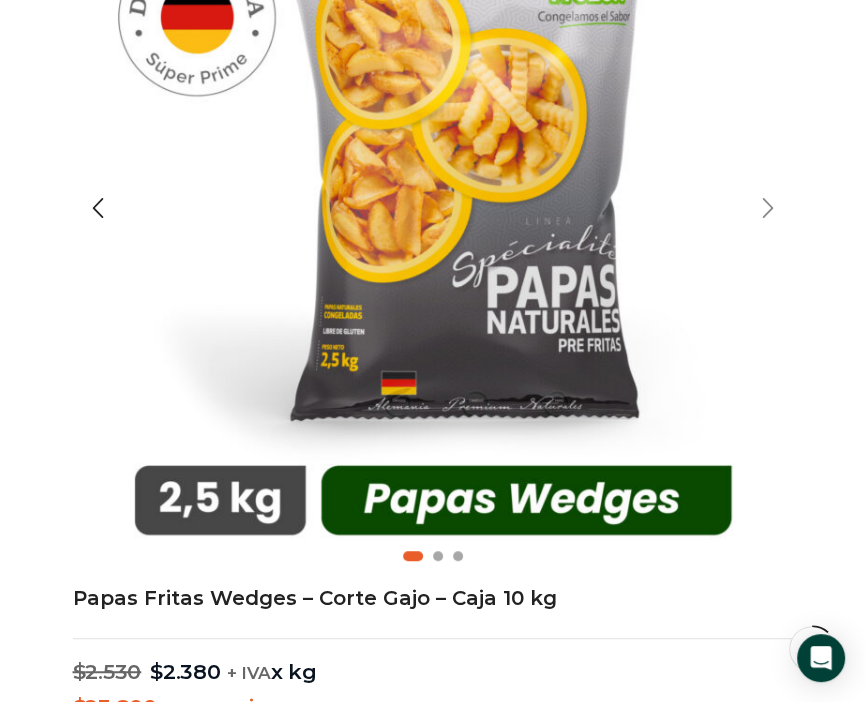 click at bounding box center [768, 208] 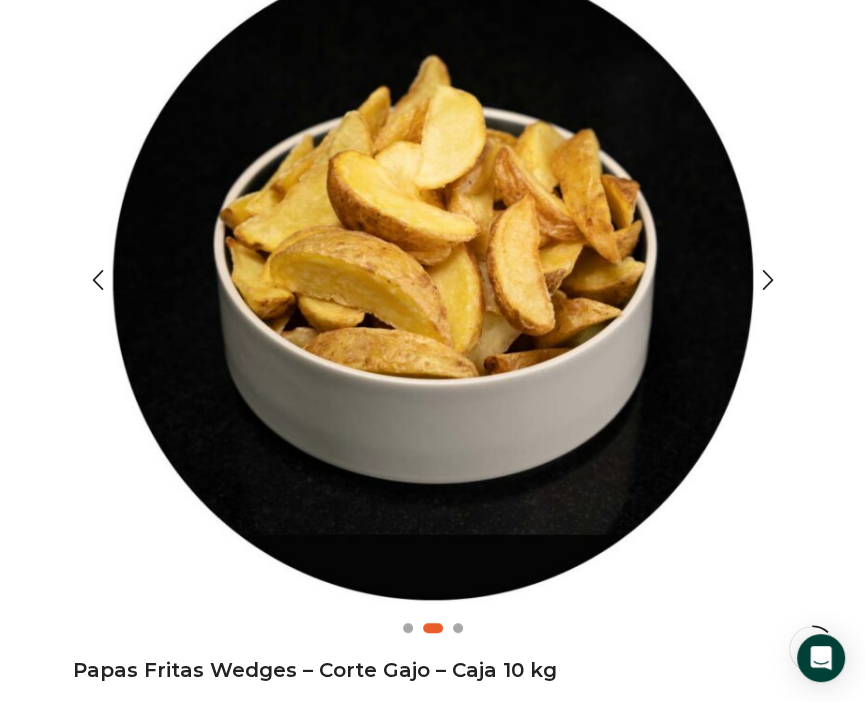 scroll, scrollTop: 200, scrollLeft: 0, axis: vertical 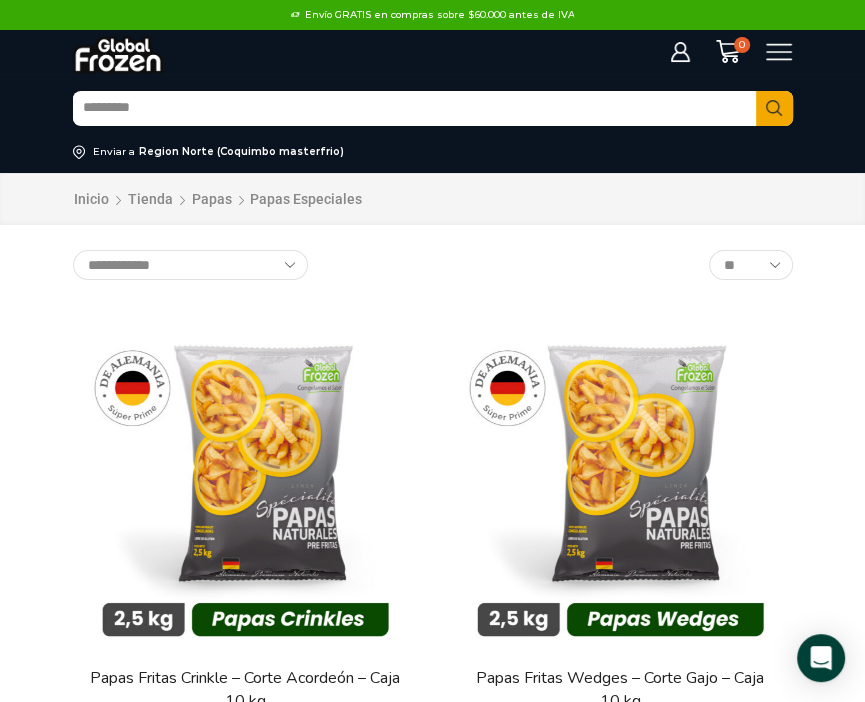 click 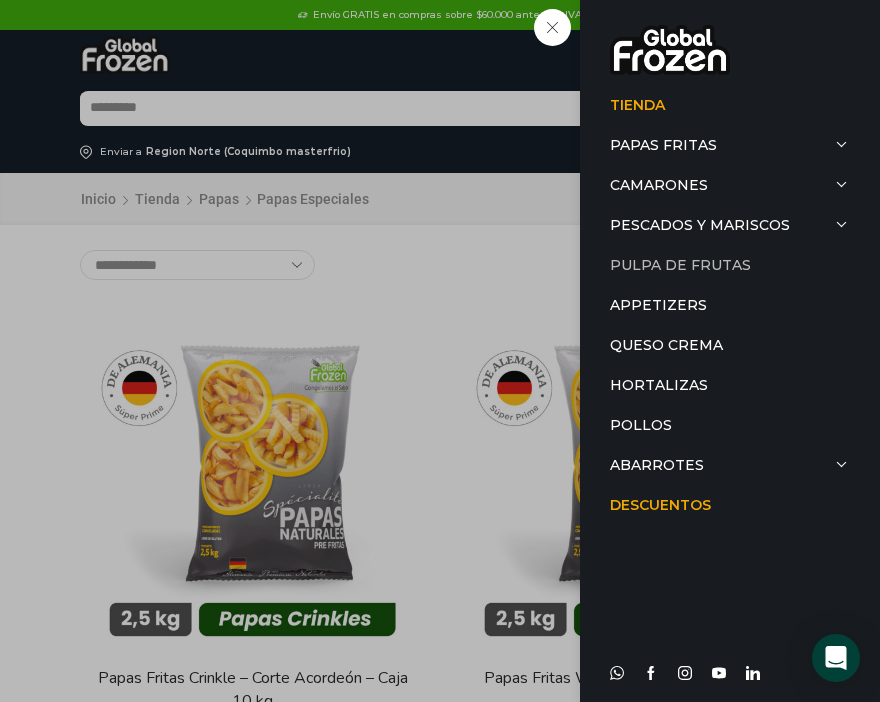 click on "Pulpa de Frutas" at bounding box center [730, 265] 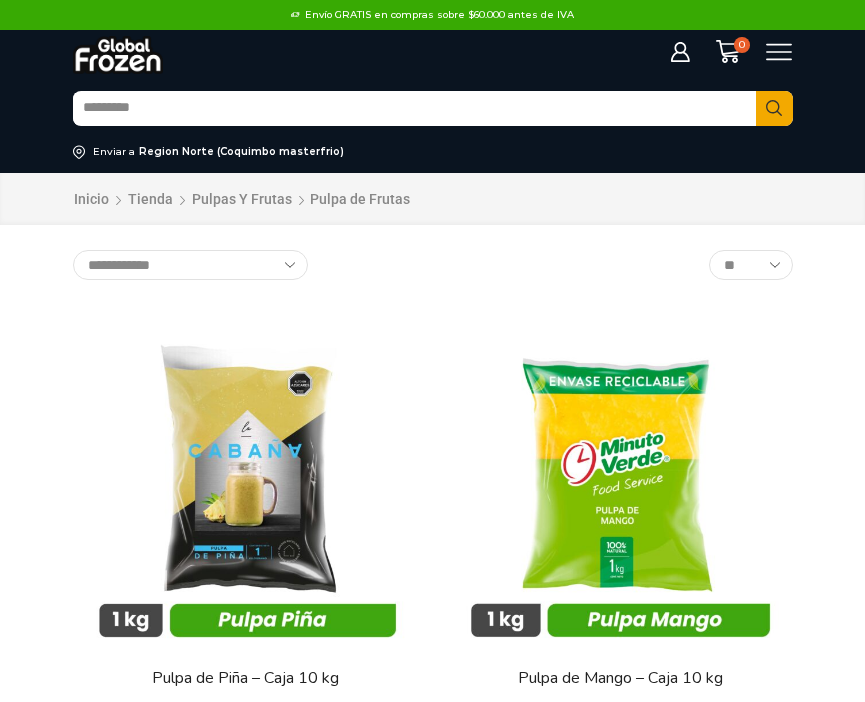 scroll, scrollTop: 0, scrollLeft: 0, axis: both 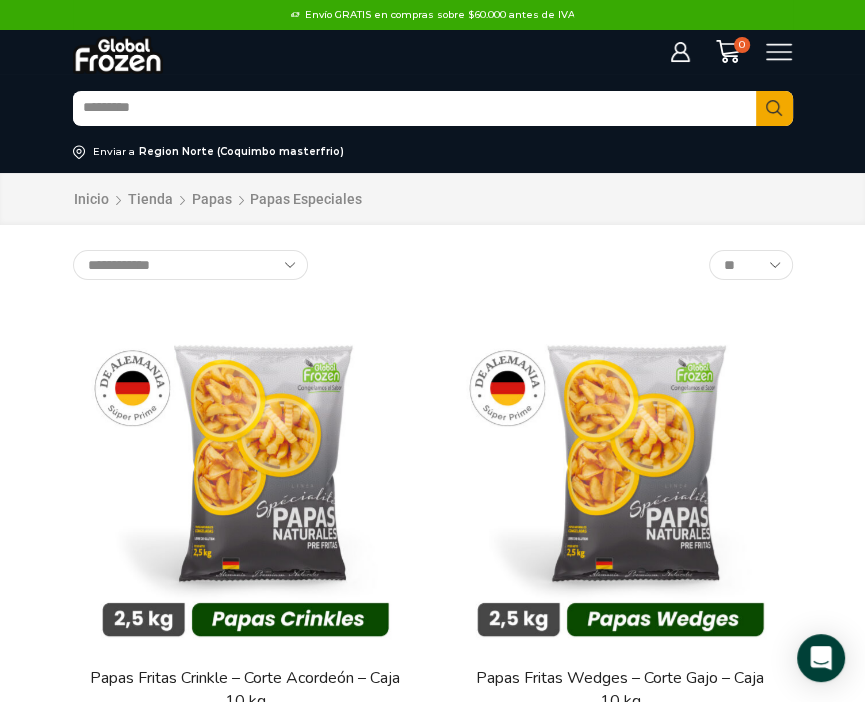 click 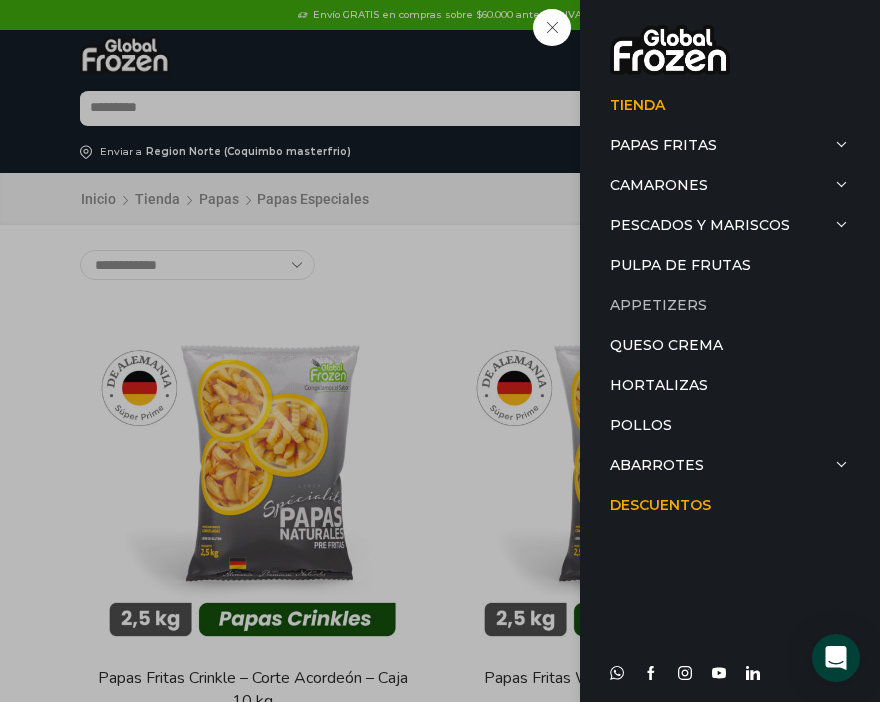 click on "Appetizers" at bounding box center (730, 305) 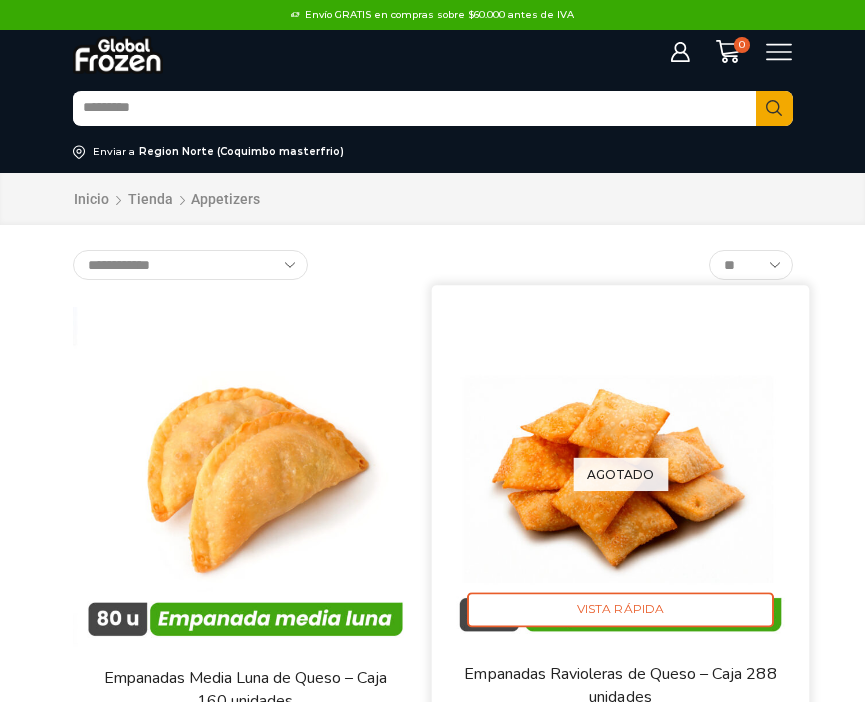 scroll, scrollTop: 0, scrollLeft: 0, axis: both 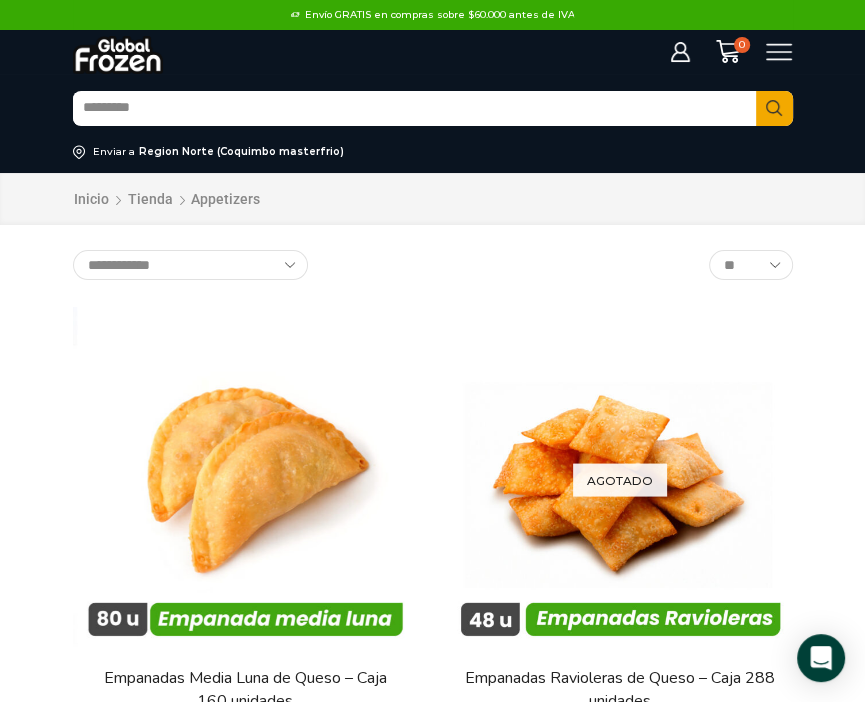 click on "Mi cuenta
Mi cuenta
Mi perfil
Pedidos
Descargas
Estado de Cuenta
Coupons
Dirección
Cerrar sesión $" at bounding box center [744, 52] 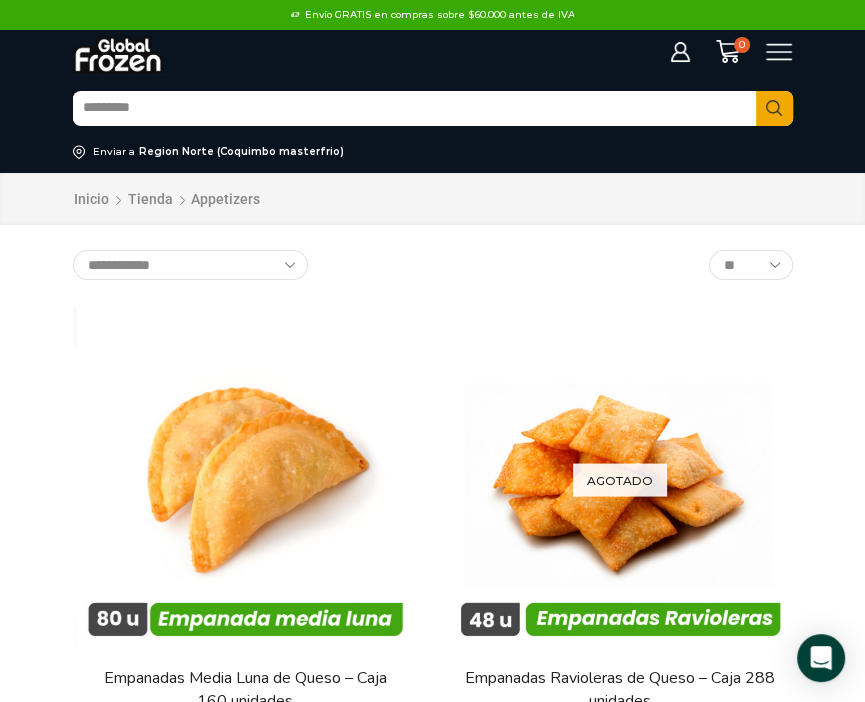 click 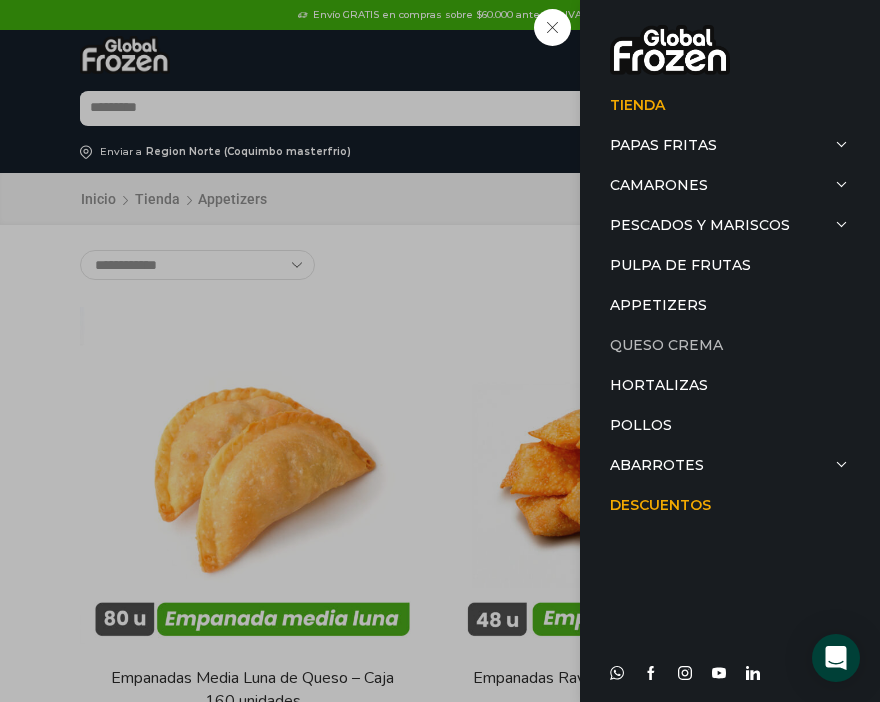 click on "Queso Crema" at bounding box center (730, 345) 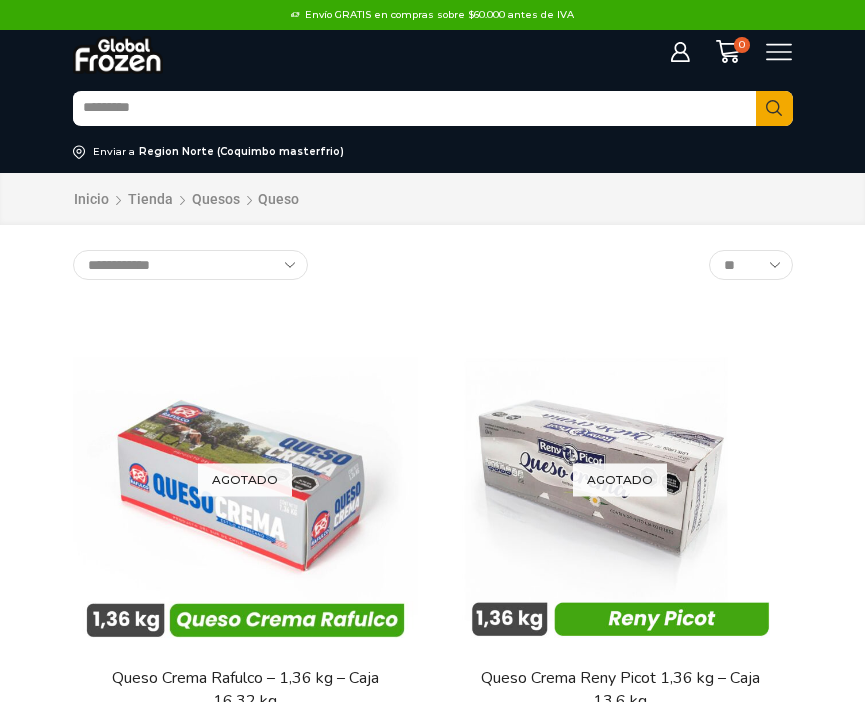 scroll, scrollTop: 0, scrollLeft: 0, axis: both 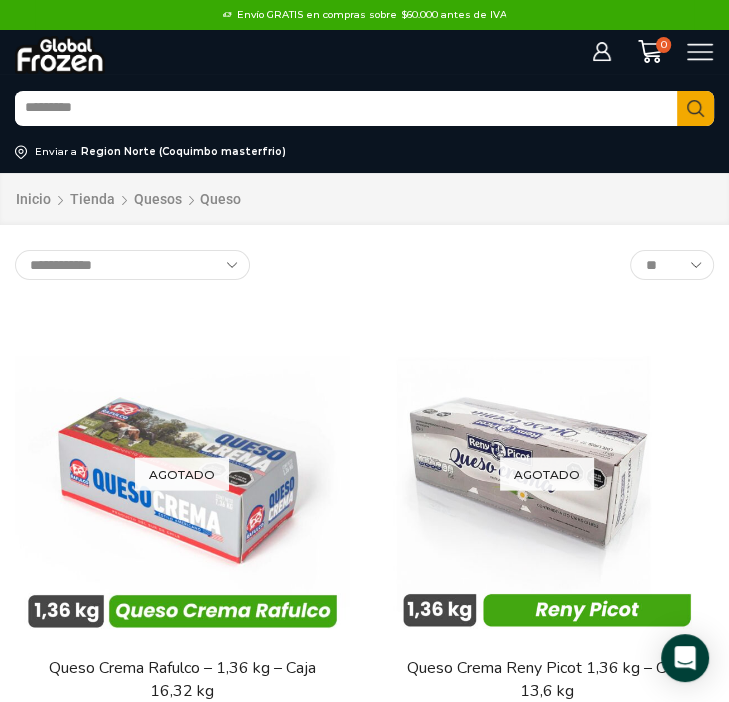 click on "Search input" at bounding box center (346, 109) 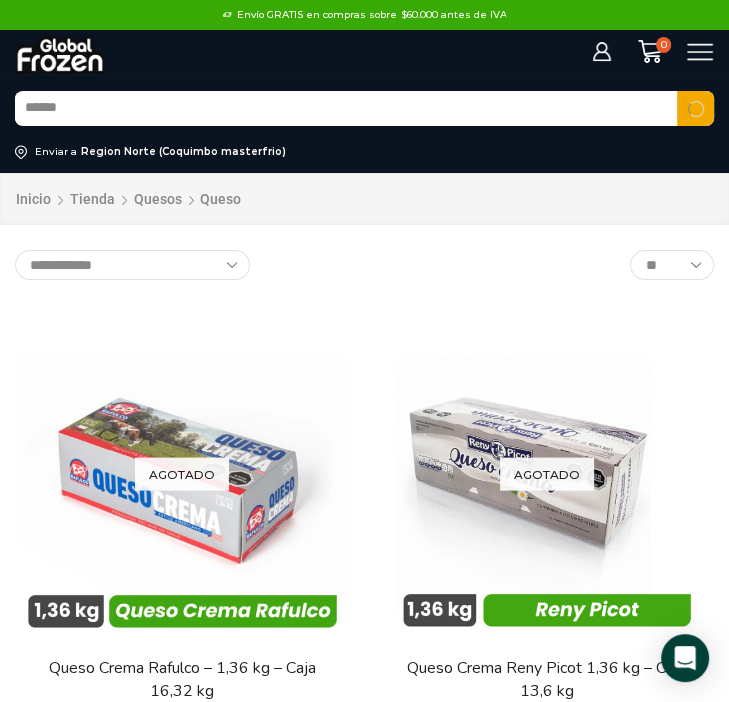 type on "******" 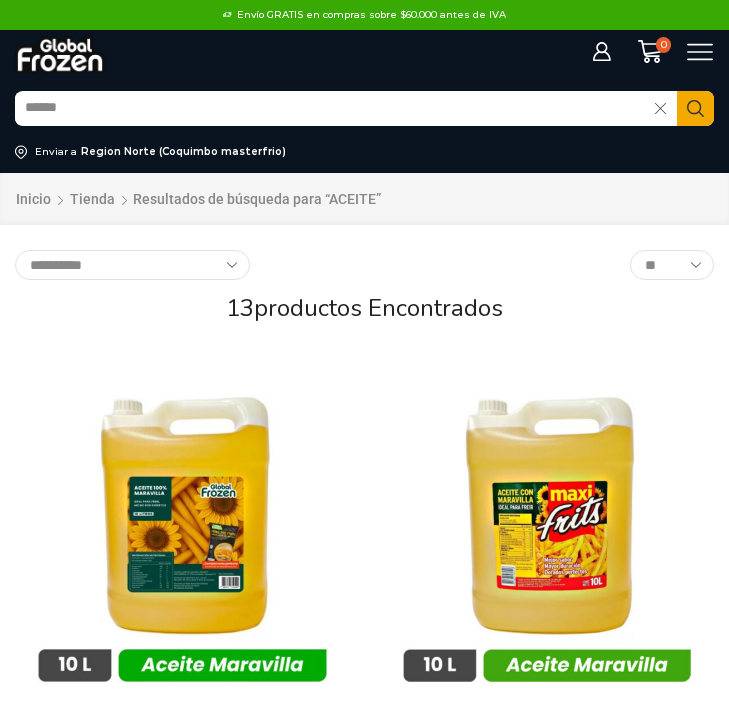 scroll, scrollTop: 0, scrollLeft: 0, axis: both 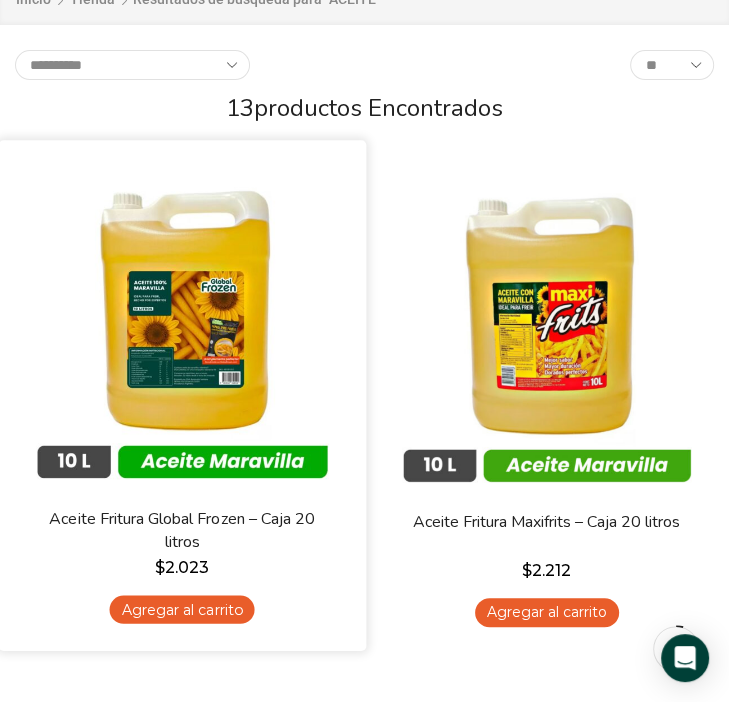 click at bounding box center (182, 323) 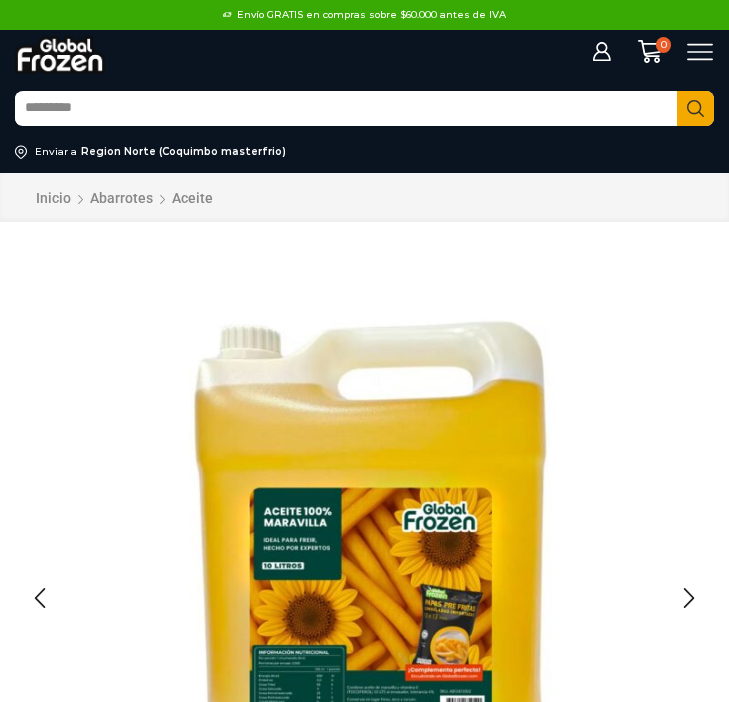 scroll, scrollTop: 0, scrollLeft: 0, axis: both 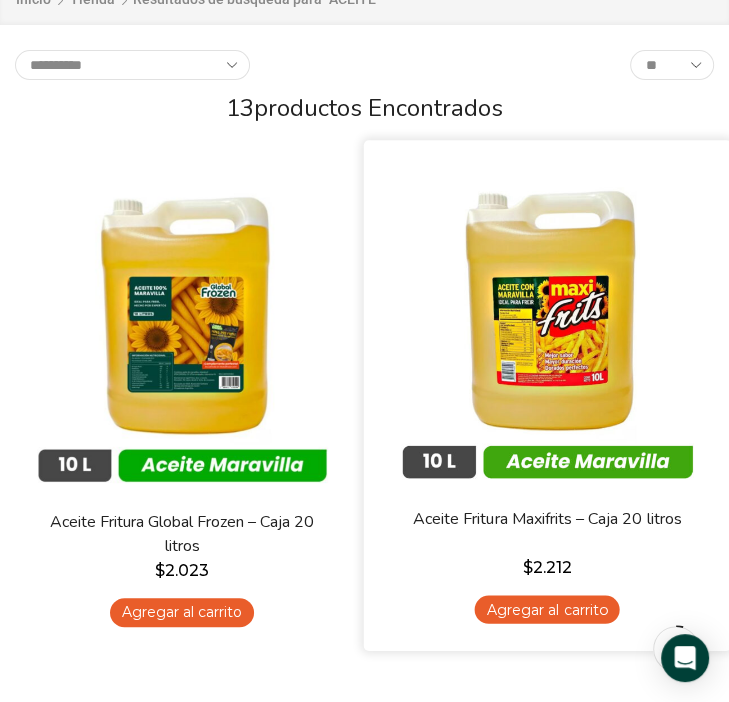 click at bounding box center [546, 323] 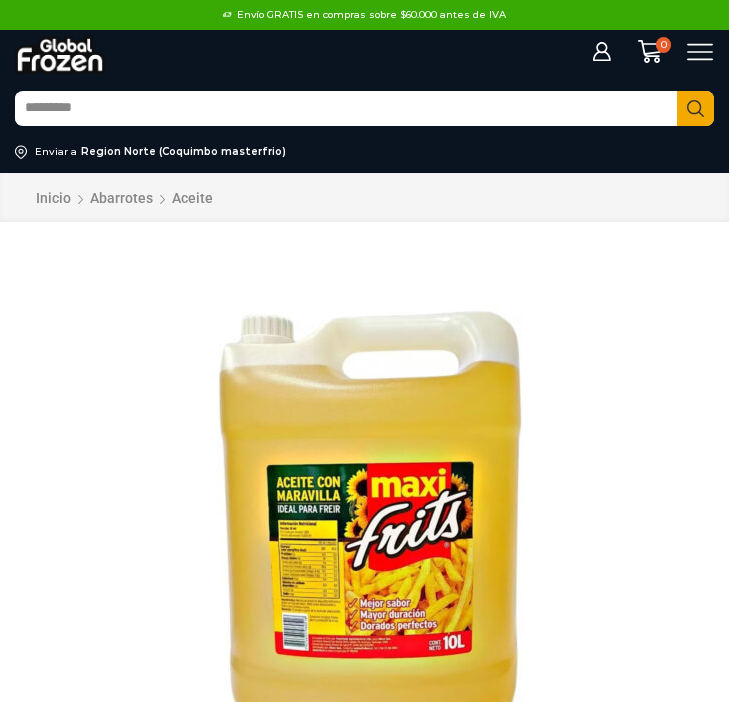 scroll, scrollTop: 0, scrollLeft: 0, axis: both 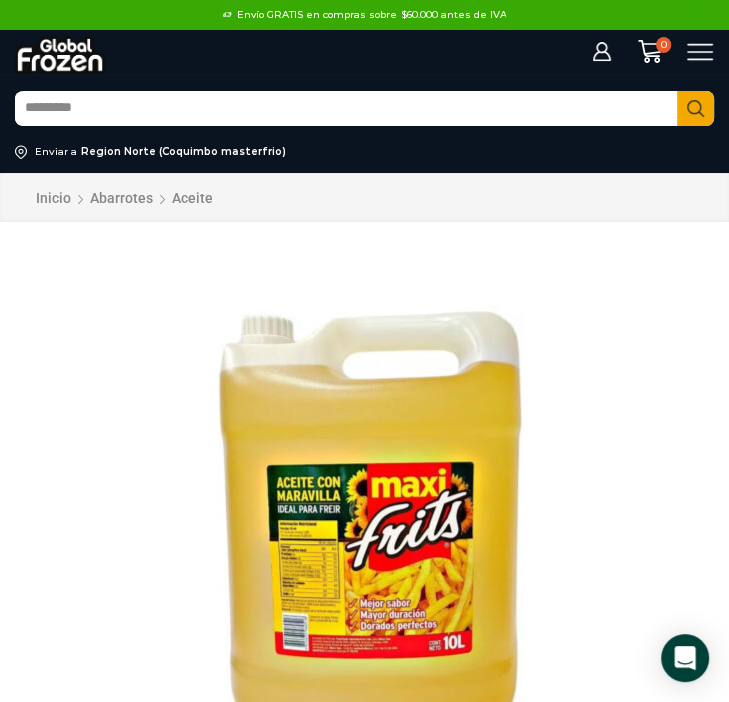 click on "Search input" at bounding box center [346, 109] 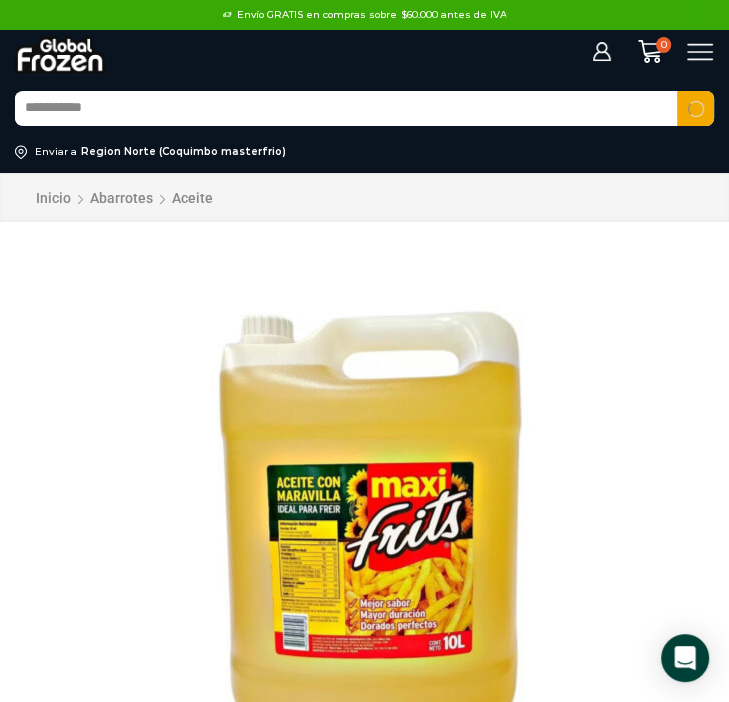 type on "**********" 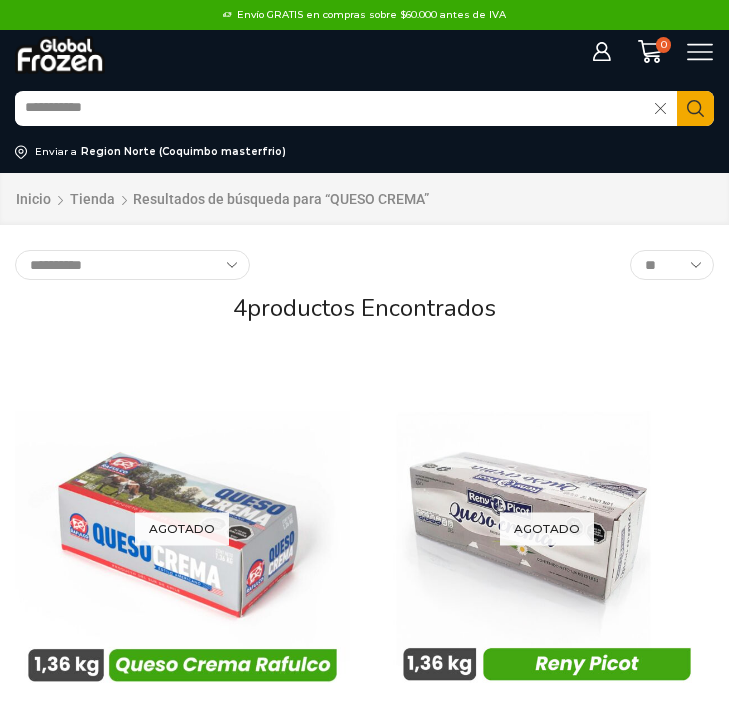 scroll, scrollTop: 0, scrollLeft: 0, axis: both 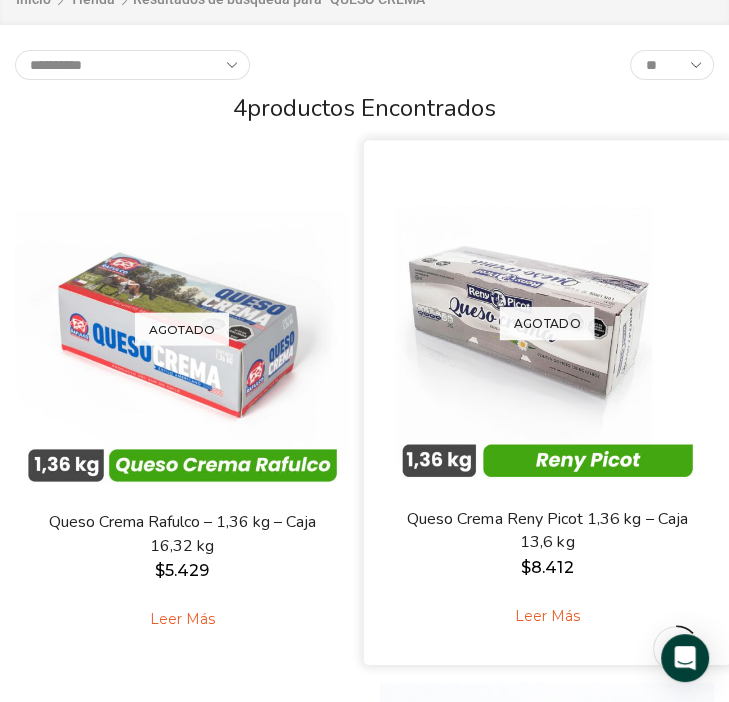 click at bounding box center [546, 323] 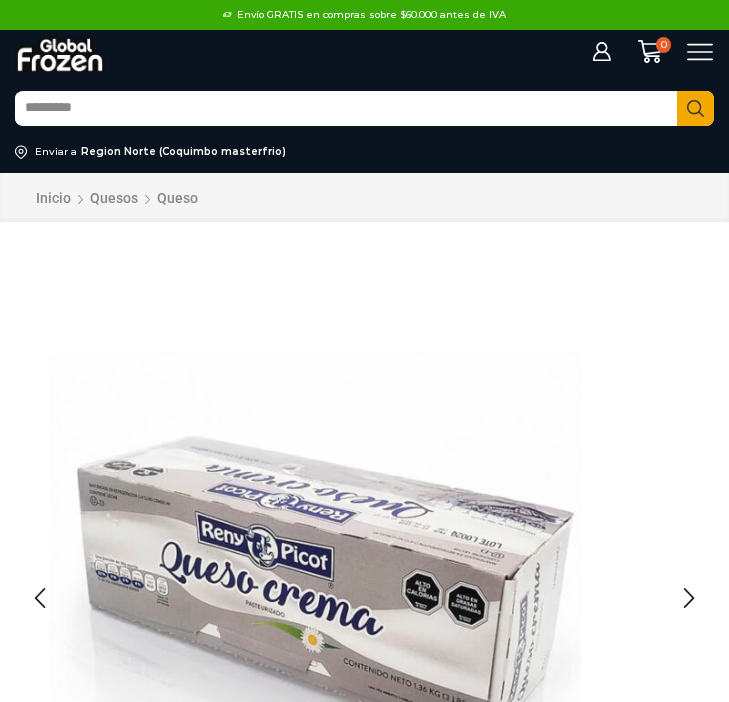 scroll, scrollTop: 0, scrollLeft: 0, axis: both 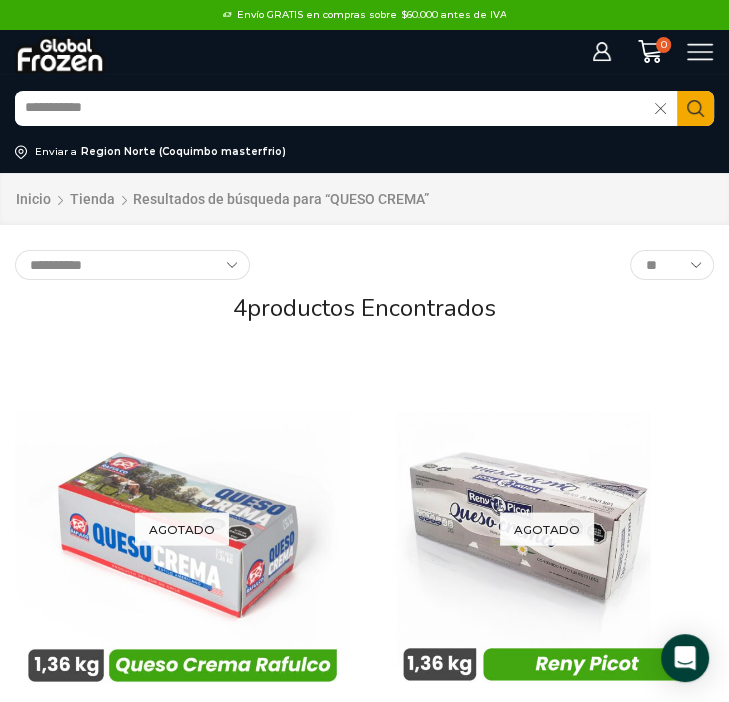 click 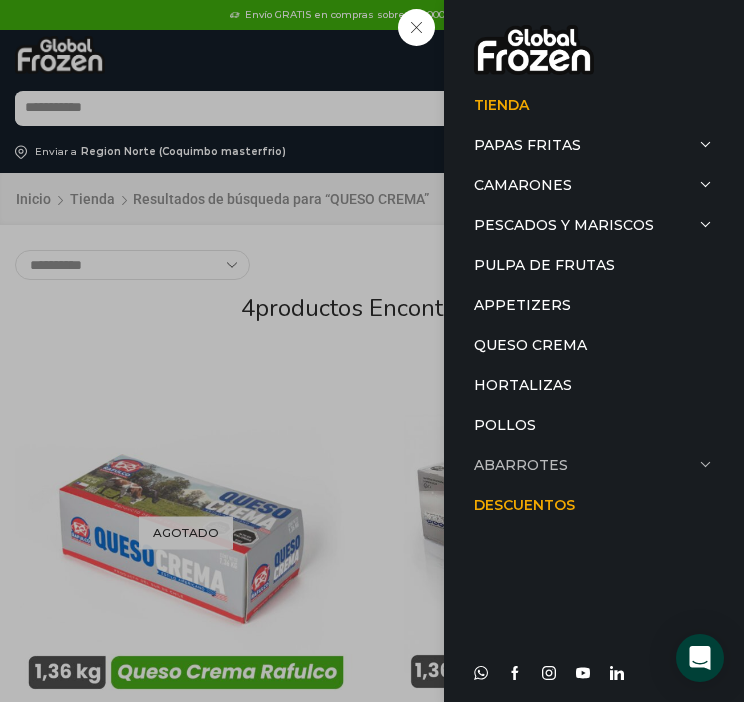 click on "Abarrotes" at bounding box center (594, 465) 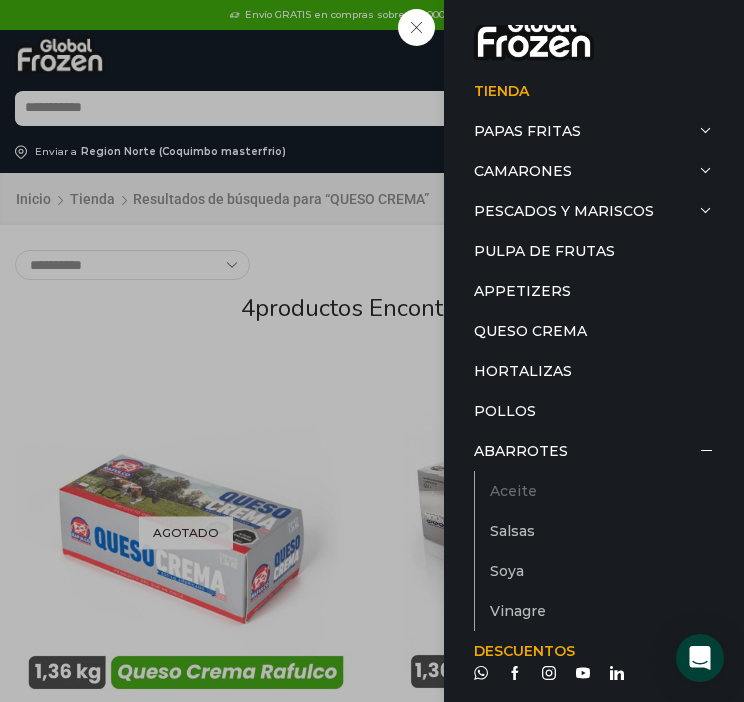 scroll, scrollTop: 17, scrollLeft: 0, axis: vertical 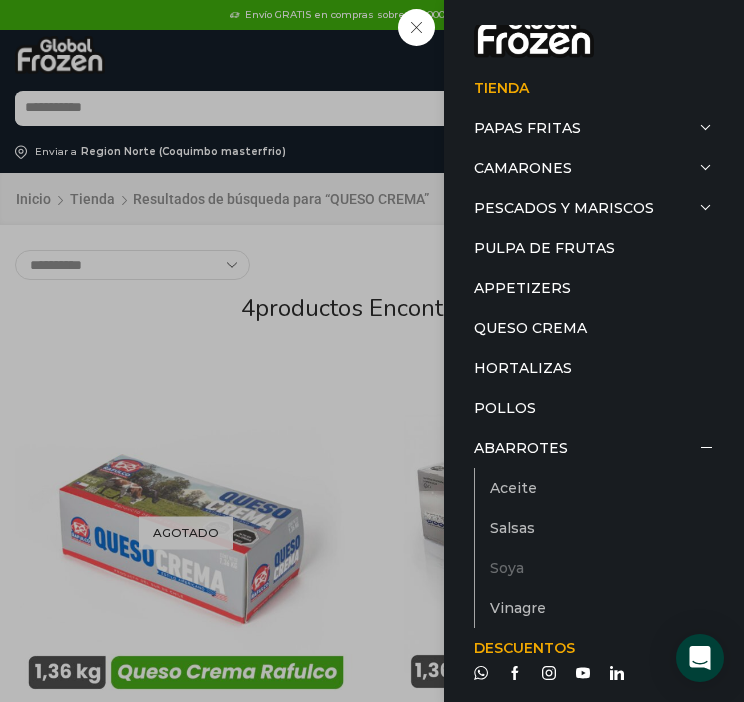 click on "Soya" at bounding box center [602, 568] 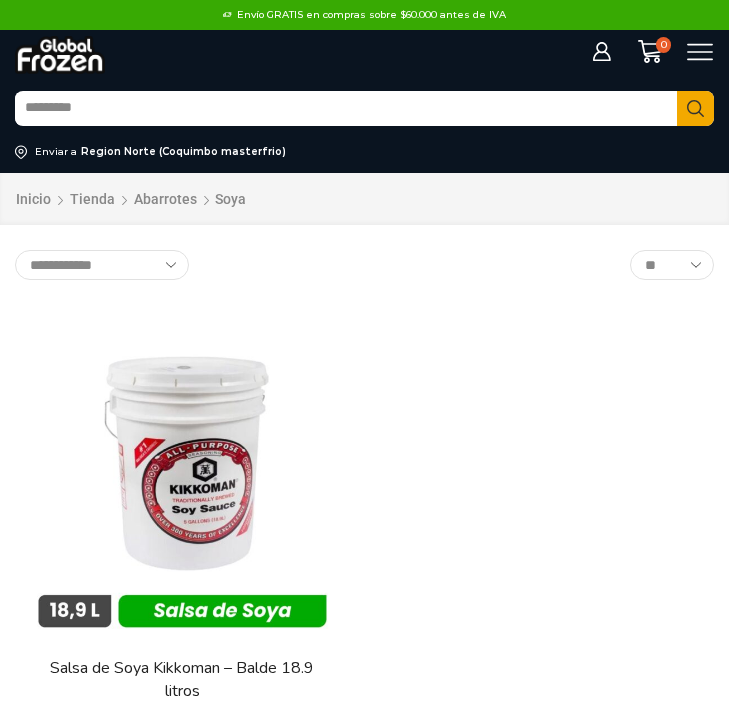 scroll, scrollTop: 0, scrollLeft: 0, axis: both 